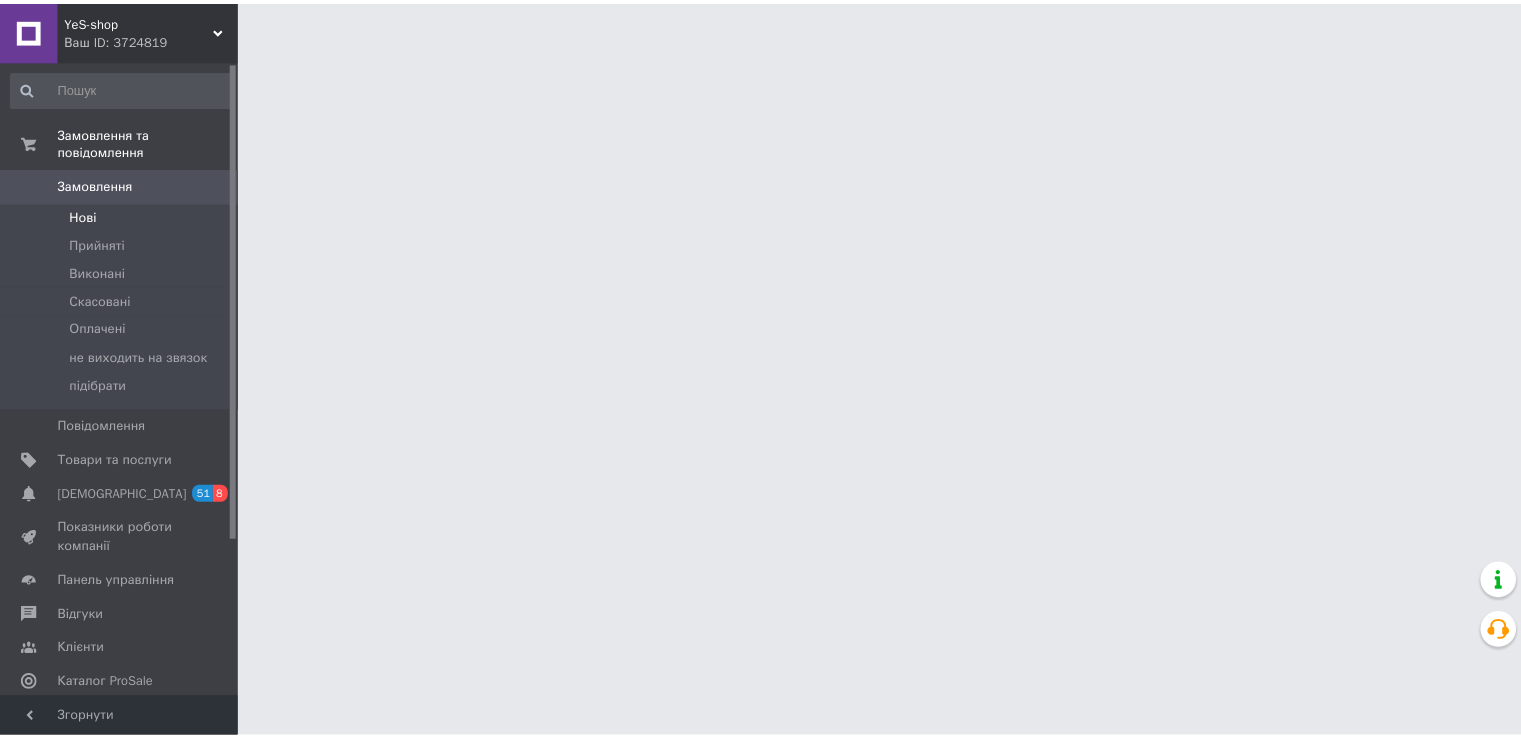 scroll, scrollTop: 0, scrollLeft: 0, axis: both 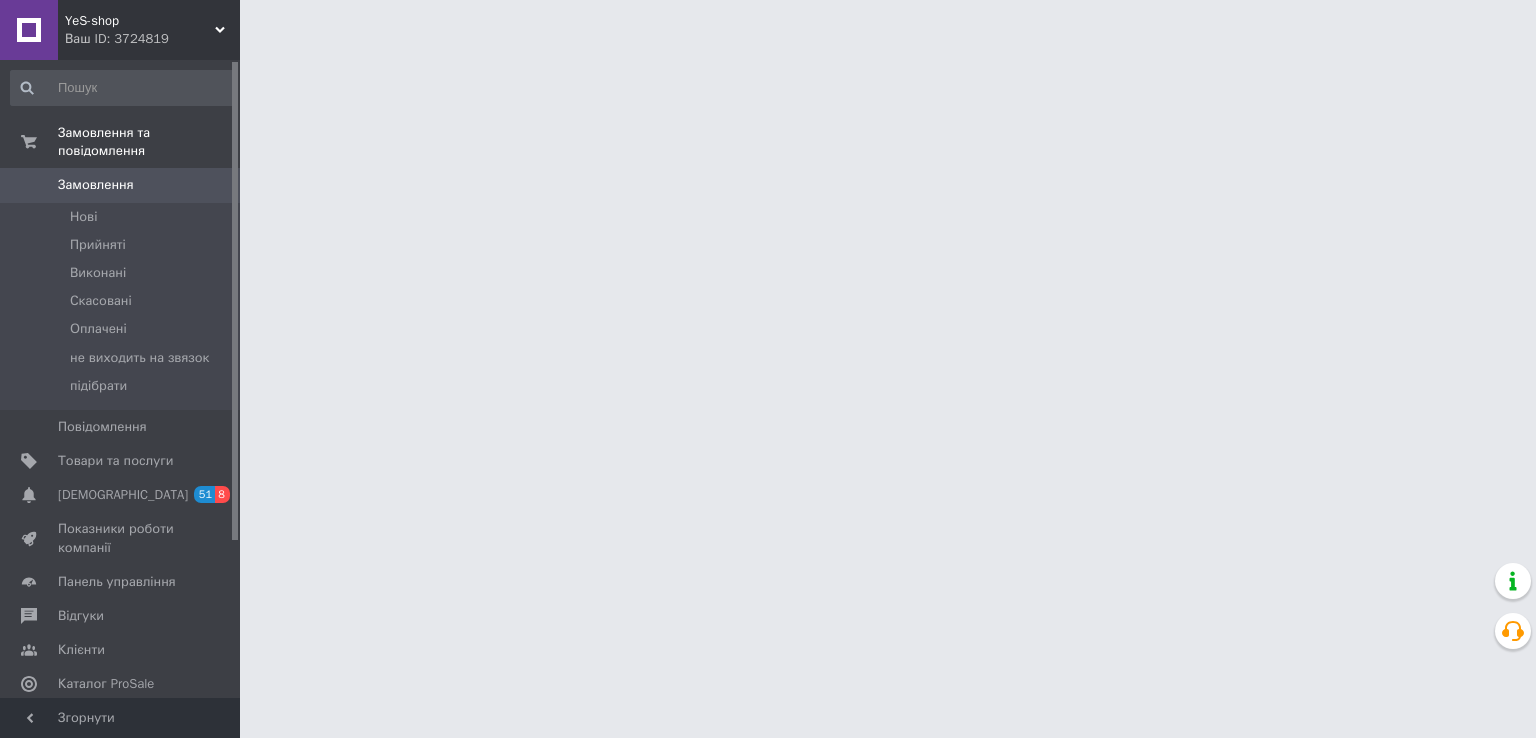 click on "Замовлення" at bounding box center (96, 185) 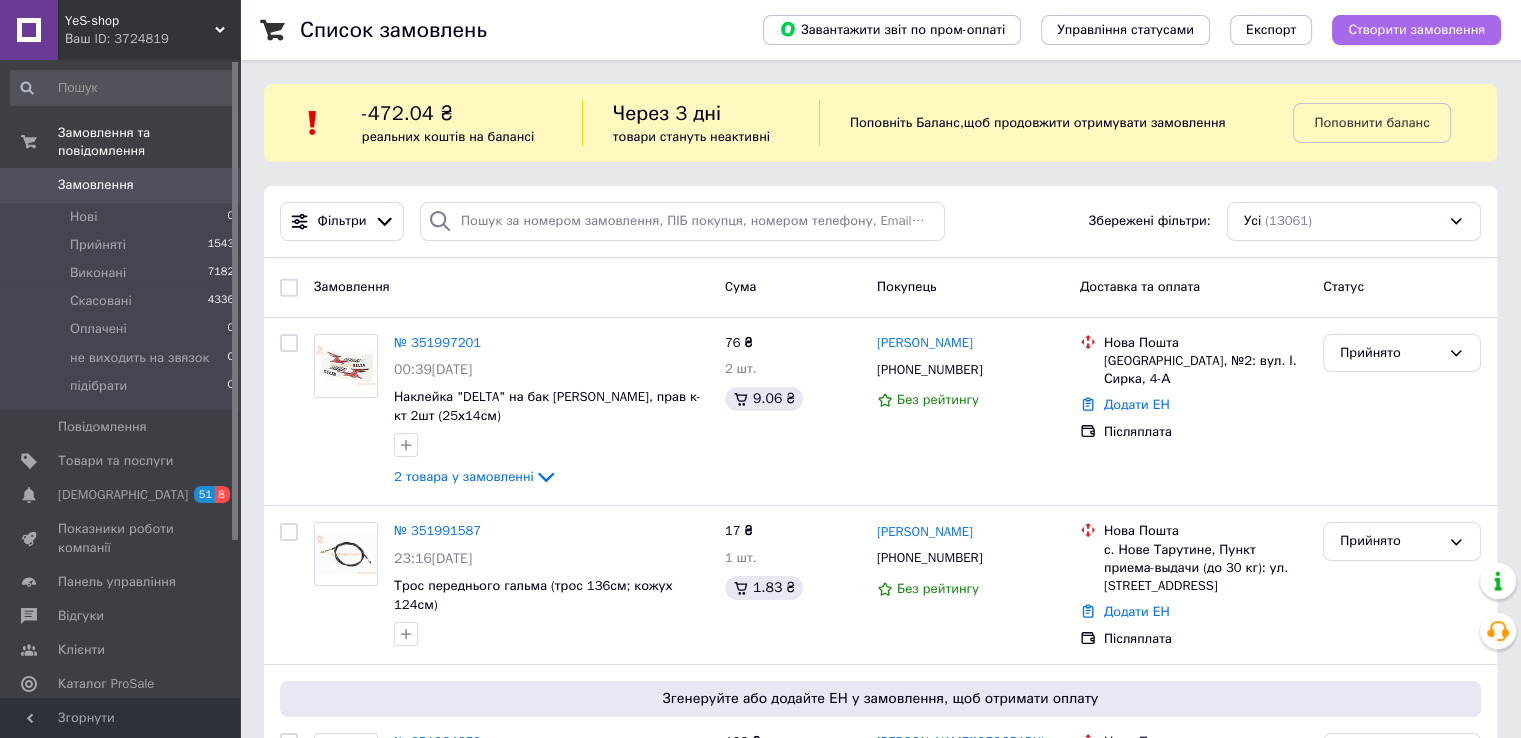 click on "Створити замовлення" at bounding box center (1416, 30) 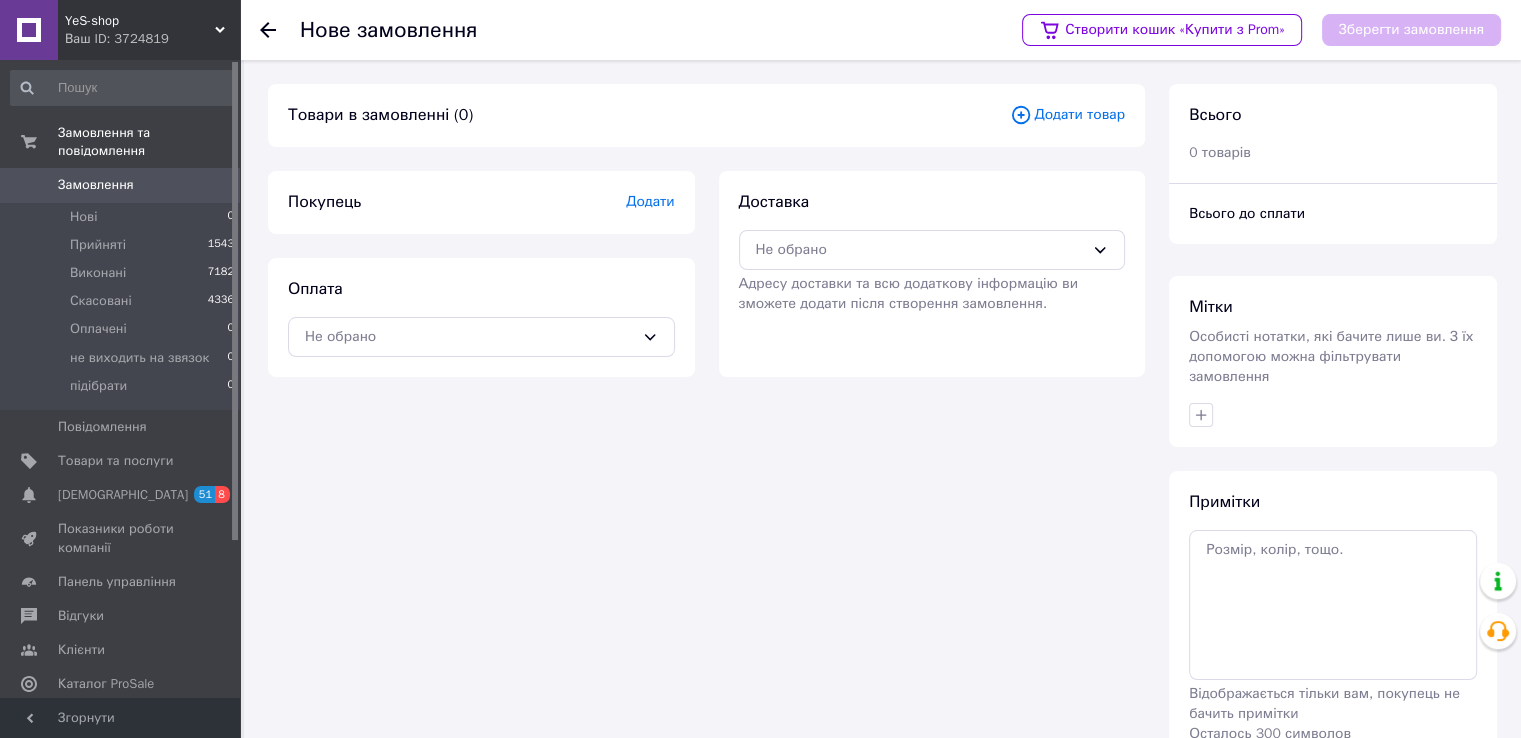 click on "Додати товар" at bounding box center (1067, 115) 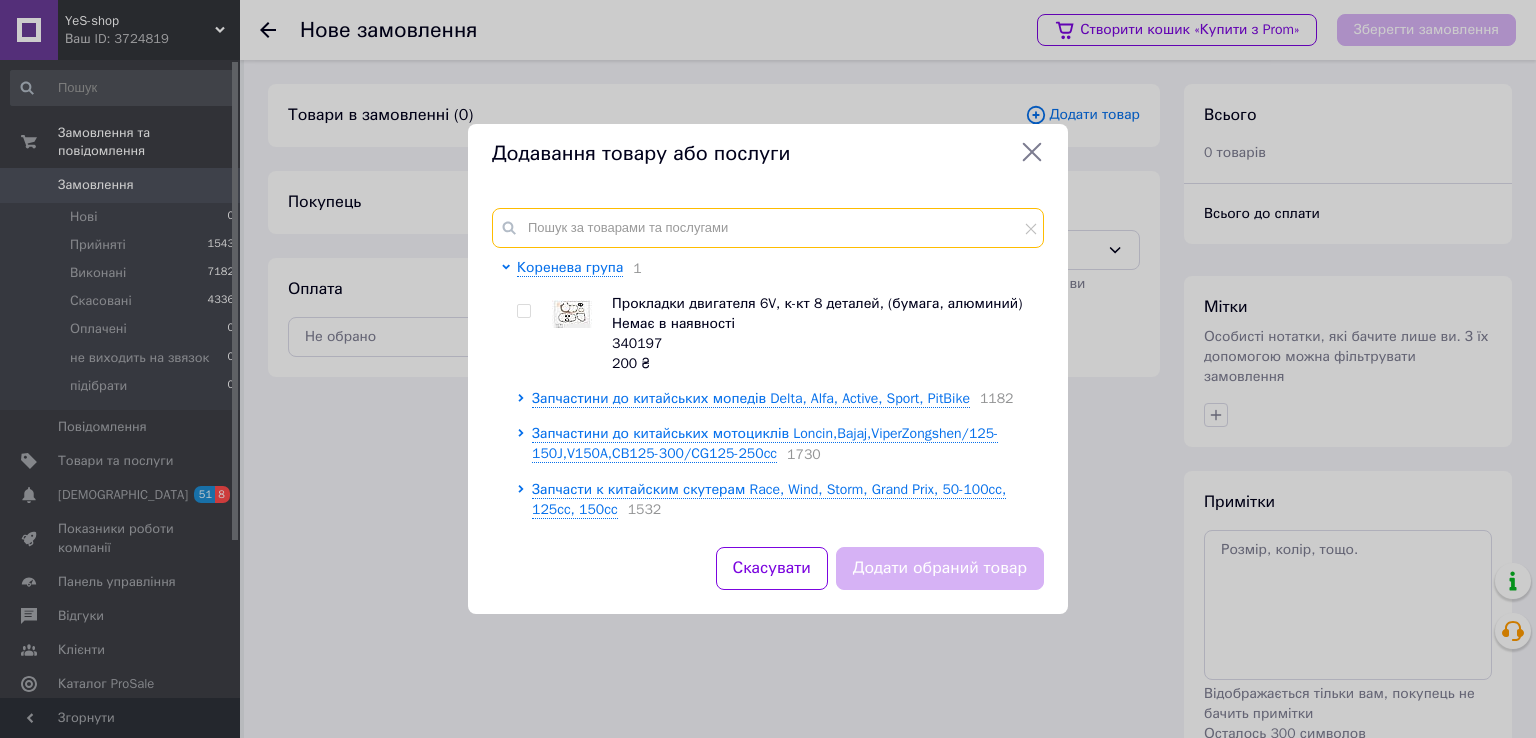 click at bounding box center (768, 228) 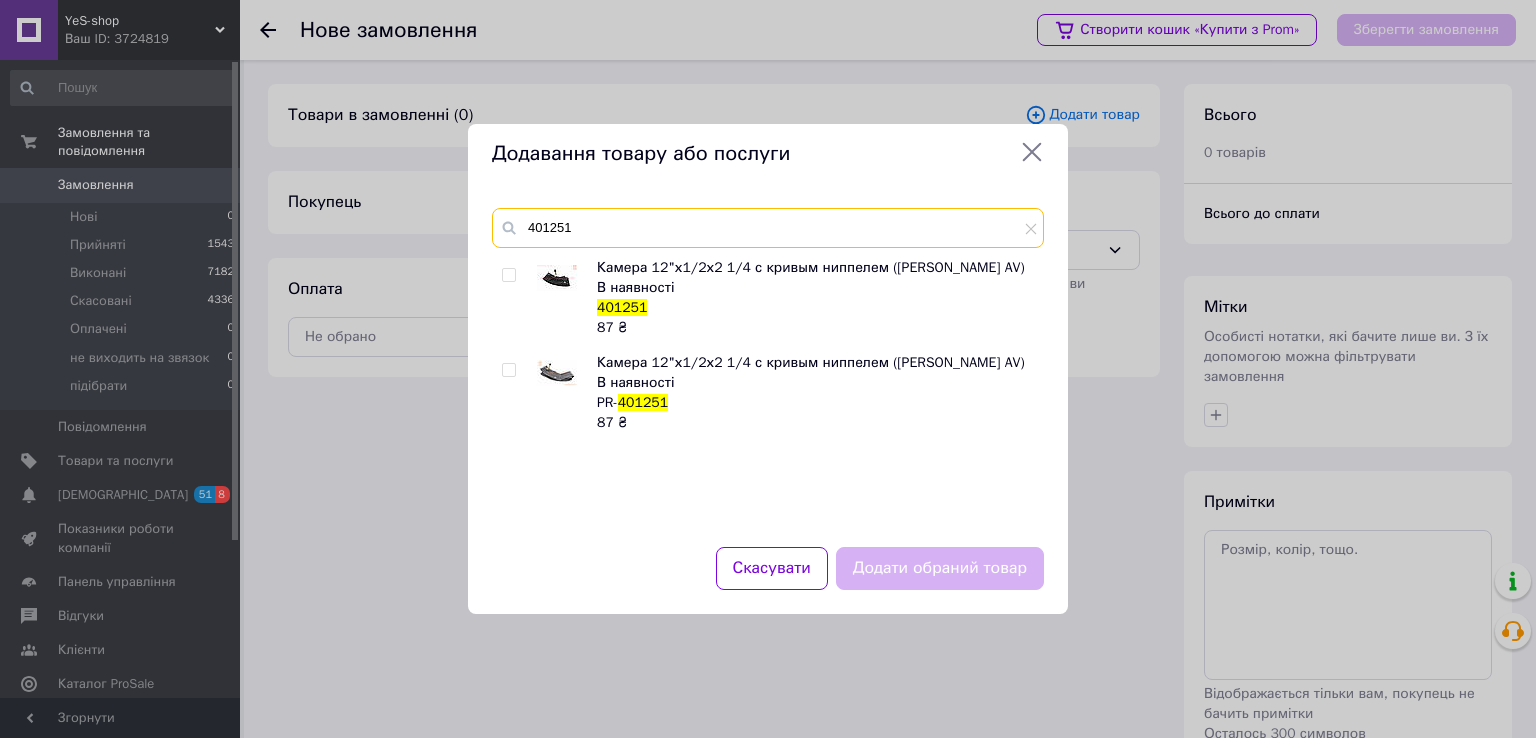 type on "401251" 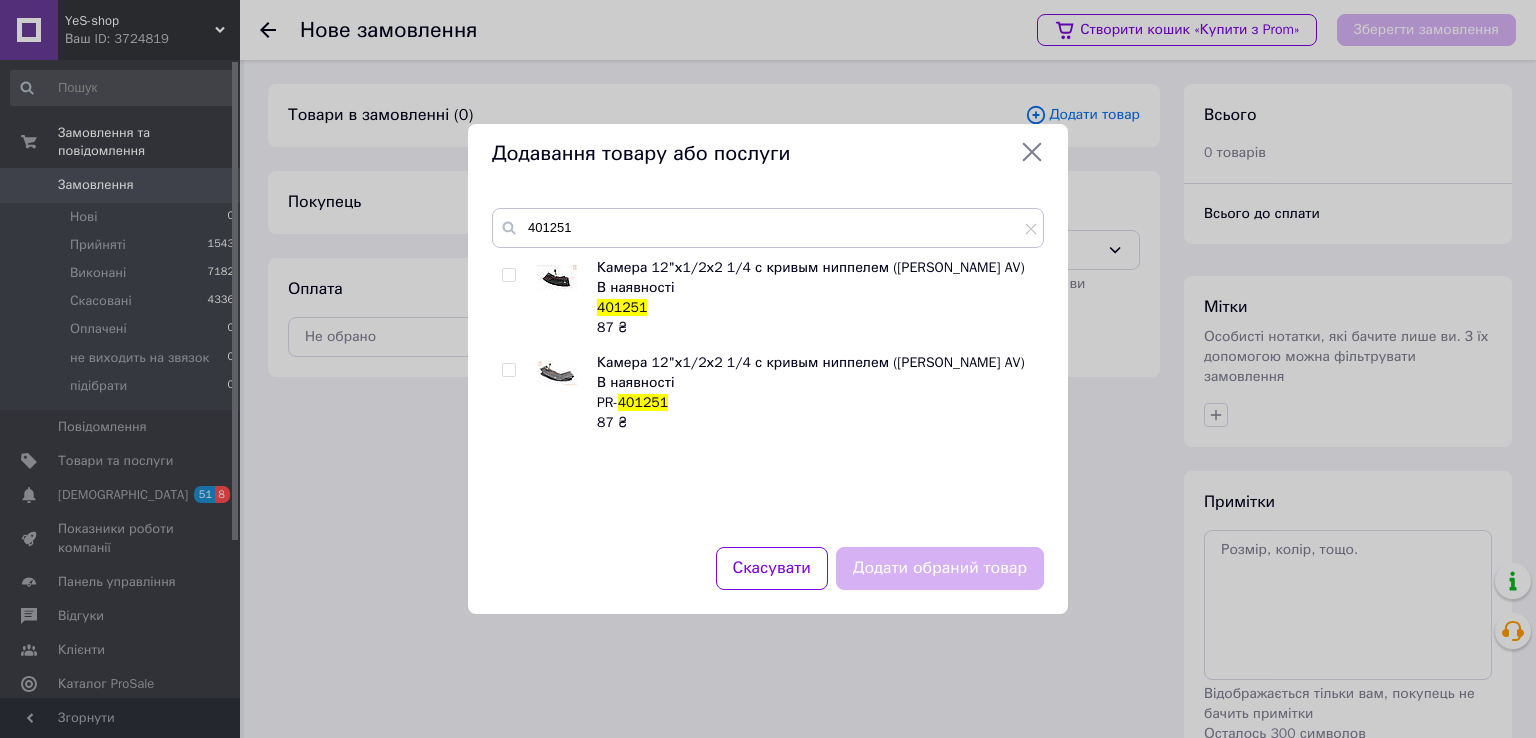 click at bounding box center [508, 370] 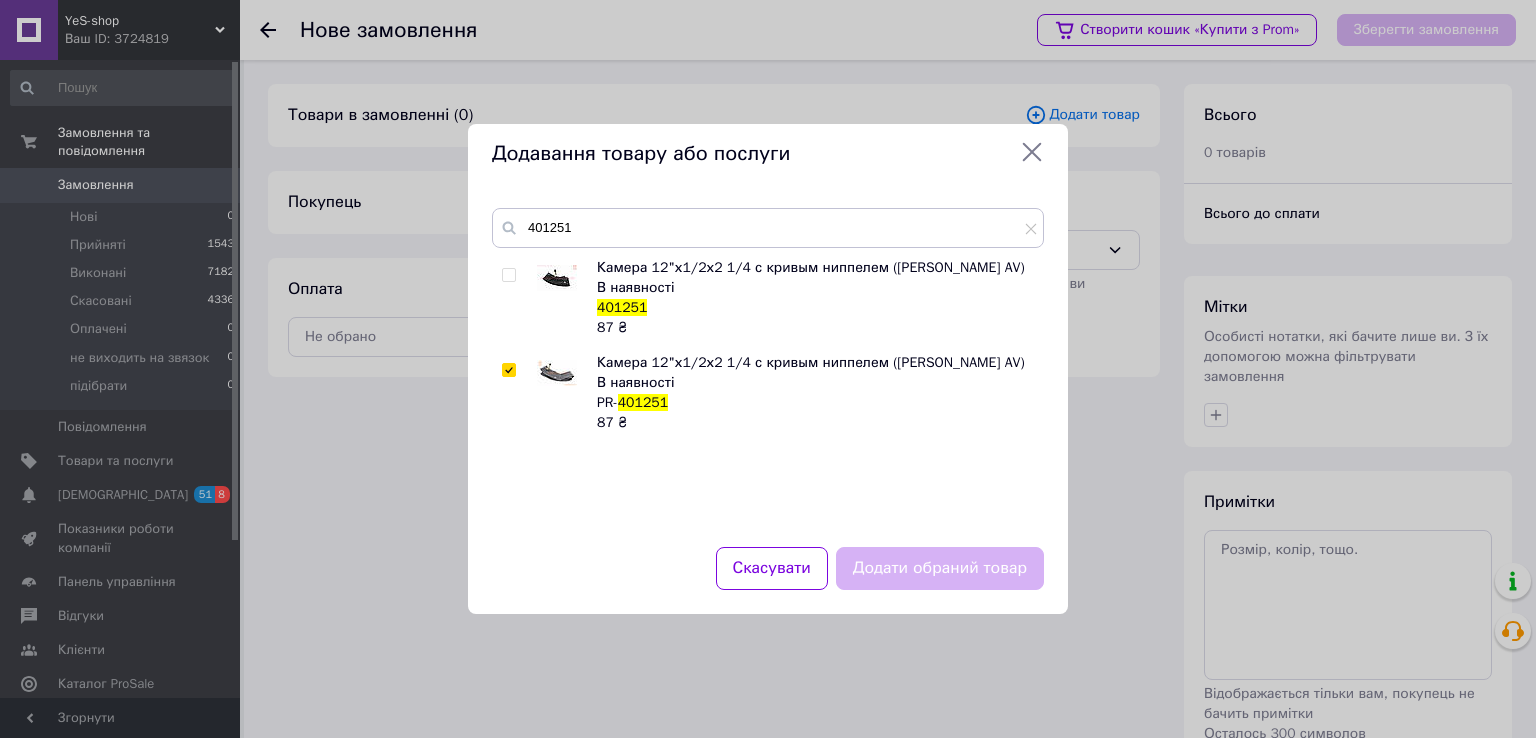 checkbox on "true" 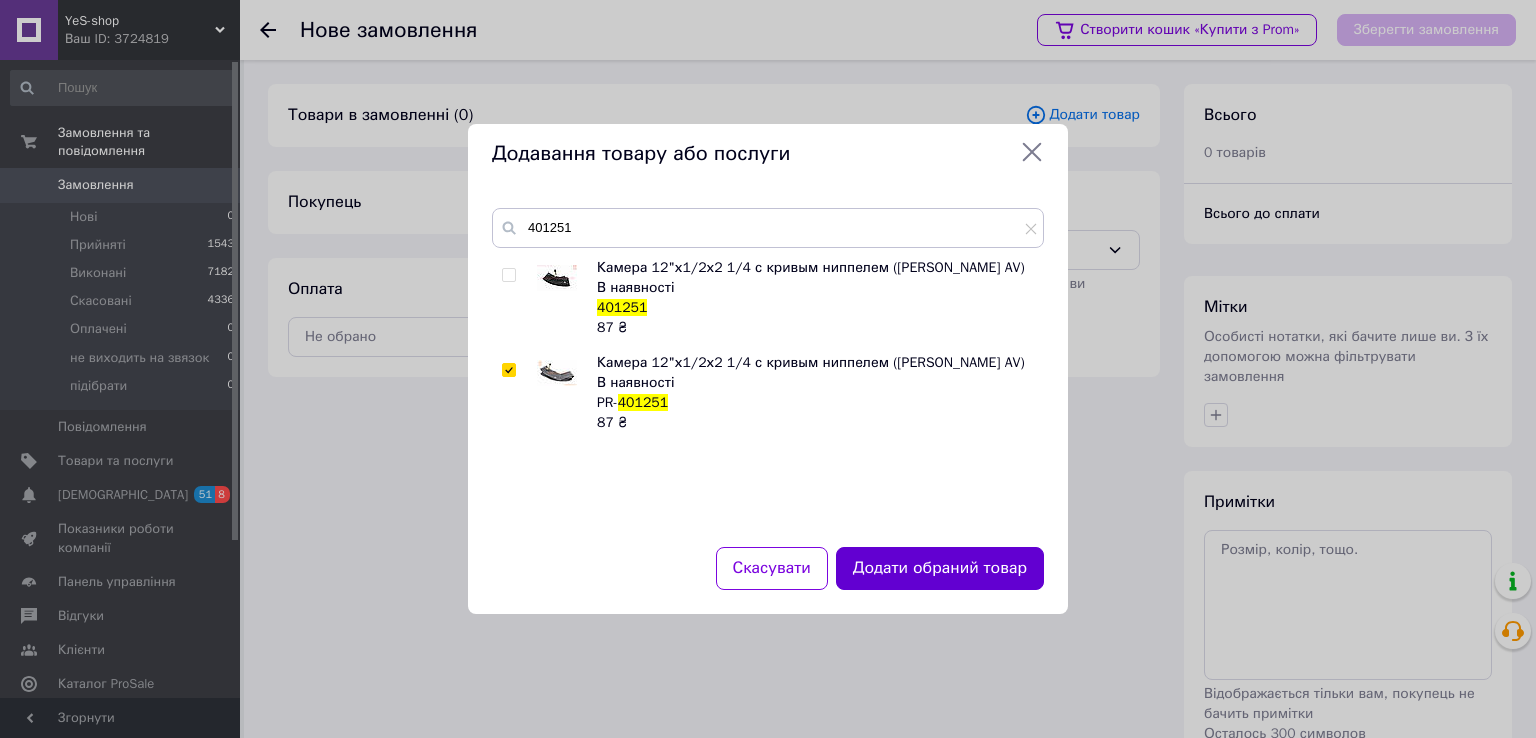click on "Додати обраний товар" at bounding box center (940, 568) 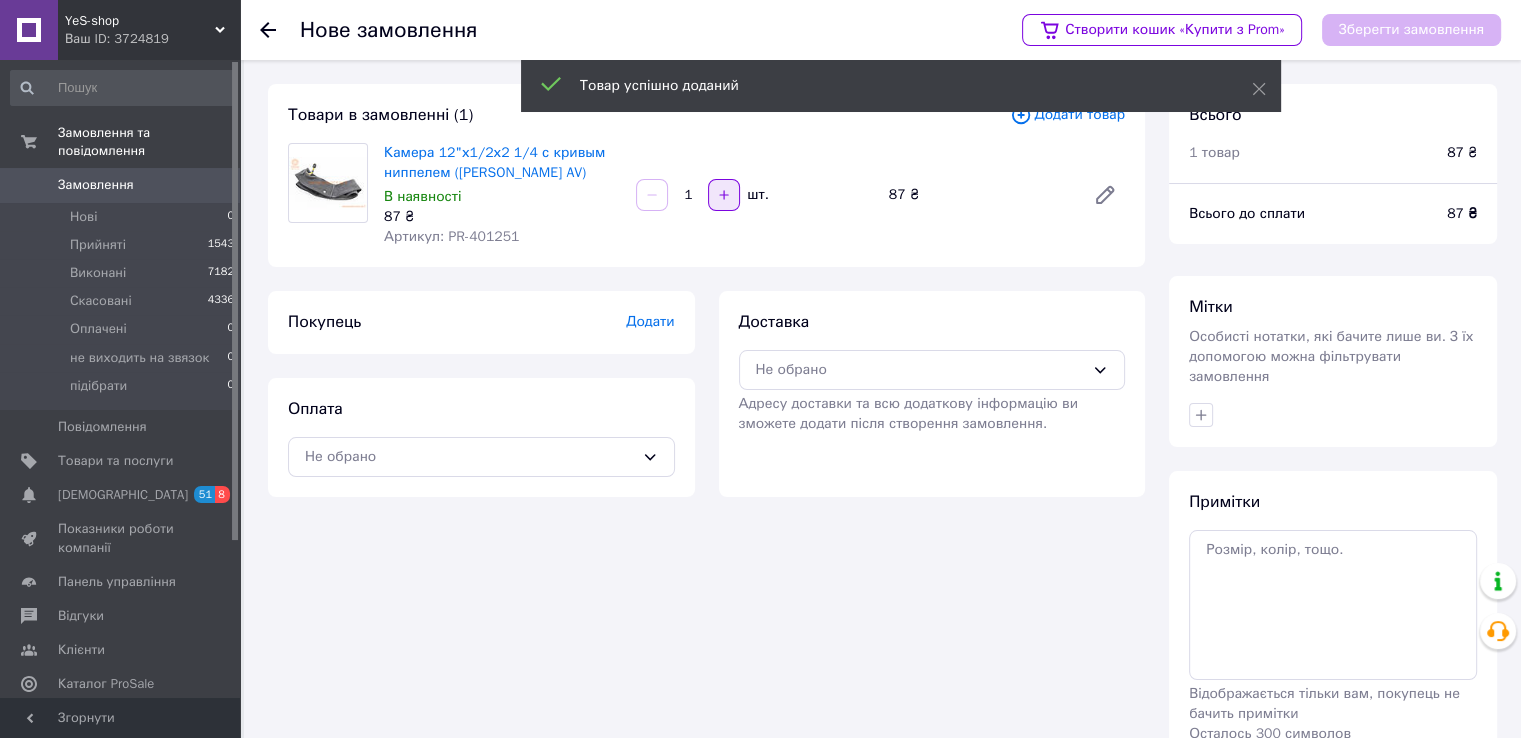 click 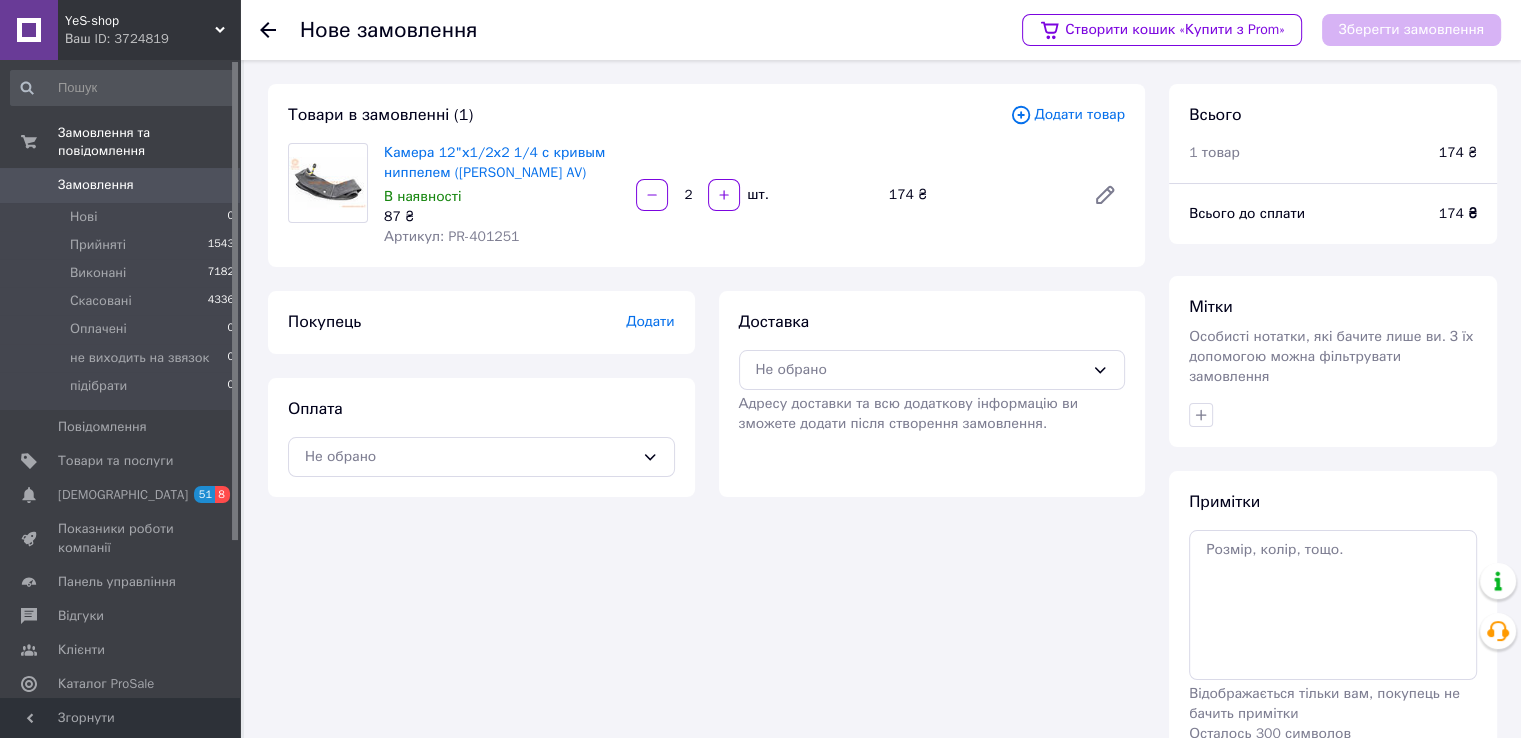 click on "Додати" at bounding box center (650, 321) 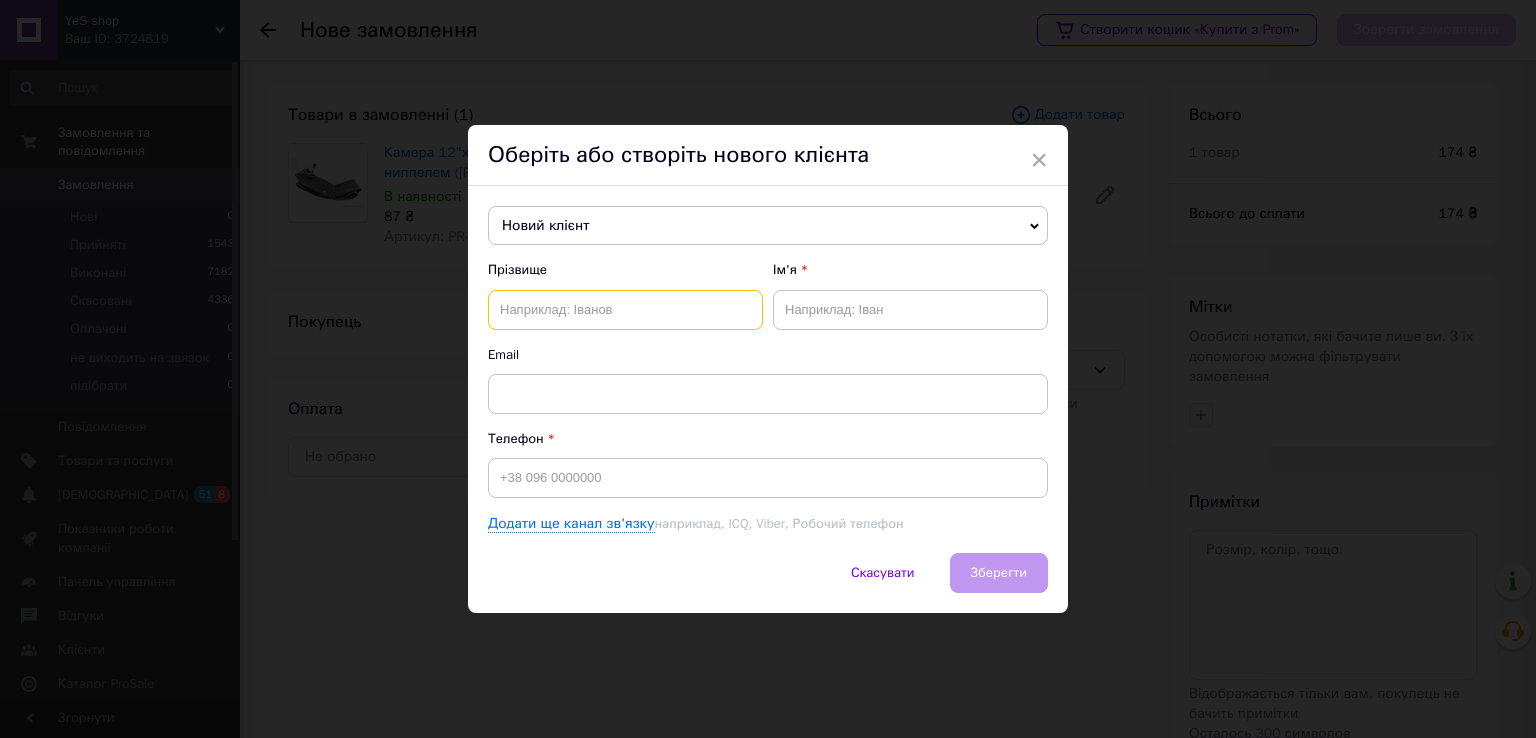 click at bounding box center [625, 310] 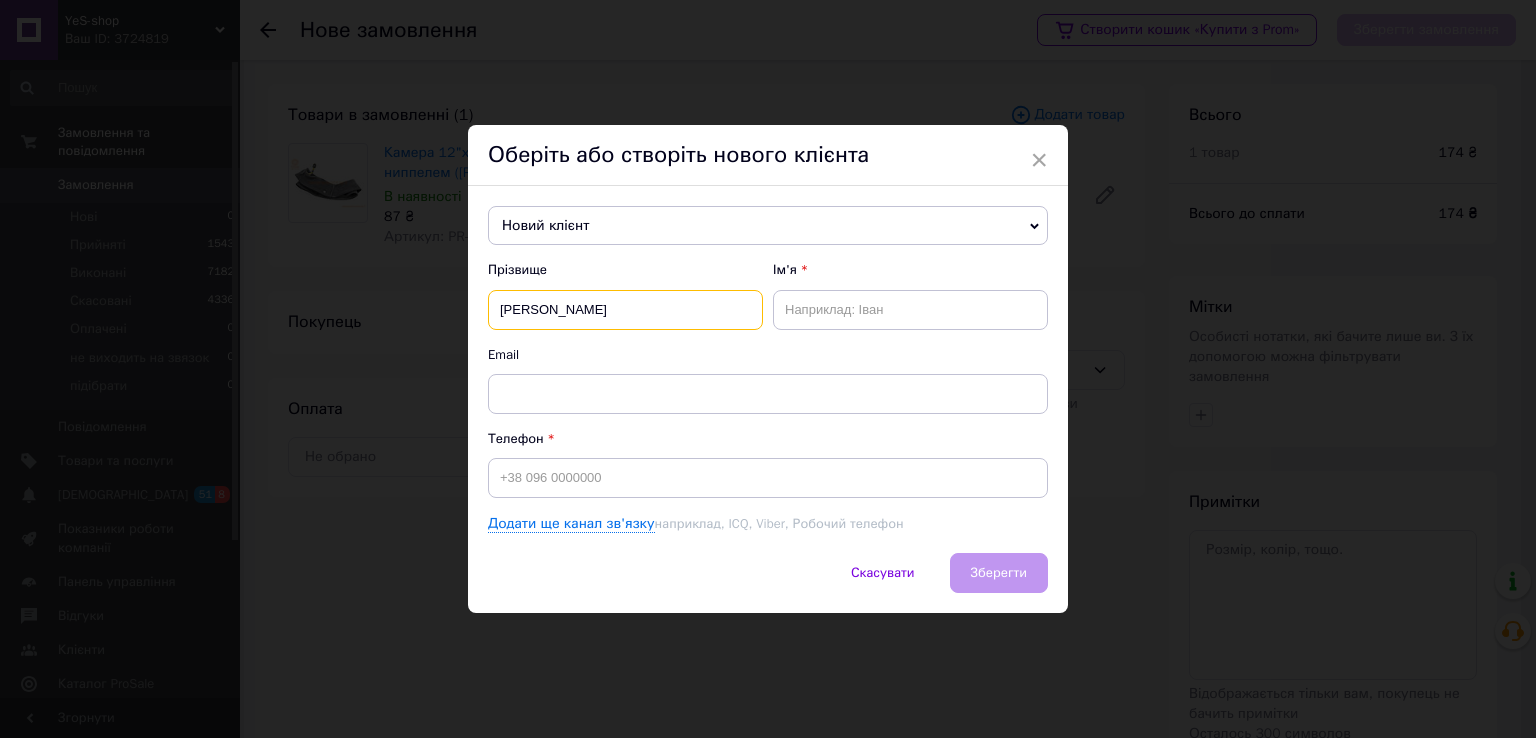 type on "Міщенко" 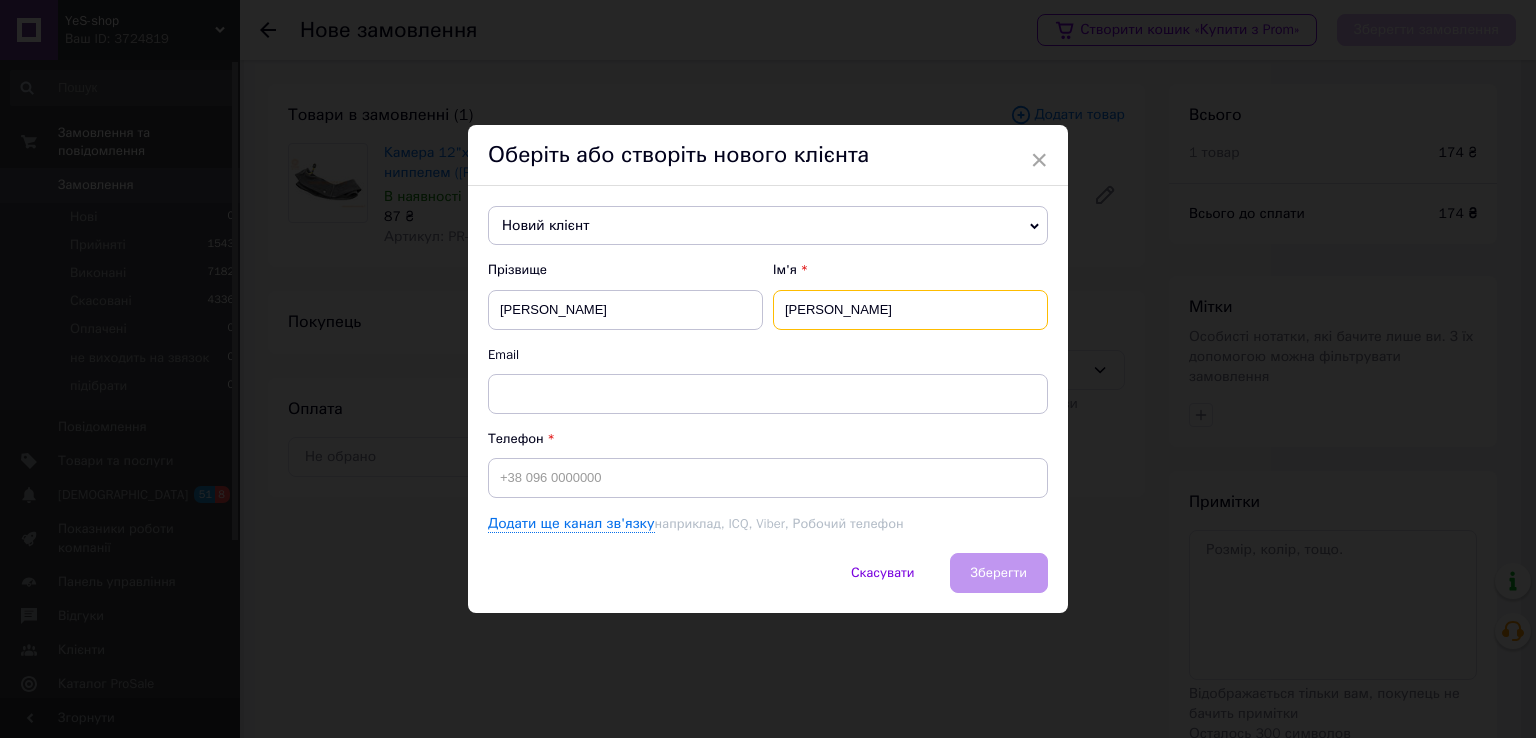 type on "Микола" 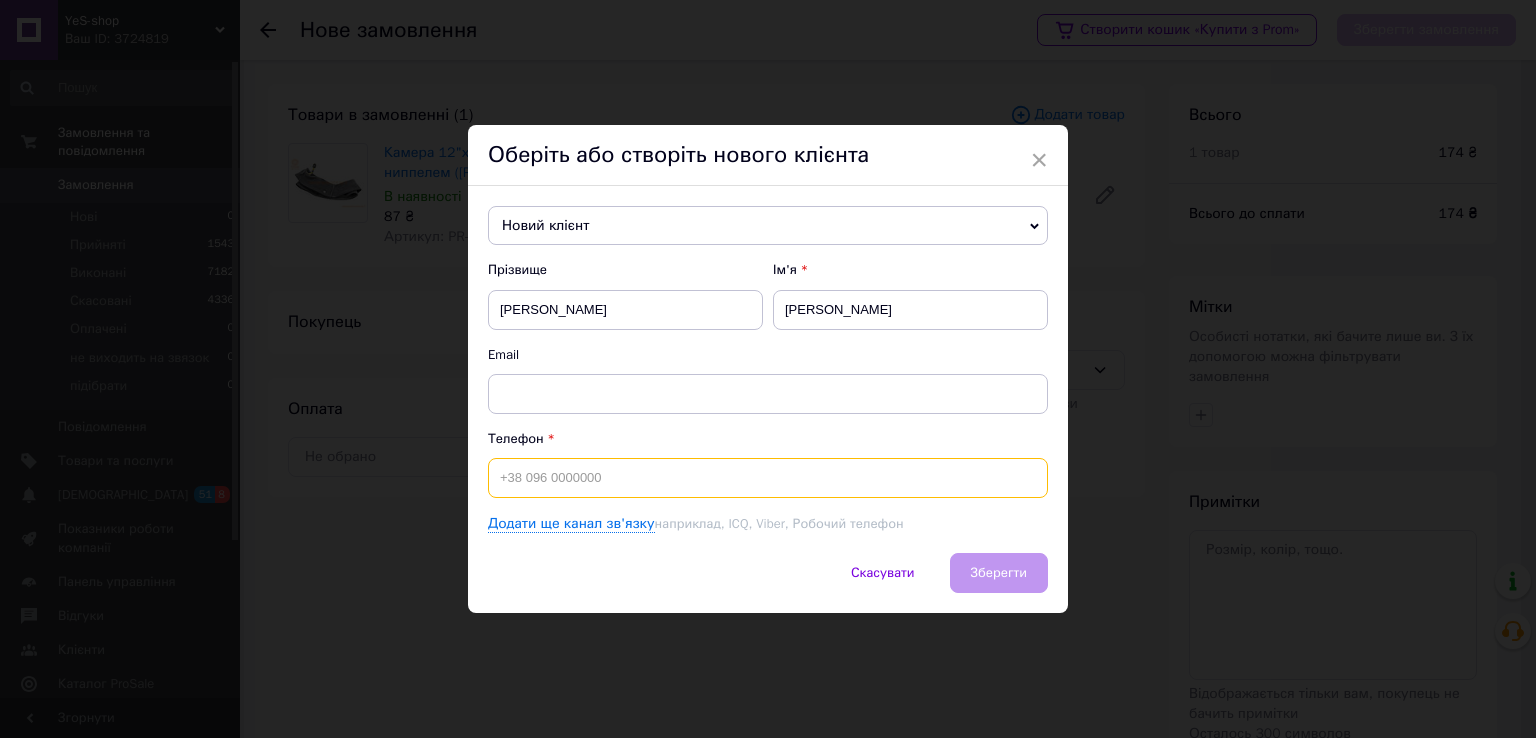 click at bounding box center (768, 478) 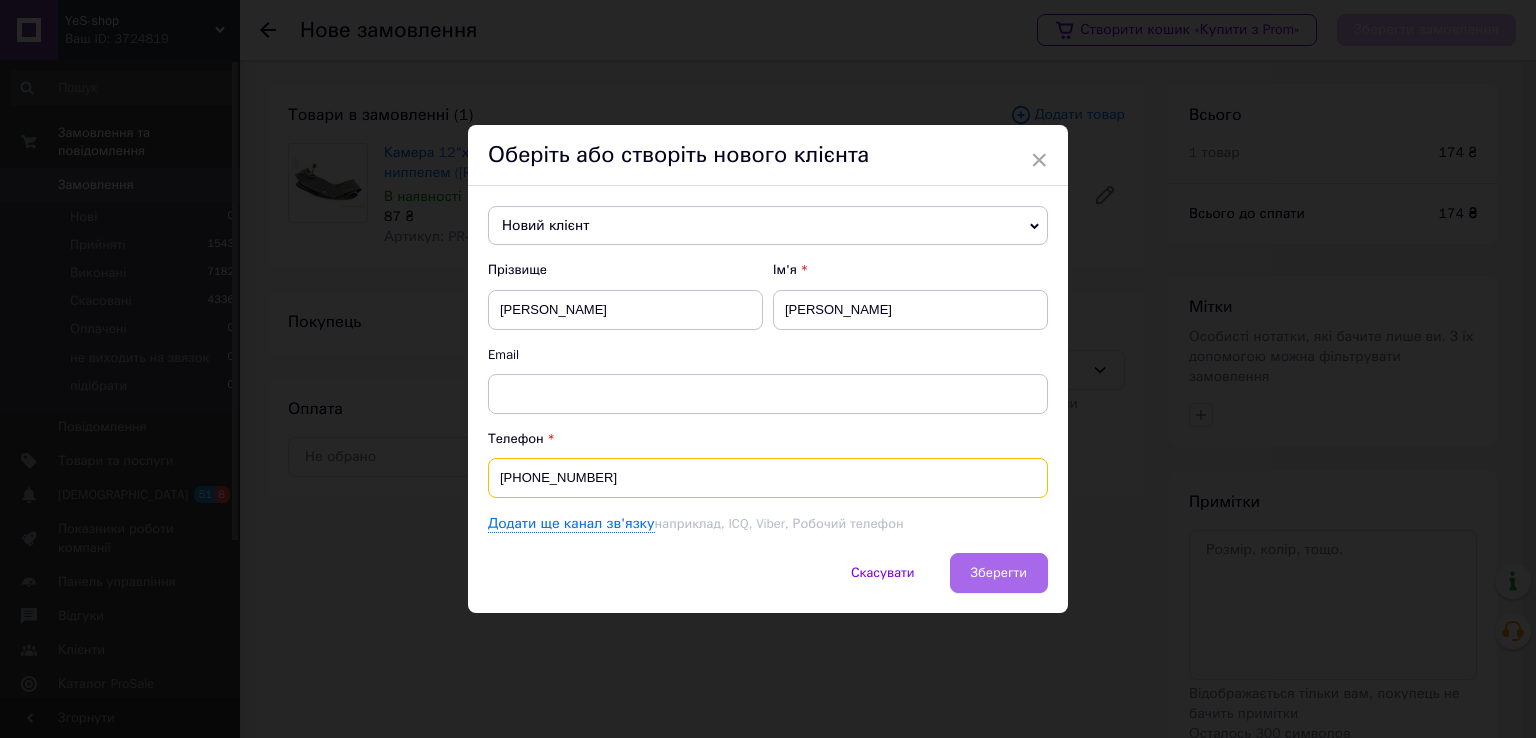 type on "[PHONE_NUMBER]" 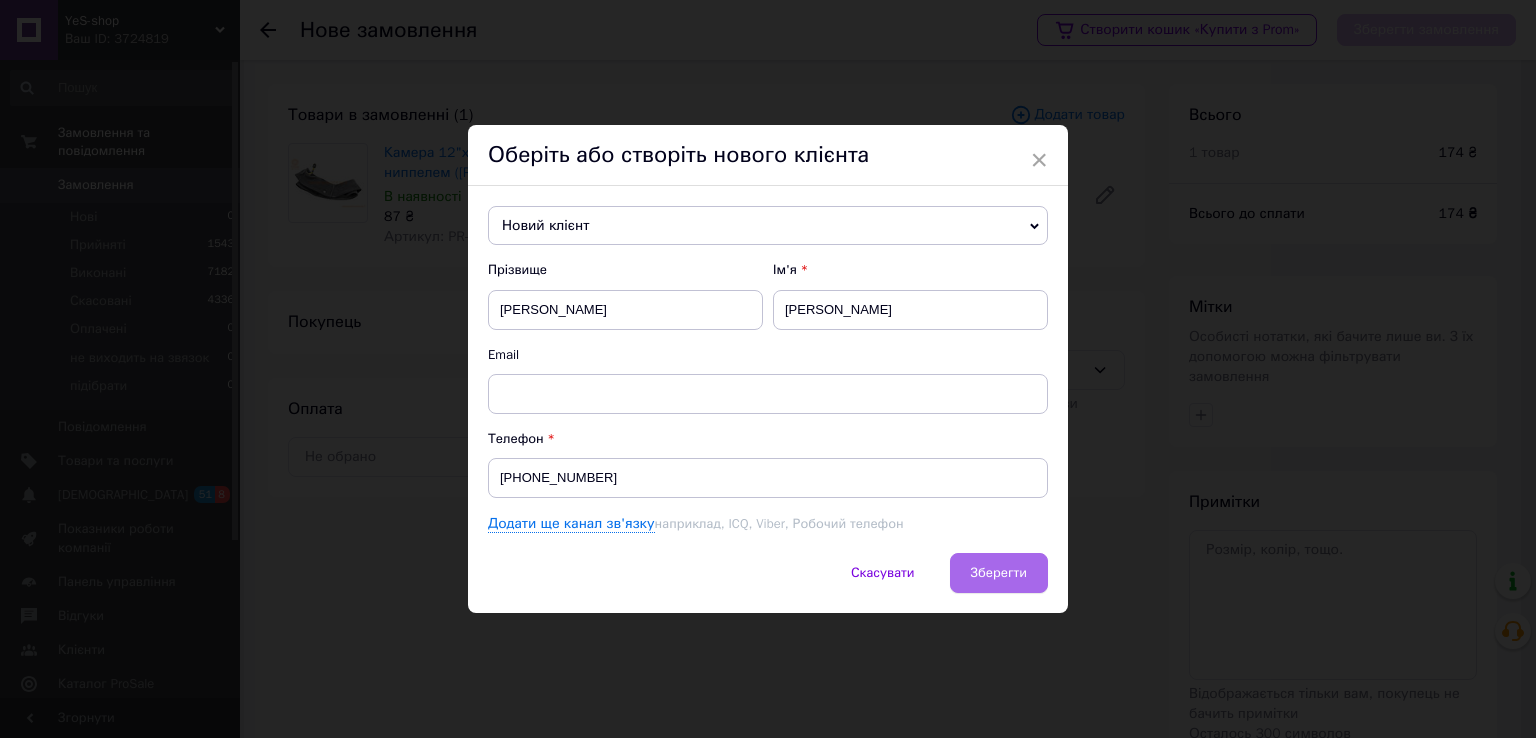 click on "Зберегти" at bounding box center (999, 573) 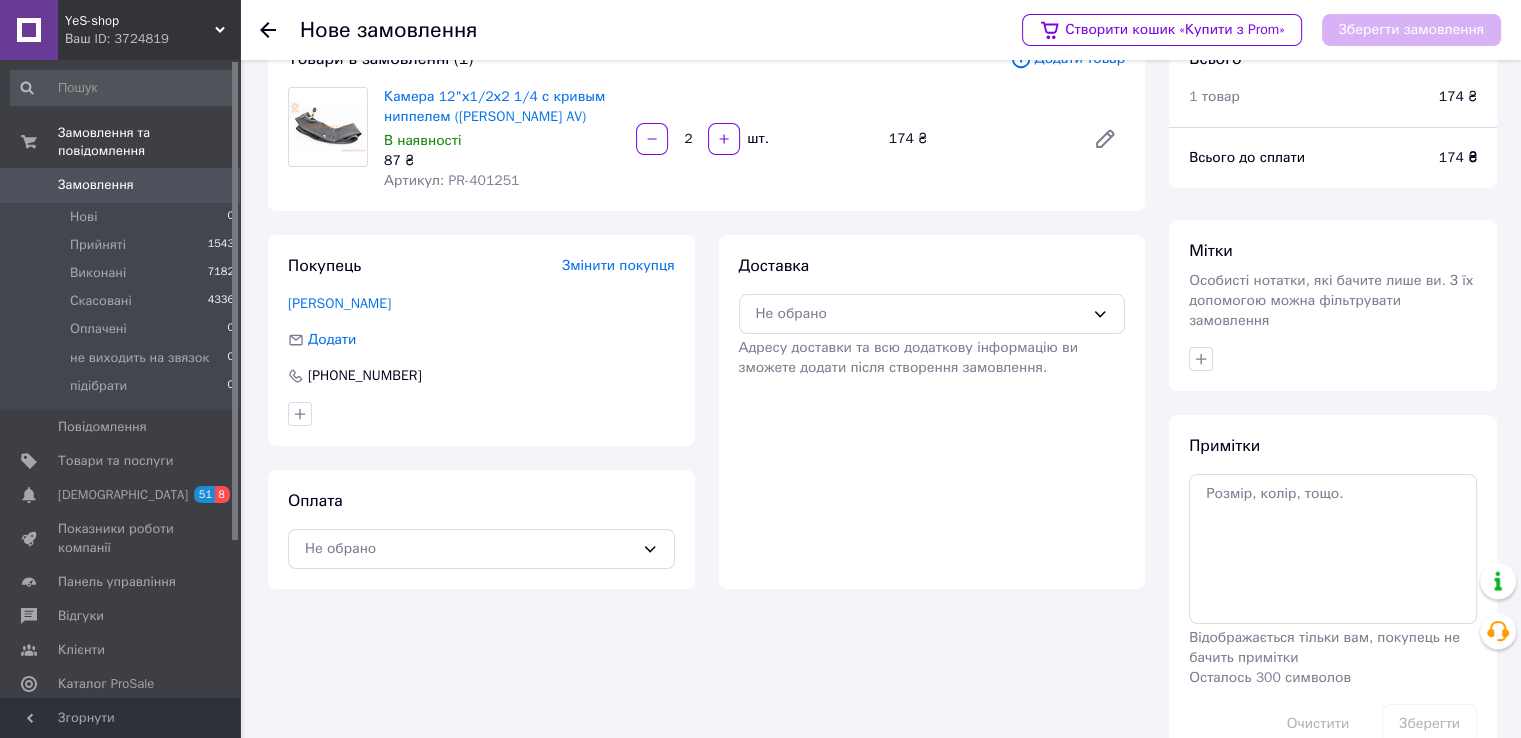 scroll, scrollTop: 85, scrollLeft: 0, axis: vertical 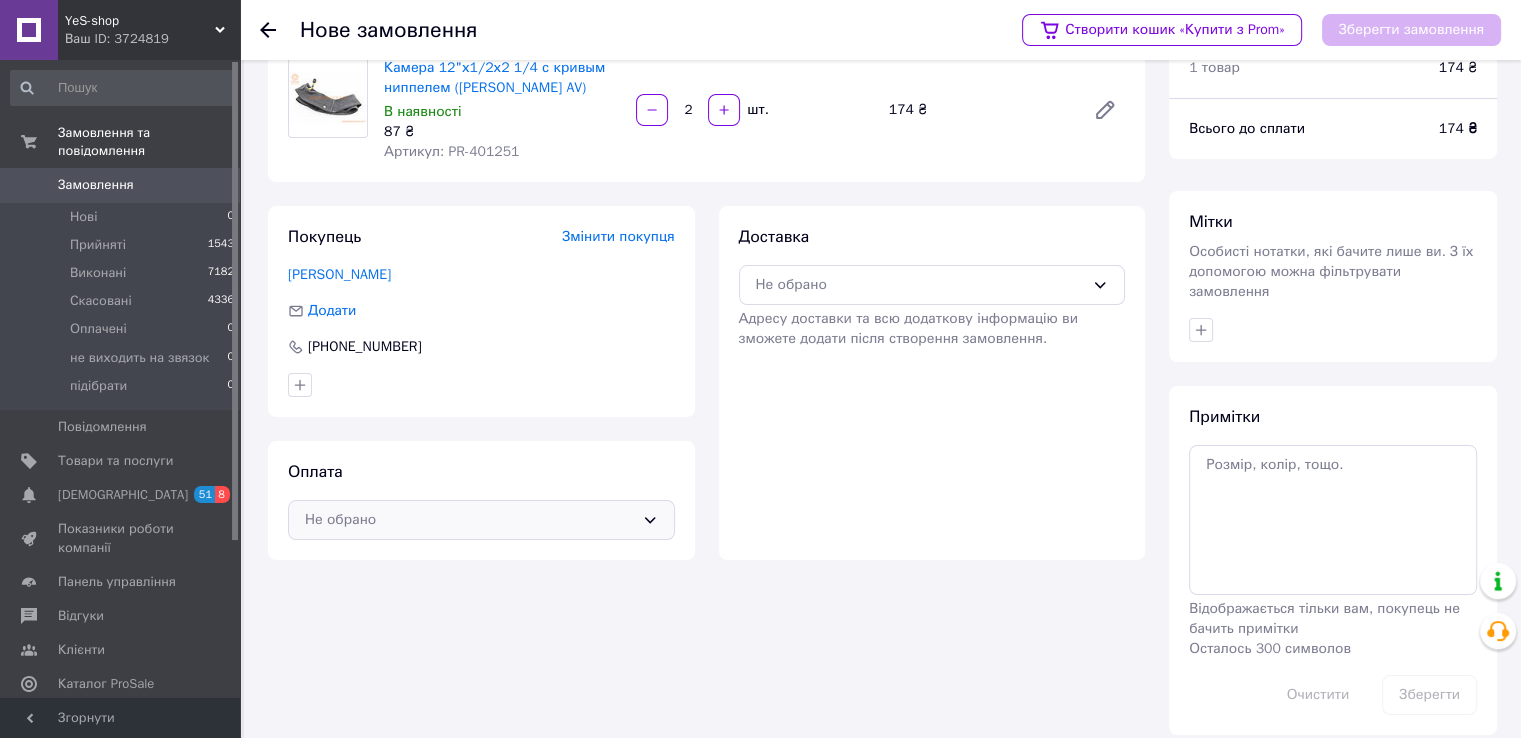 click 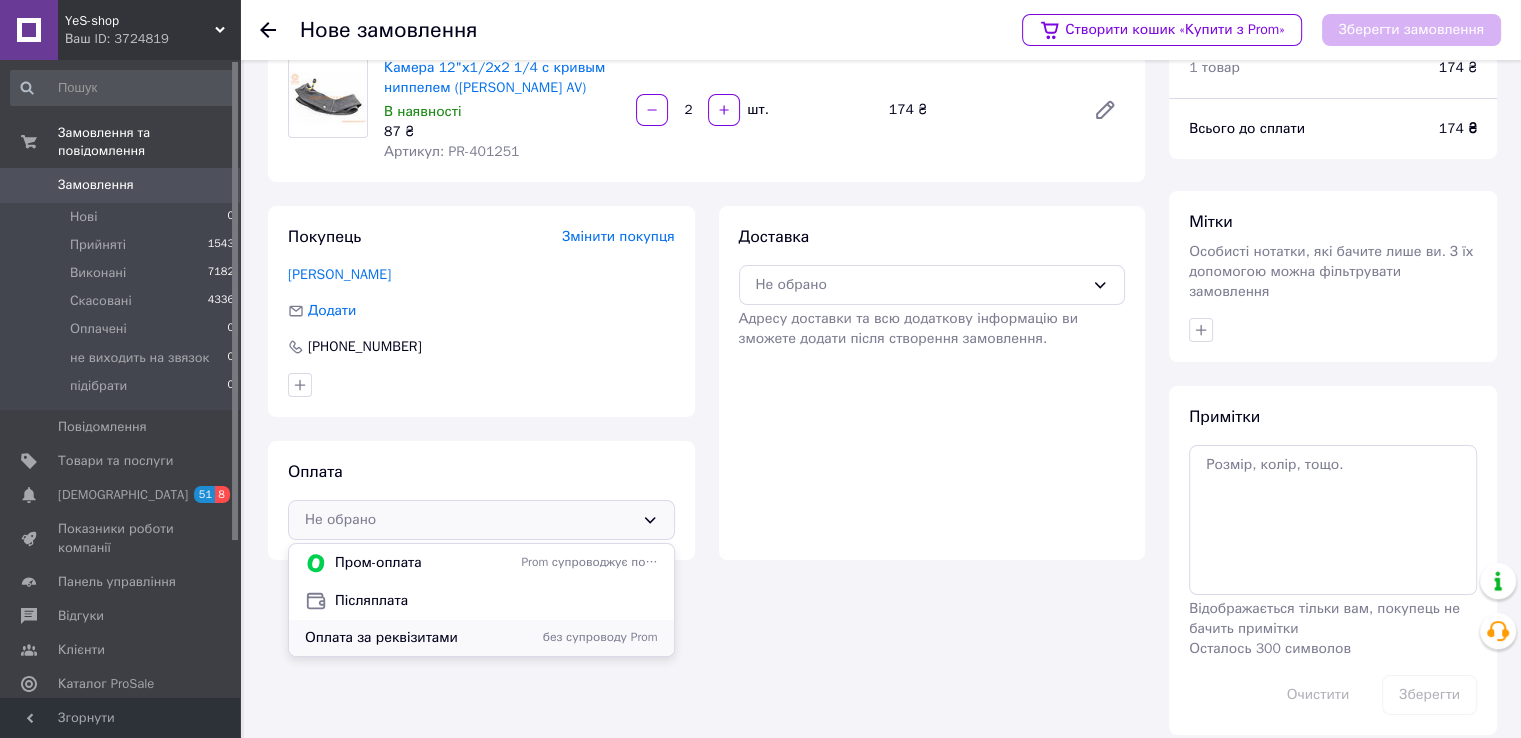 click on "Оплата за реквізитами" at bounding box center (409, 638) 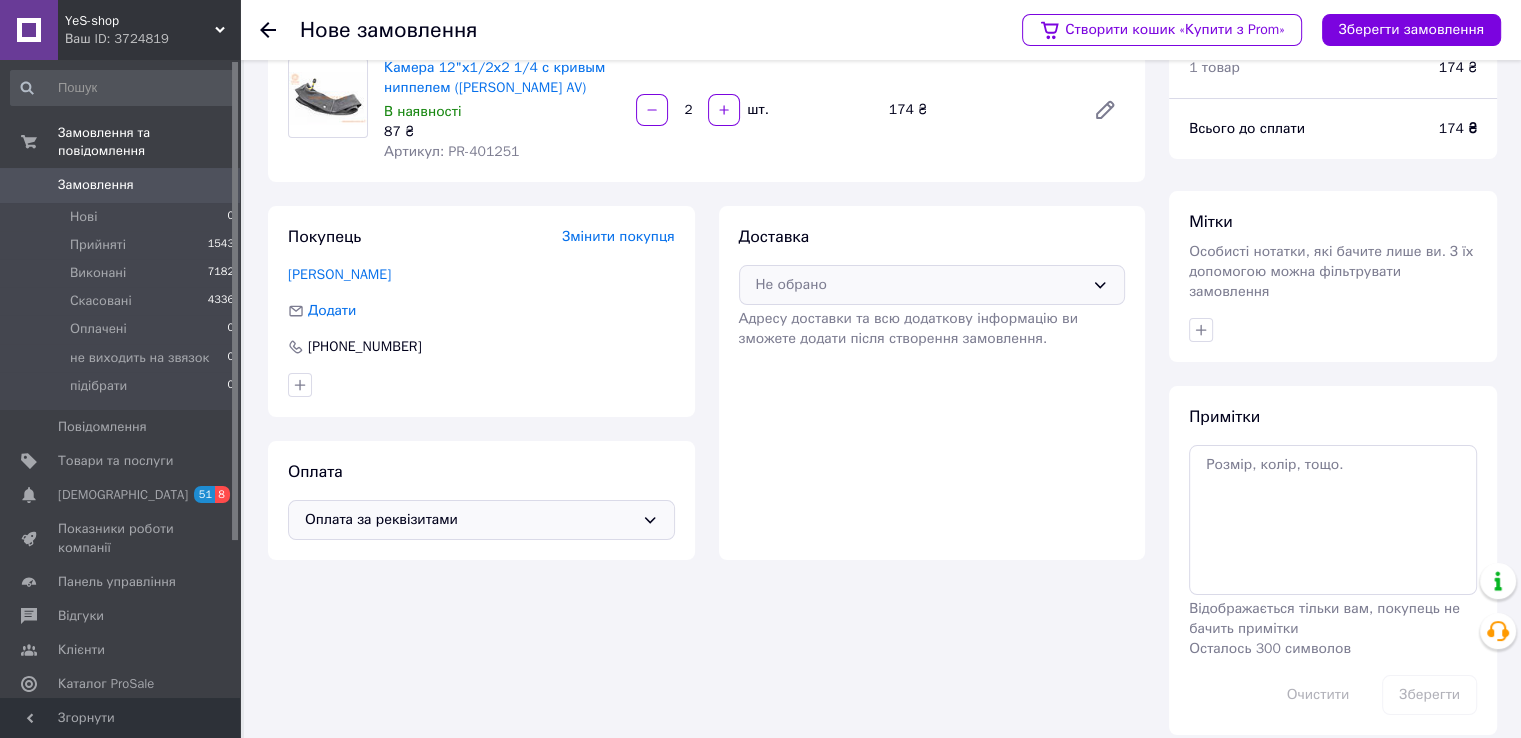 drag, startPoint x: 1103, startPoint y: 285, endPoint x: 1072, endPoint y: 302, distance: 35.35534 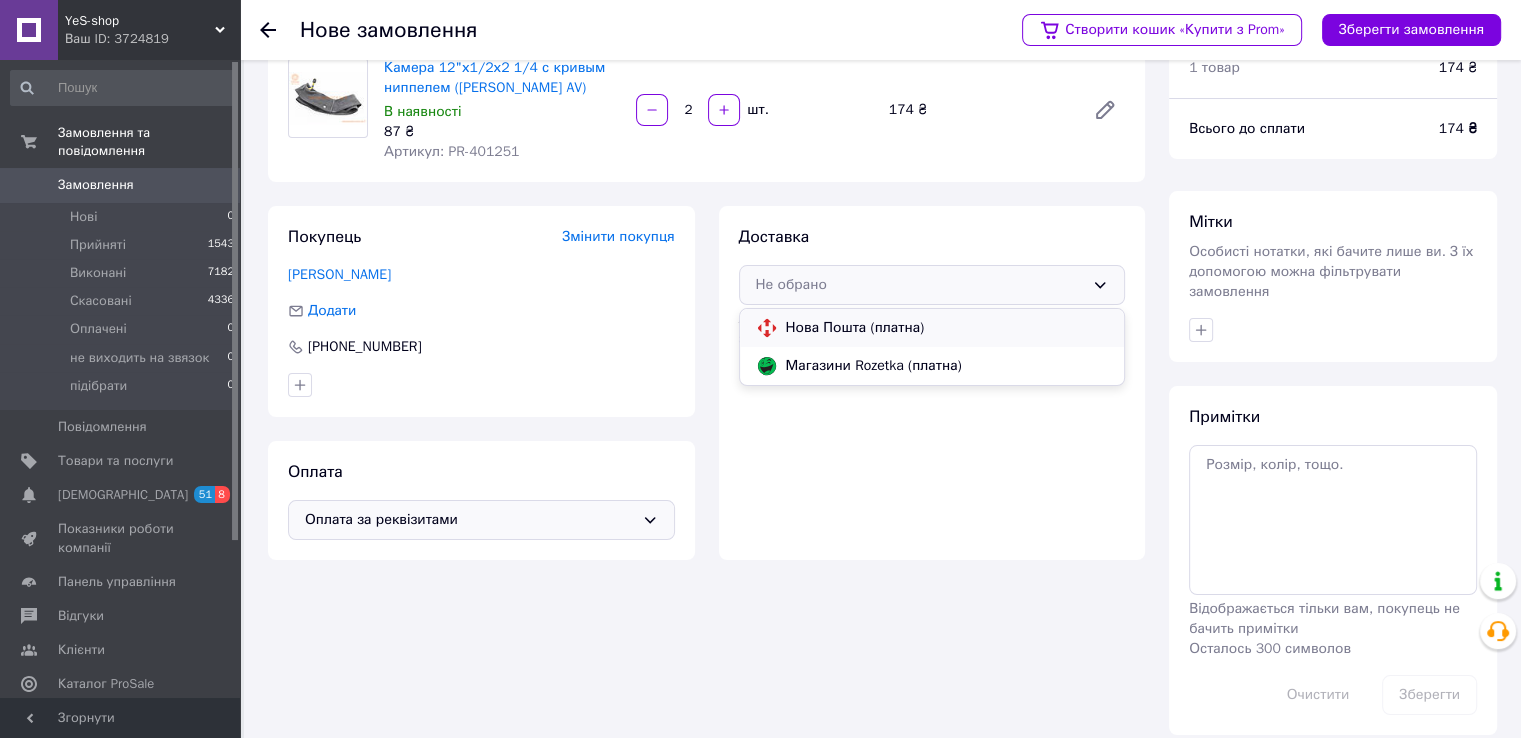 click on "Нова Пошта (платна)" at bounding box center (947, 328) 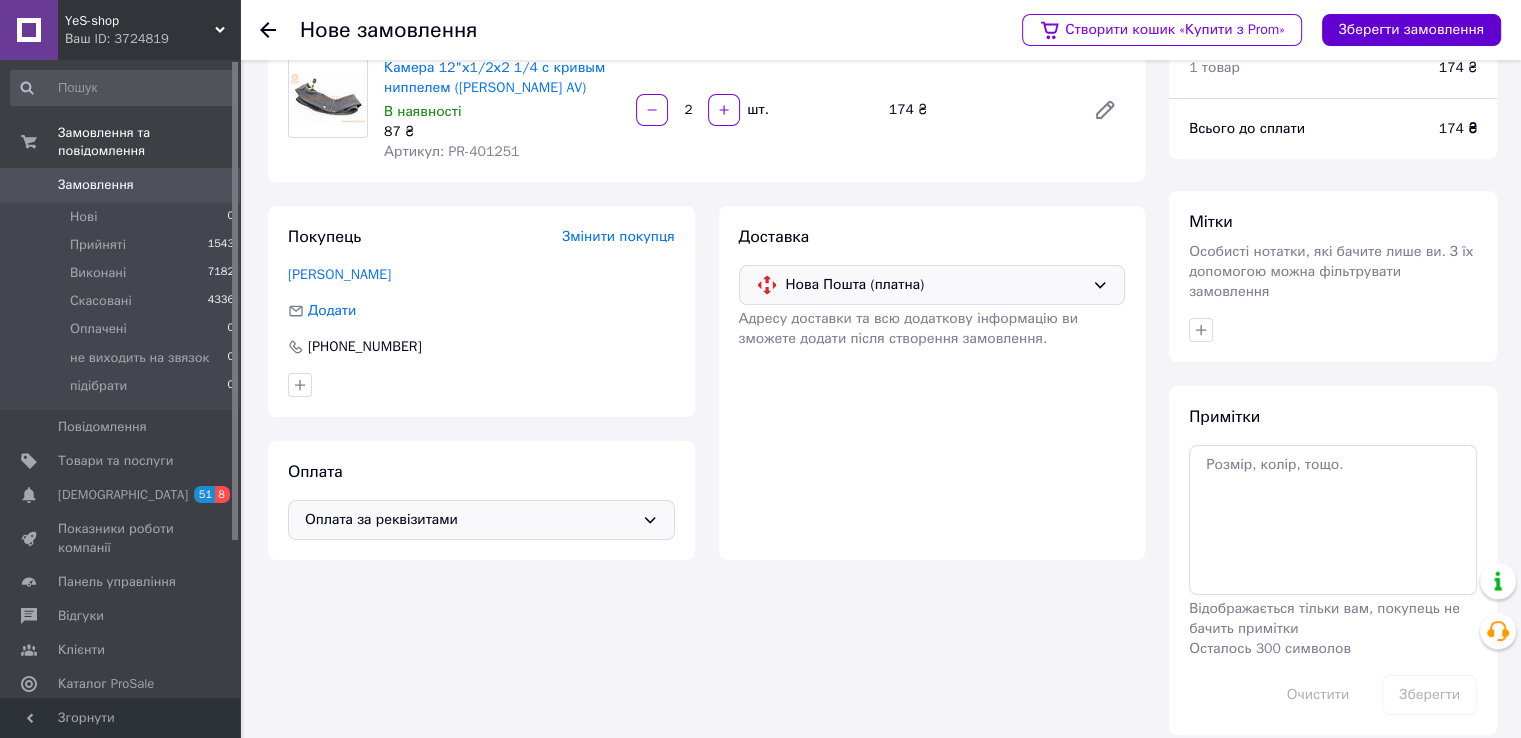 click on "Зберегти замовлення" at bounding box center [1411, 30] 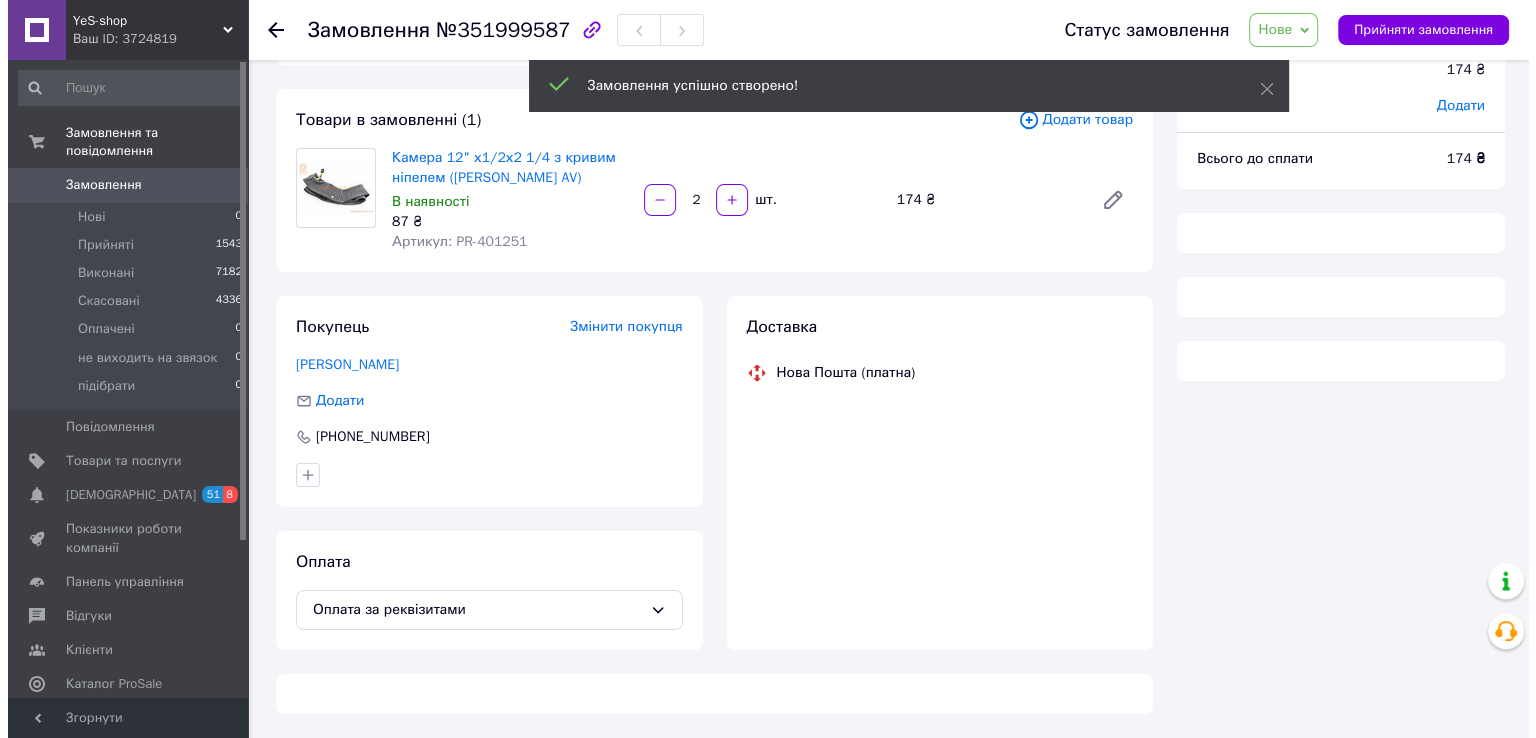 scroll, scrollTop: 85, scrollLeft: 0, axis: vertical 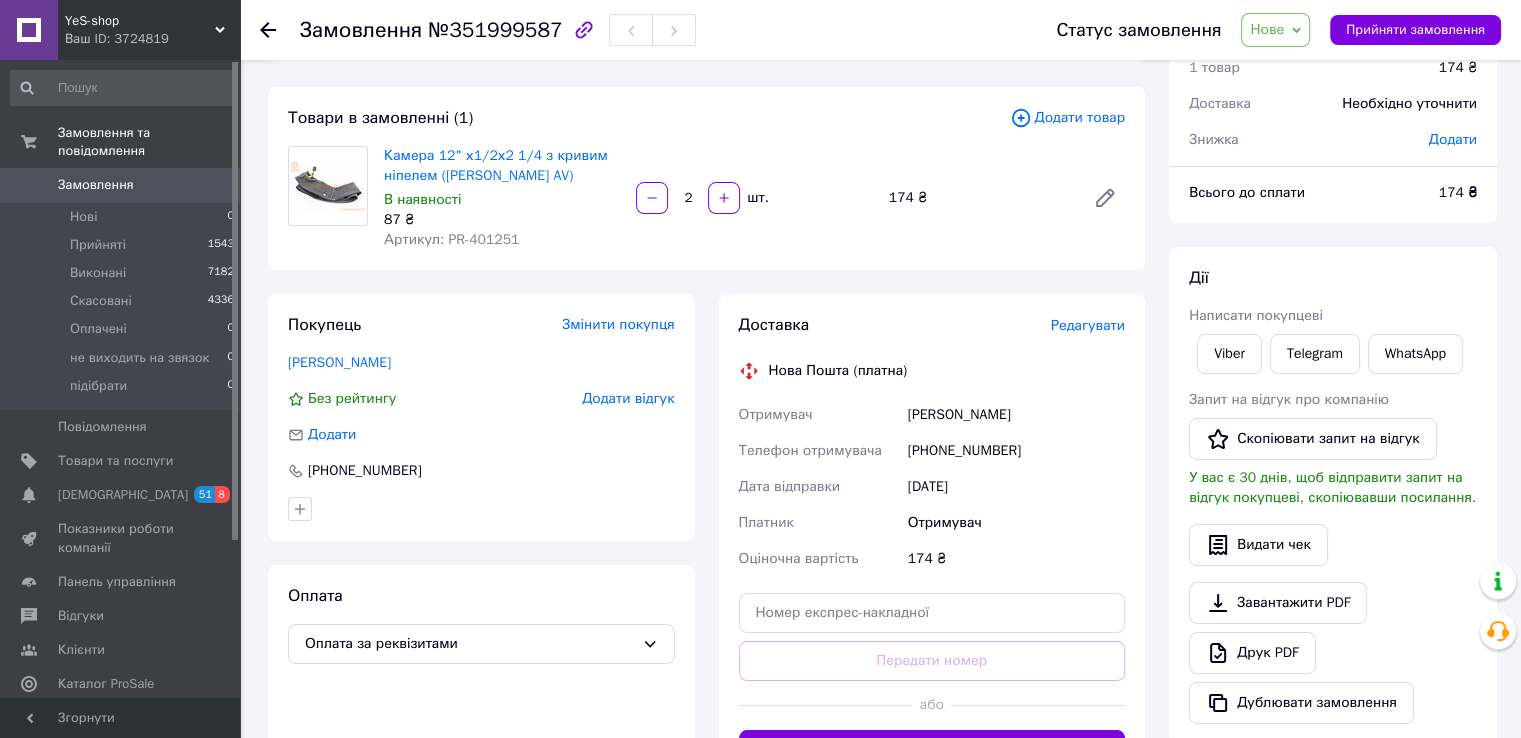 click on "Редагувати" at bounding box center (1088, 325) 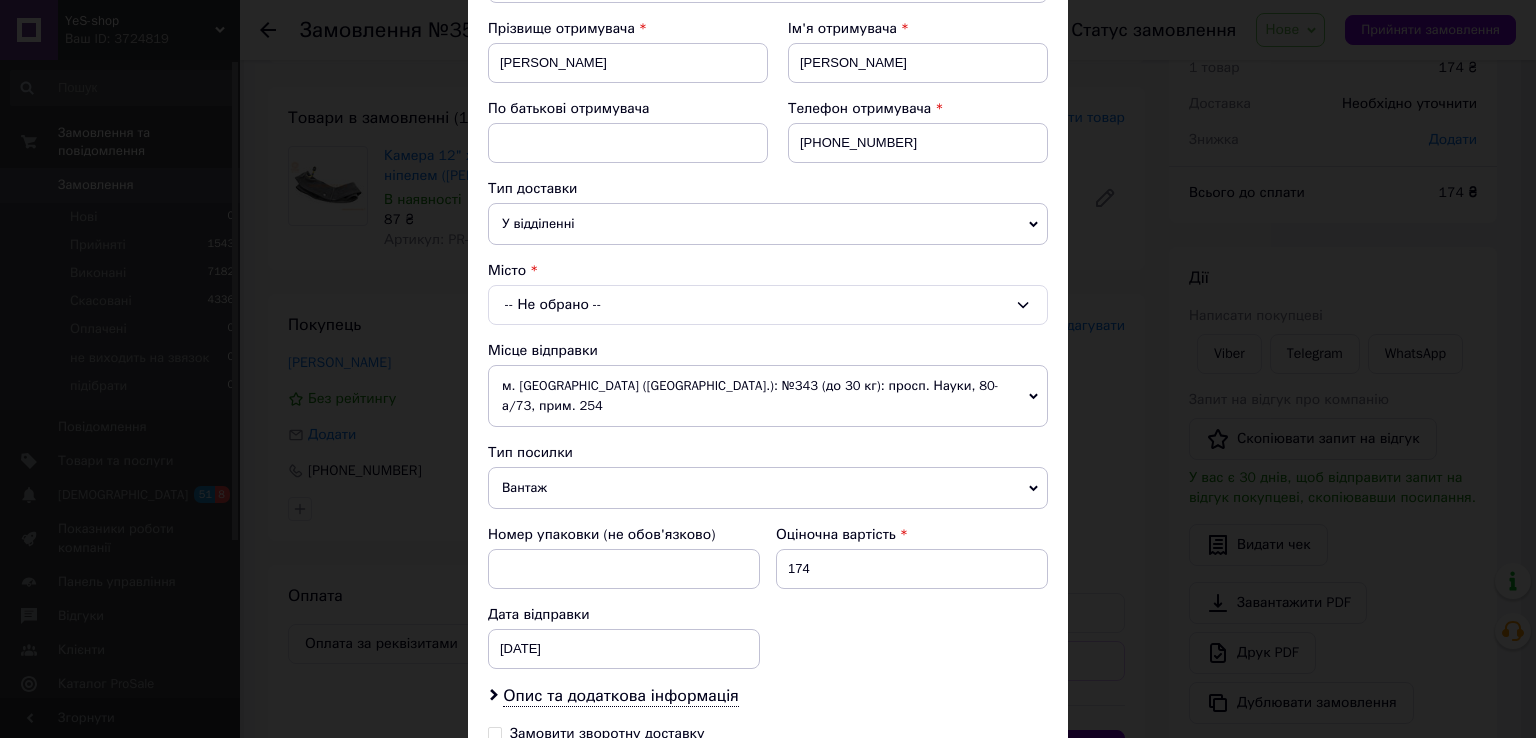 scroll, scrollTop: 400, scrollLeft: 0, axis: vertical 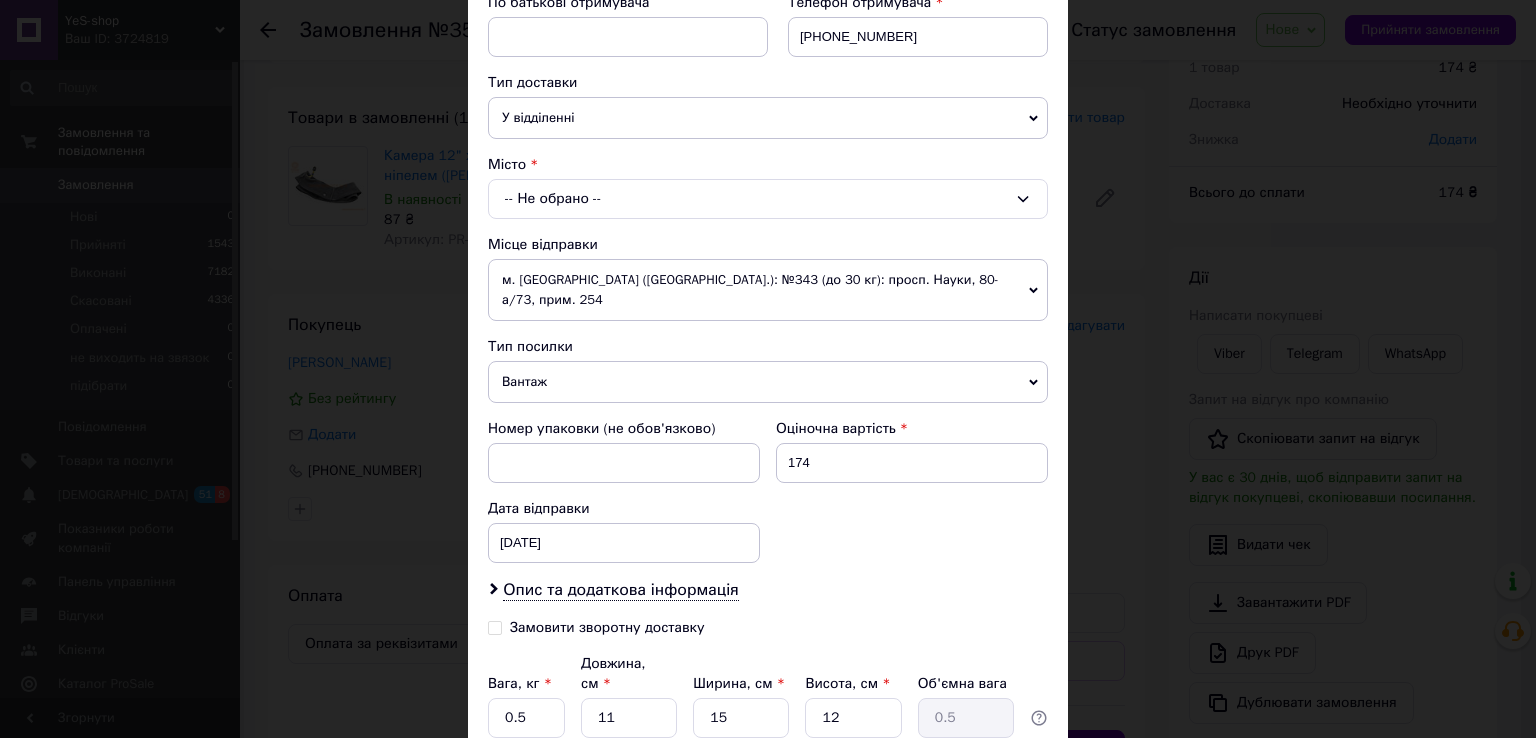 click on "-- Не обрано --" at bounding box center (768, 199) 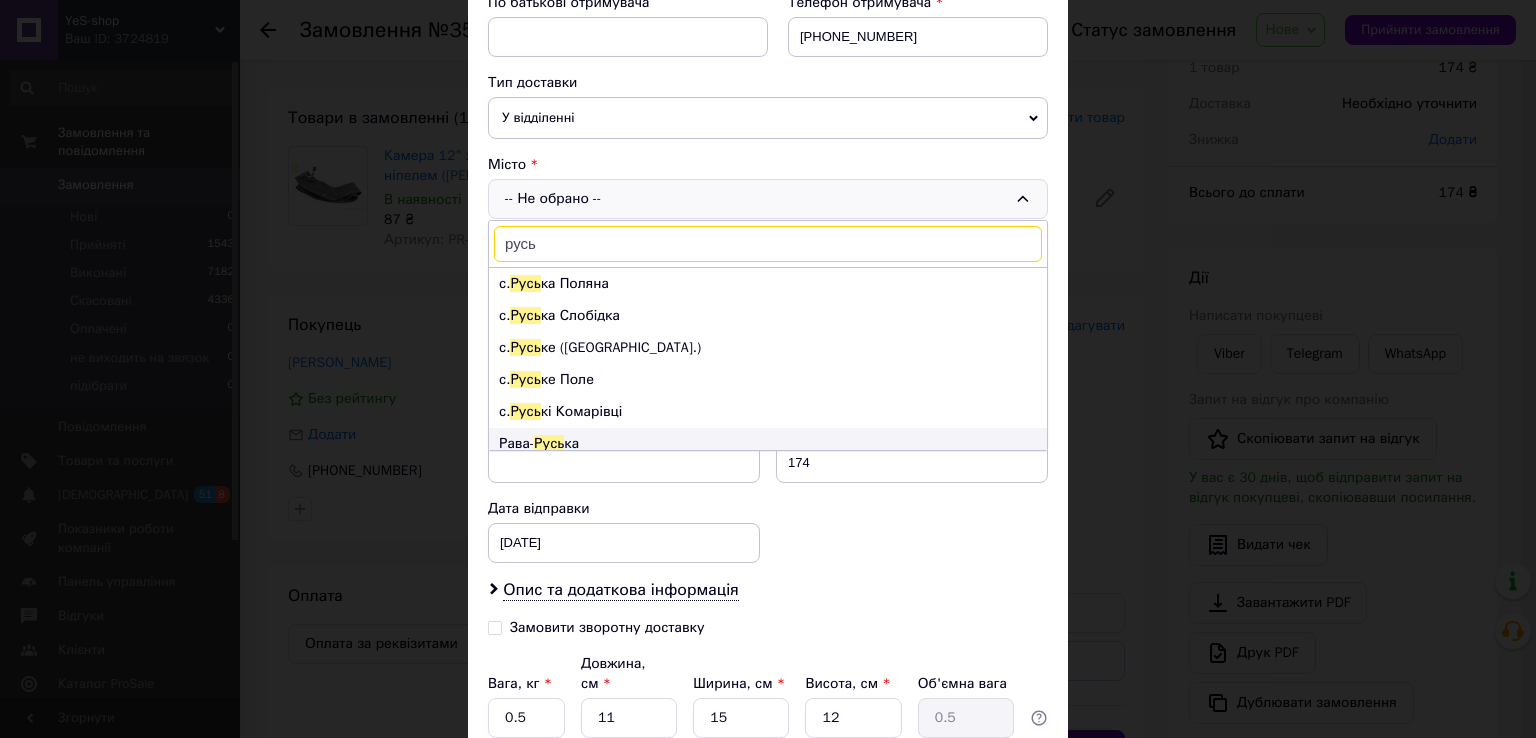 scroll, scrollTop: 0, scrollLeft: 0, axis: both 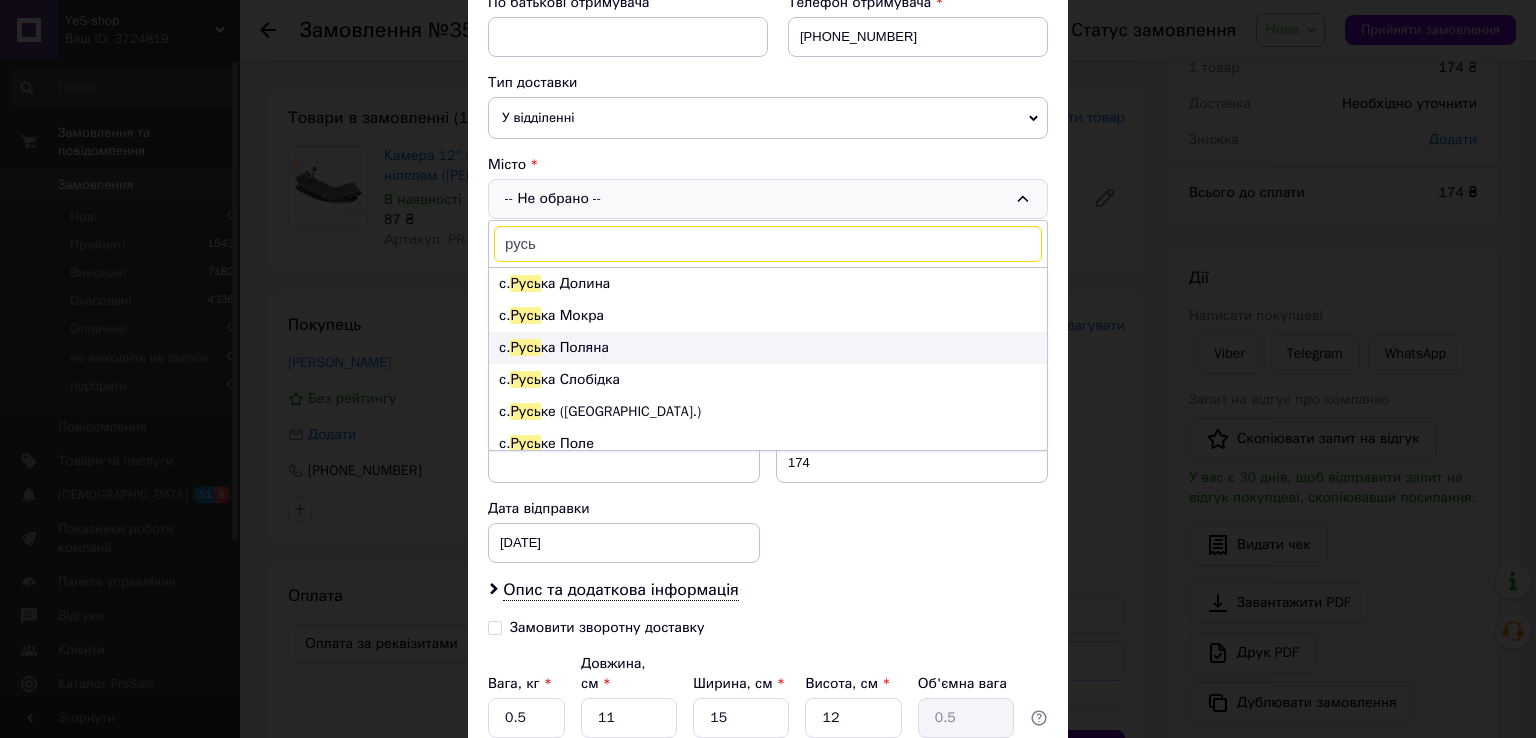type on "русь" 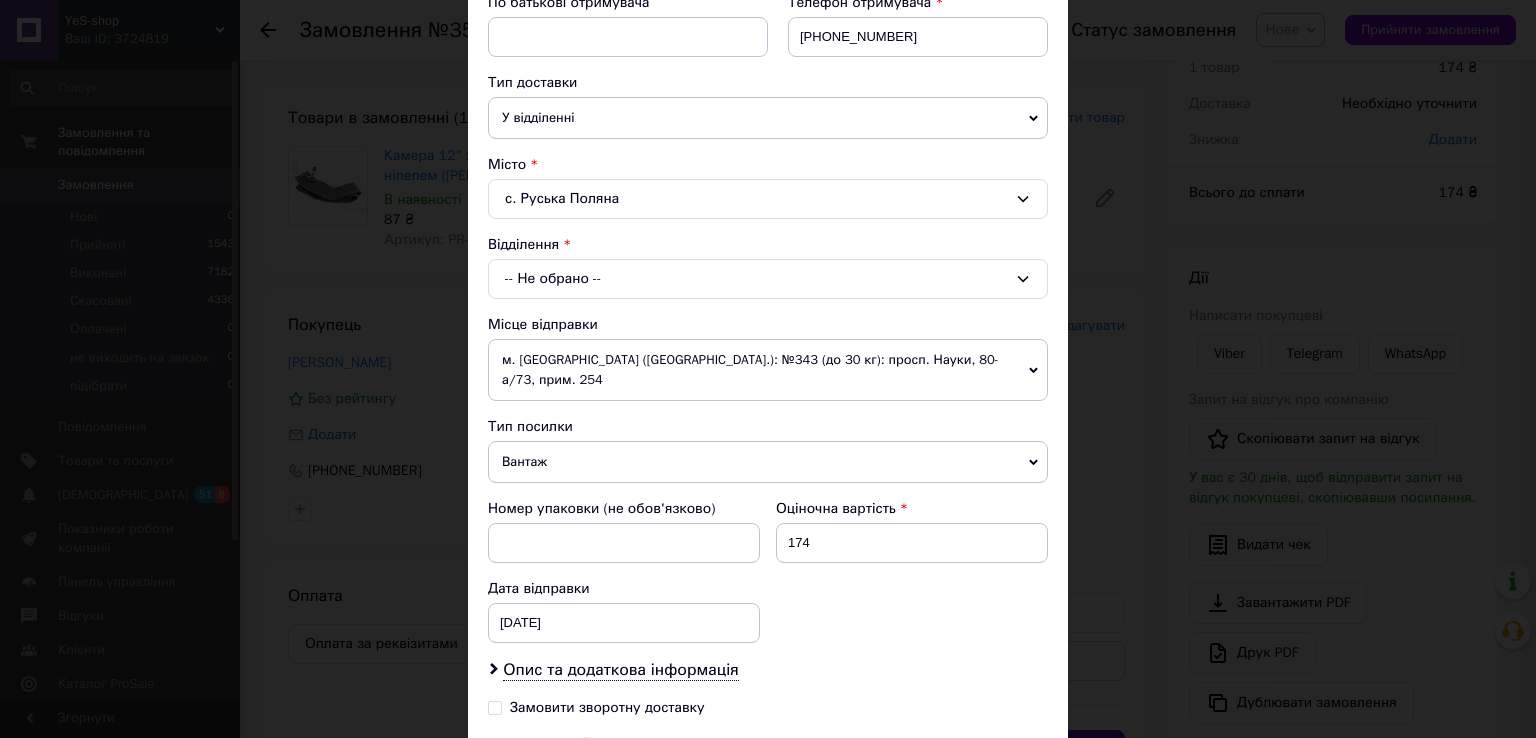 click on "-- Не обрано --" at bounding box center (768, 279) 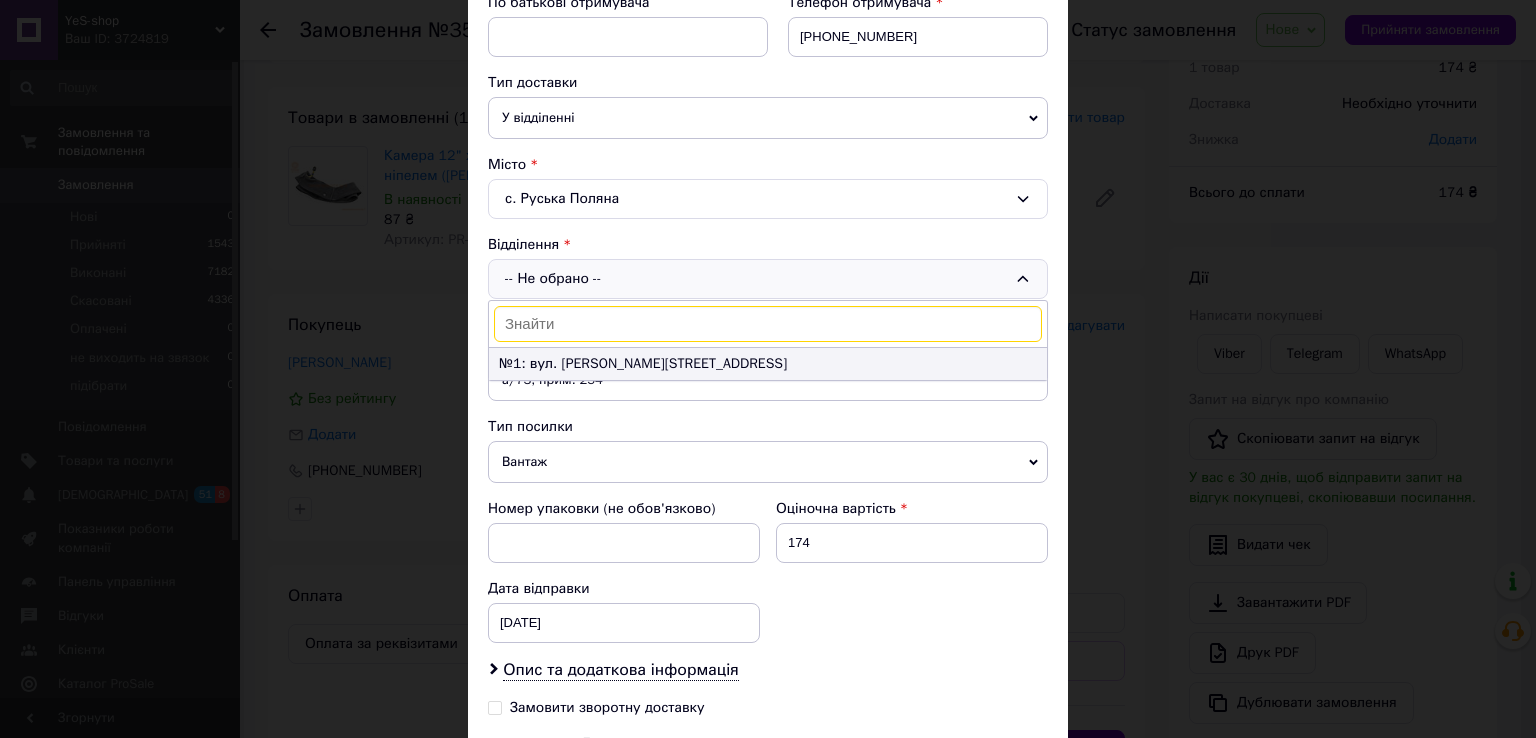 click on "№1: вул. Шраменка, 34" at bounding box center [768, 364] 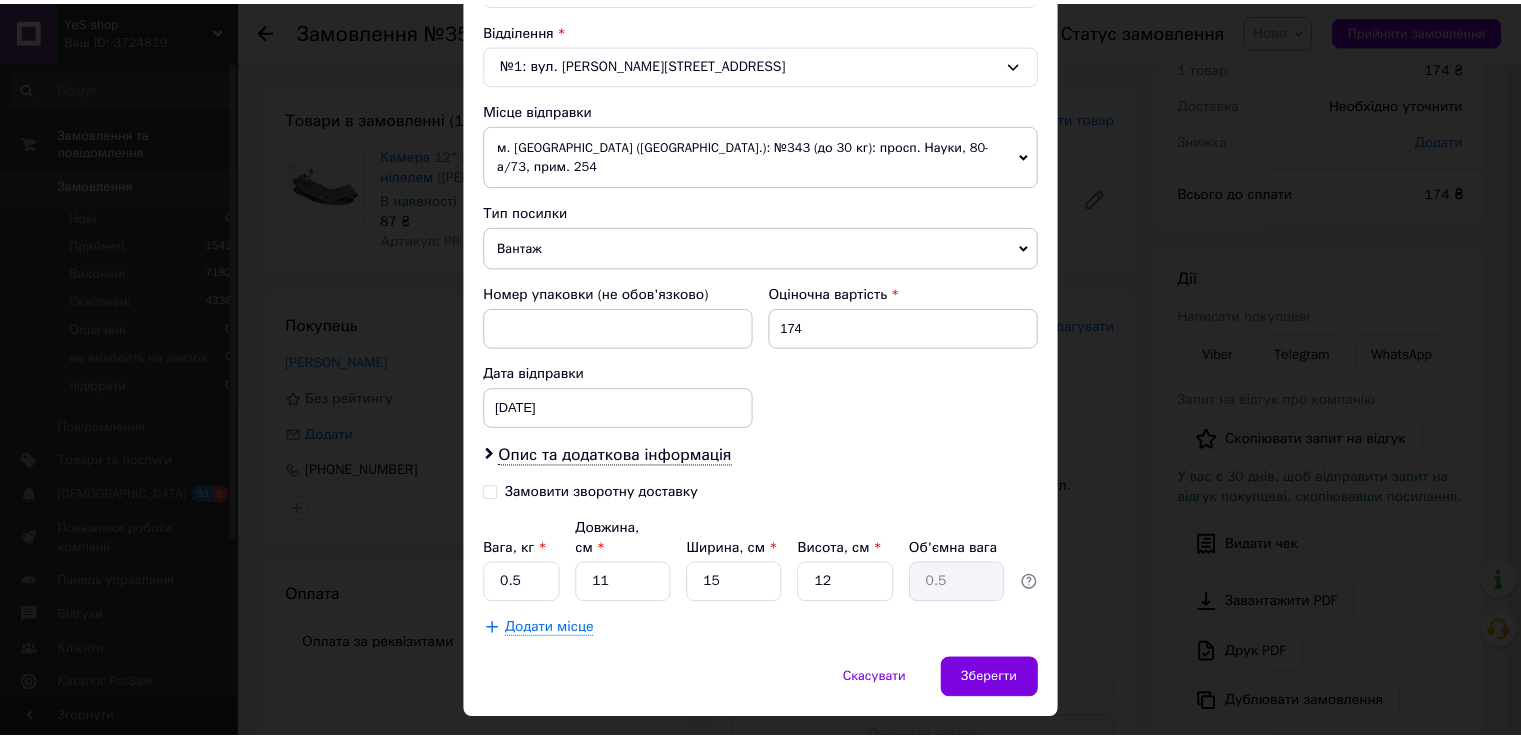 scroll, scrollTop: 620, scrollLeft: 0, axis: vertical 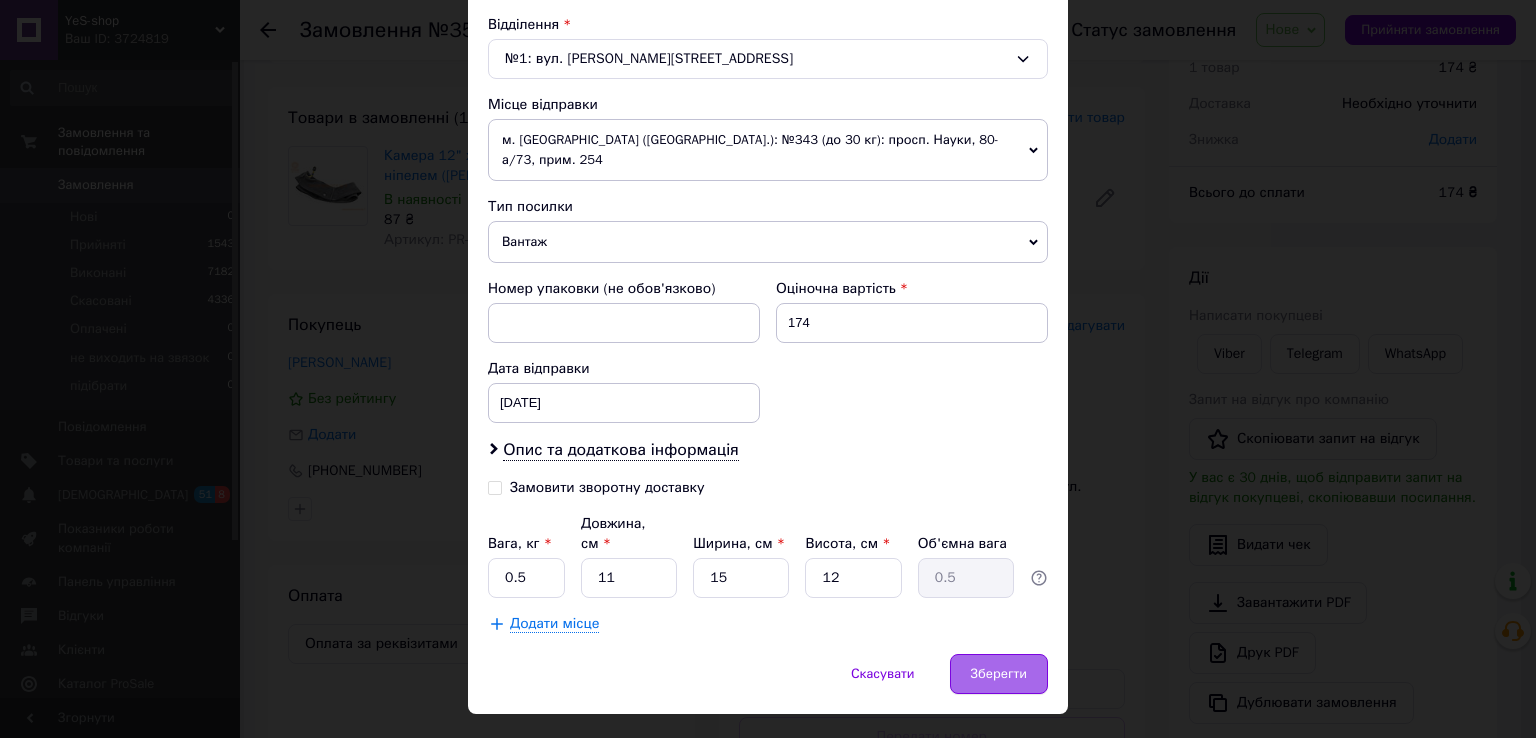 click on "Зберегти" at bounding box center [999, 674] 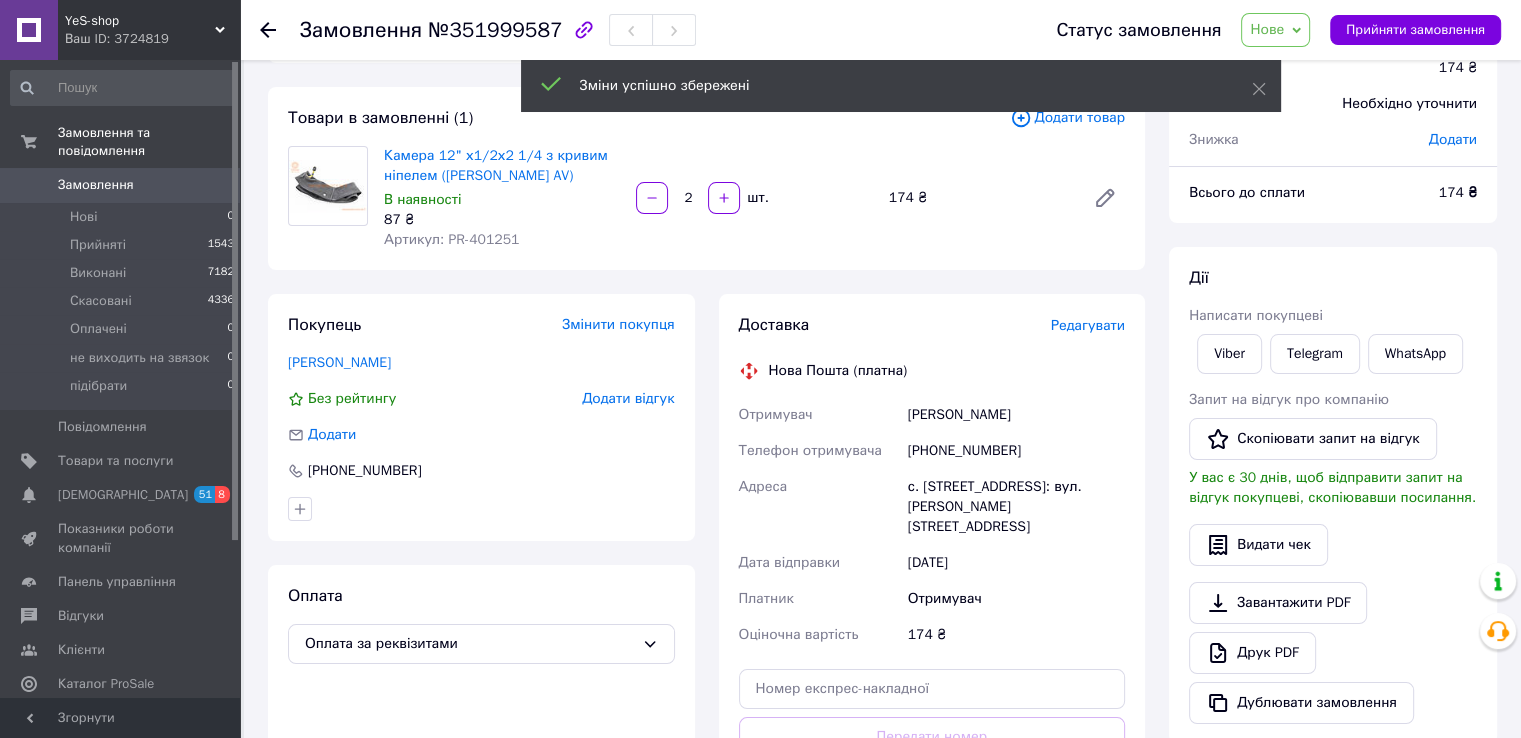 click on "Нове" at bounding box center (1275, 30) 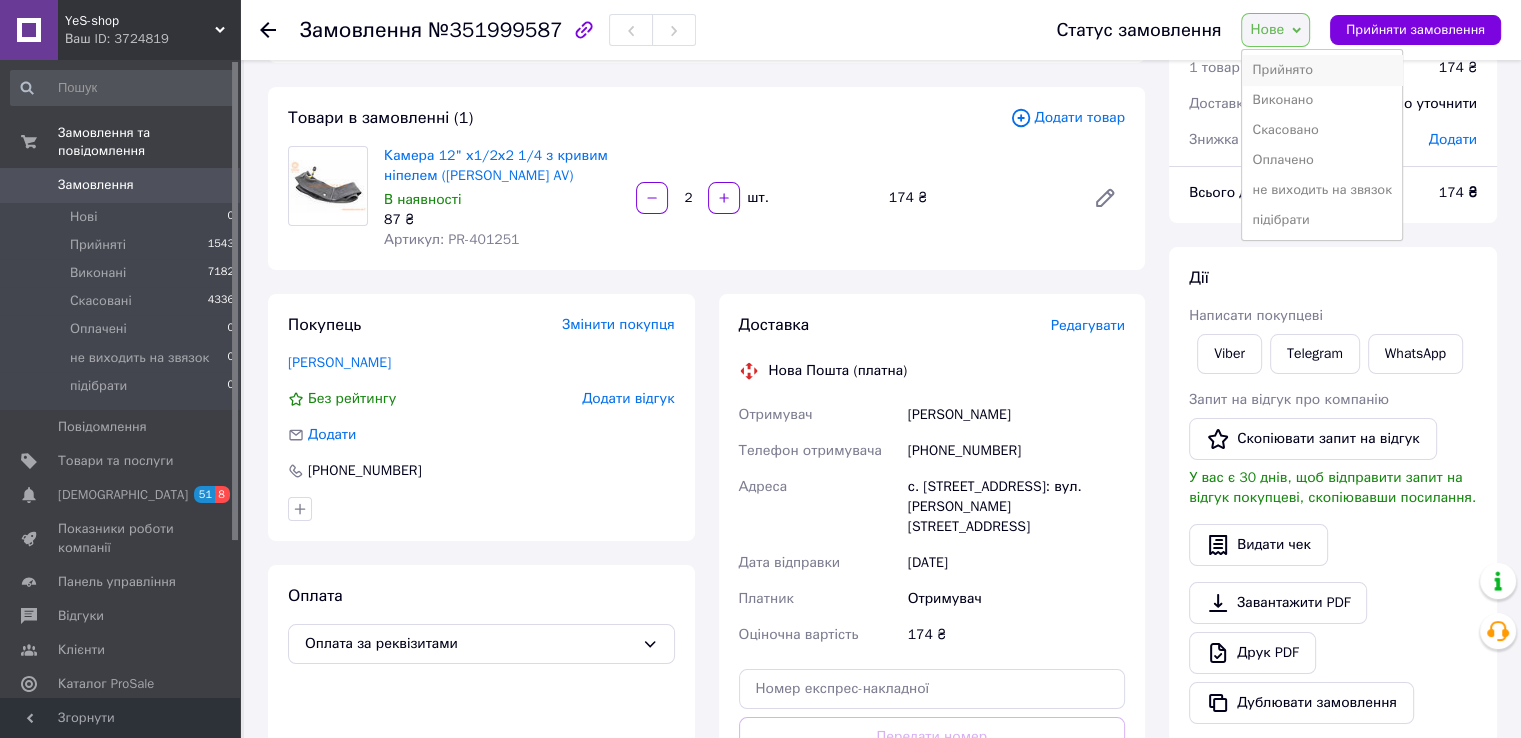 click on "Прийнято" at bounding box center [1321, 70] 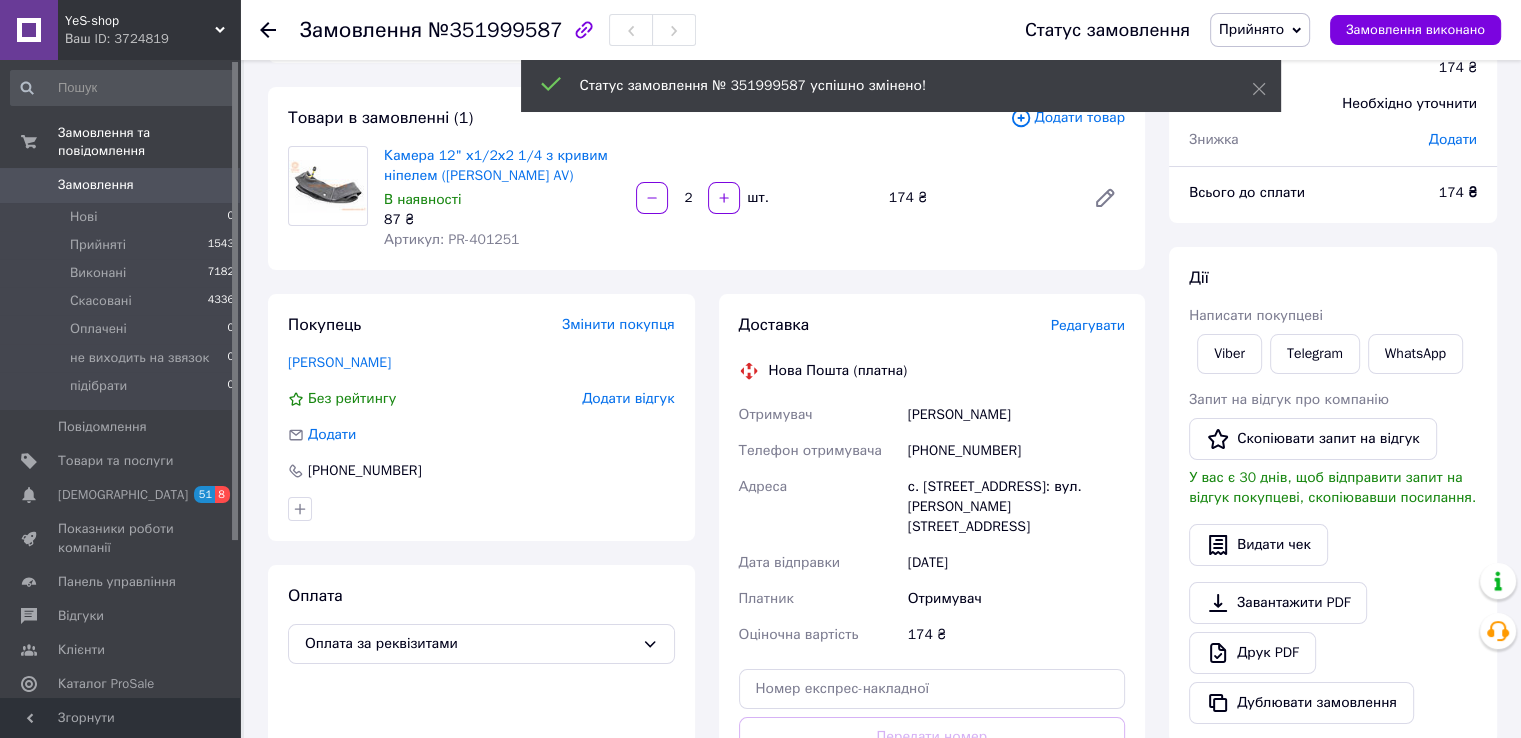scroll, scrollTop: 584, scrollLeft: 0, axis: vertical 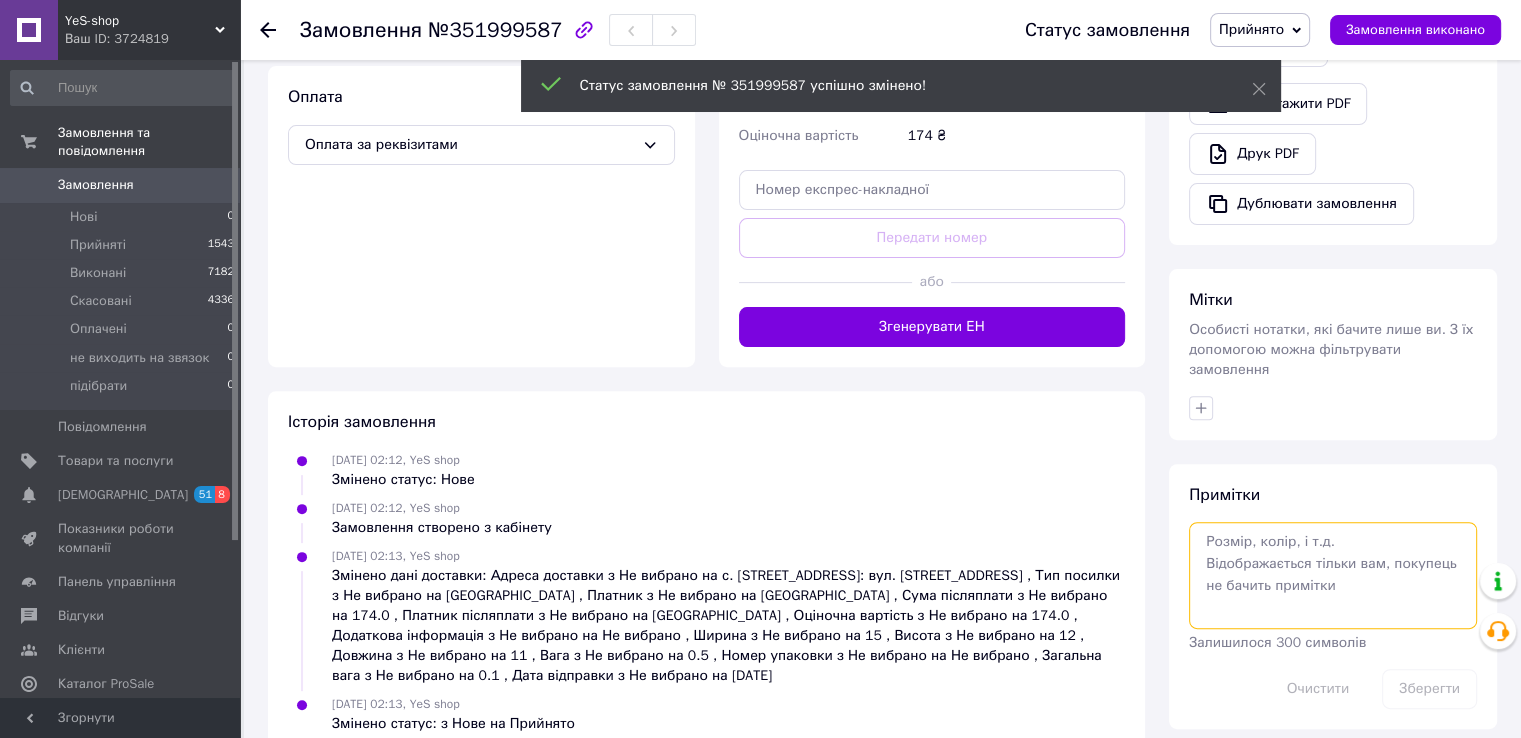 click at bounding box center [1333, 575] 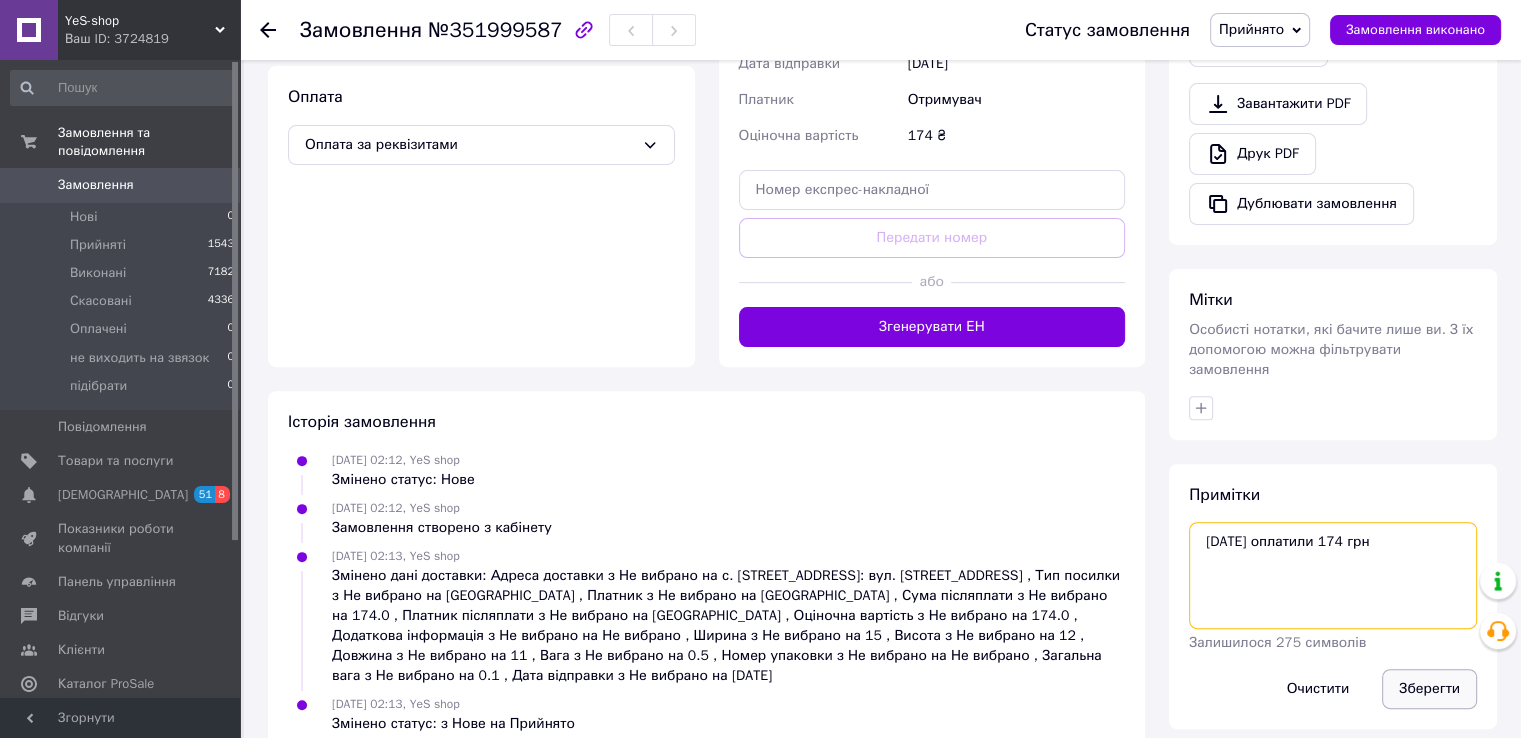 type on "09.07.25 оплатили 174 грн" 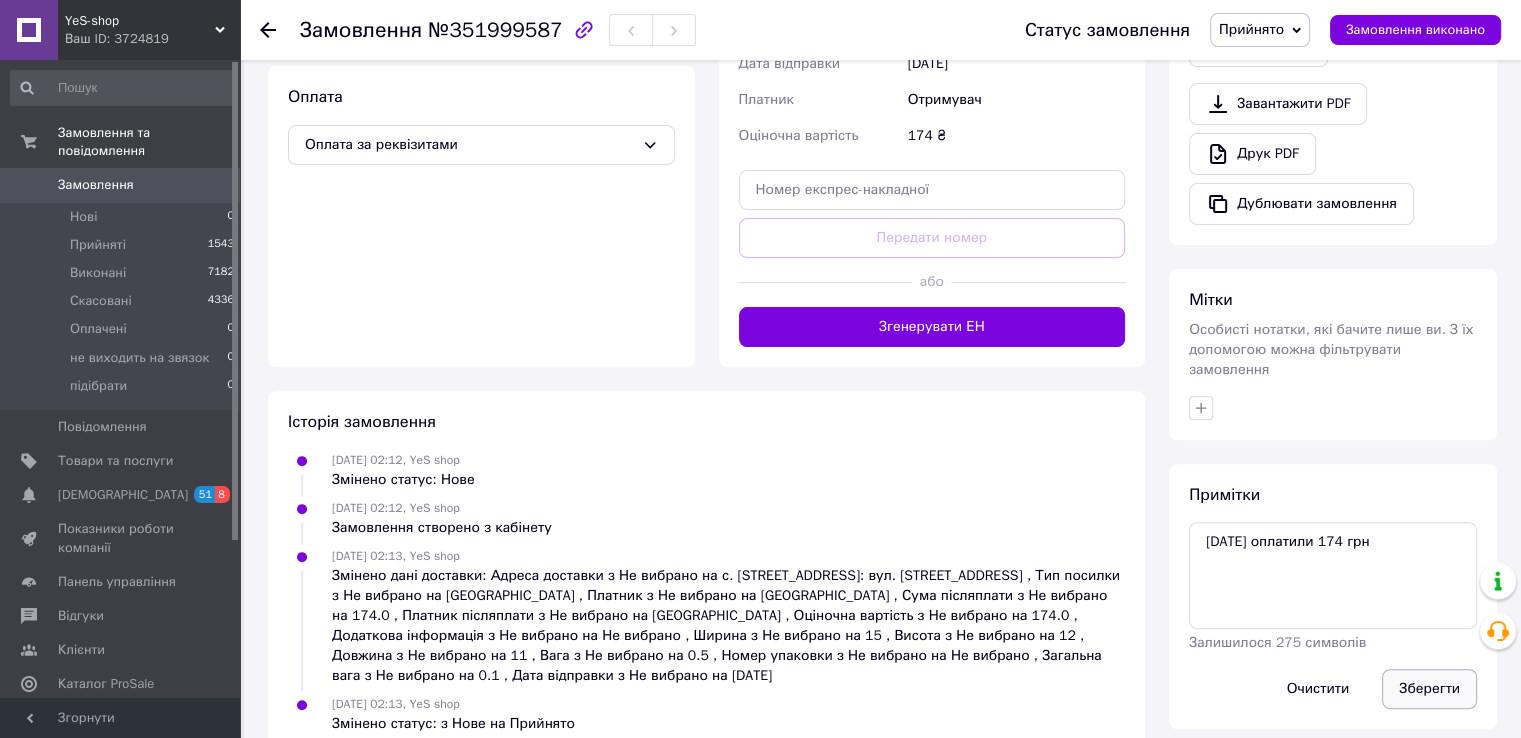 click on "Зберегти" at bounding box center (1429, 689) 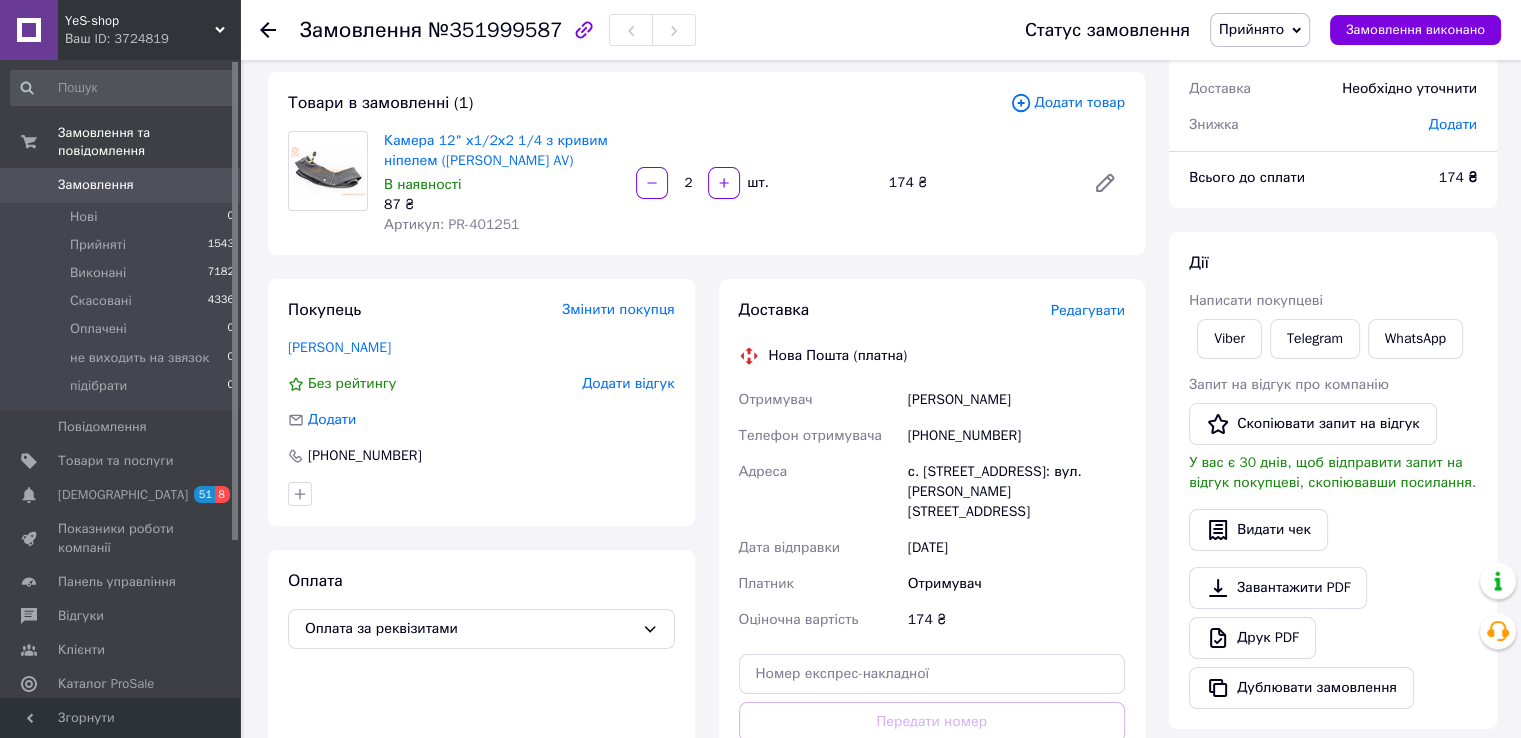 scroll, scrollTop: 0, scrollLeft: 0, axis: both 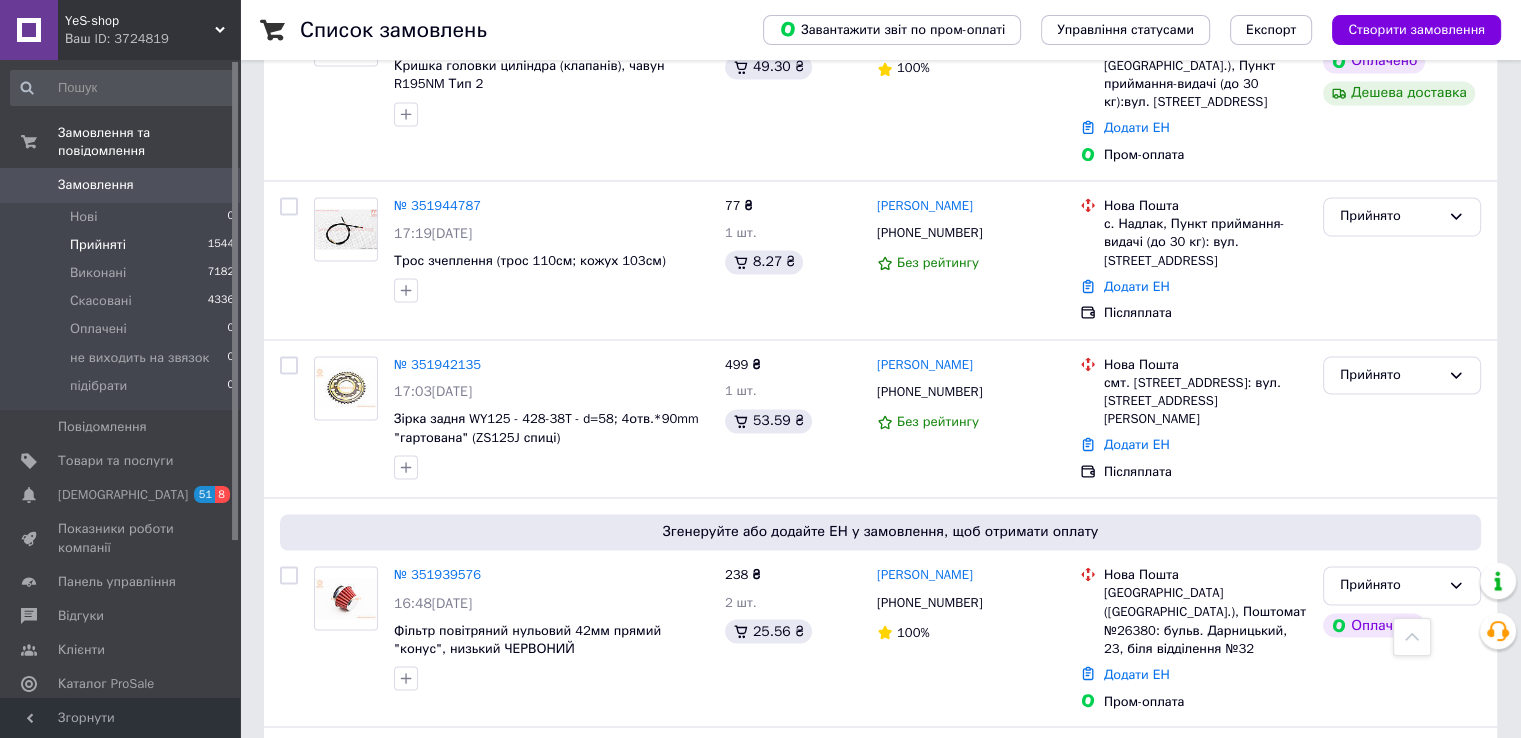 click on "3" at bounding box center [372, 941] 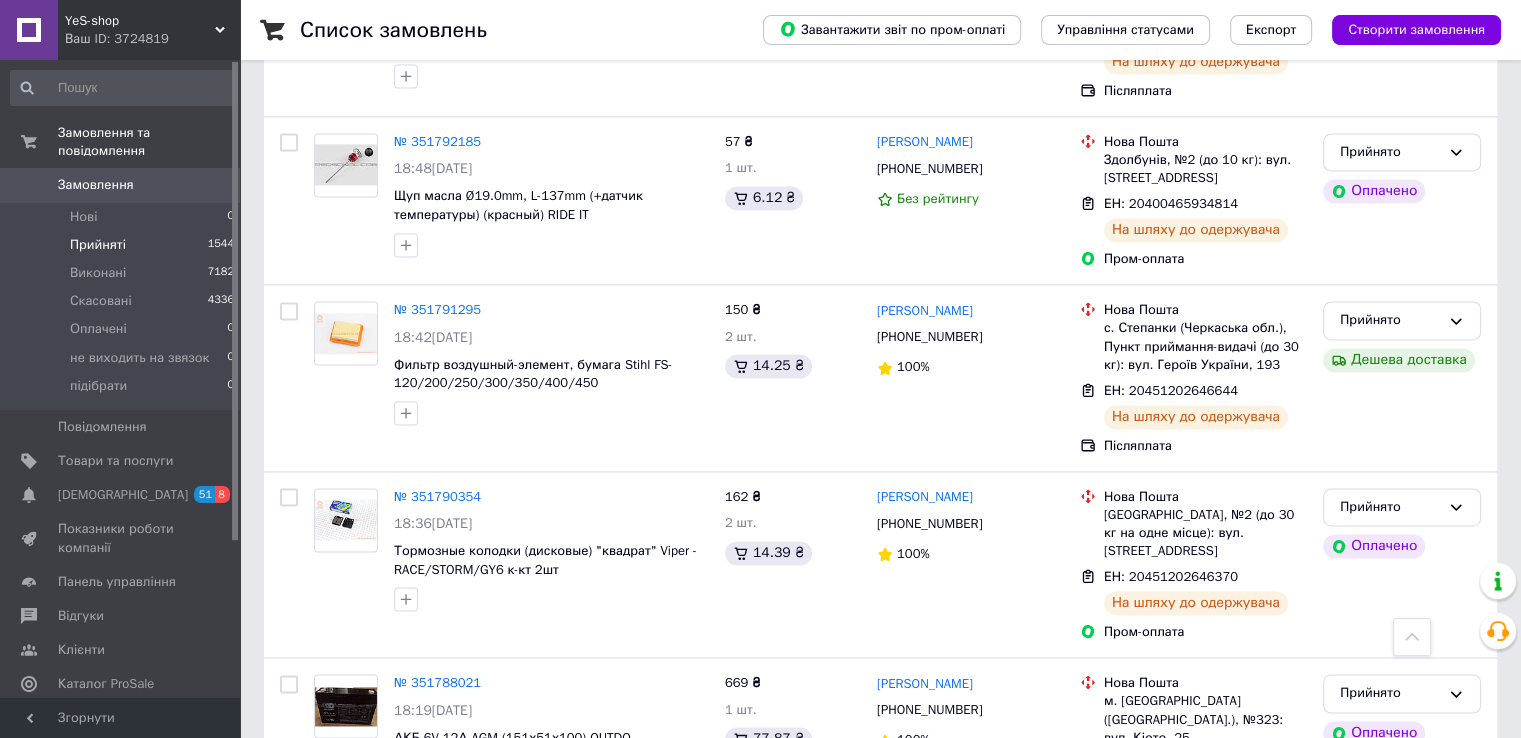 scroll, scrollTop: 3185, scrollLeft: 0, axis: vertical 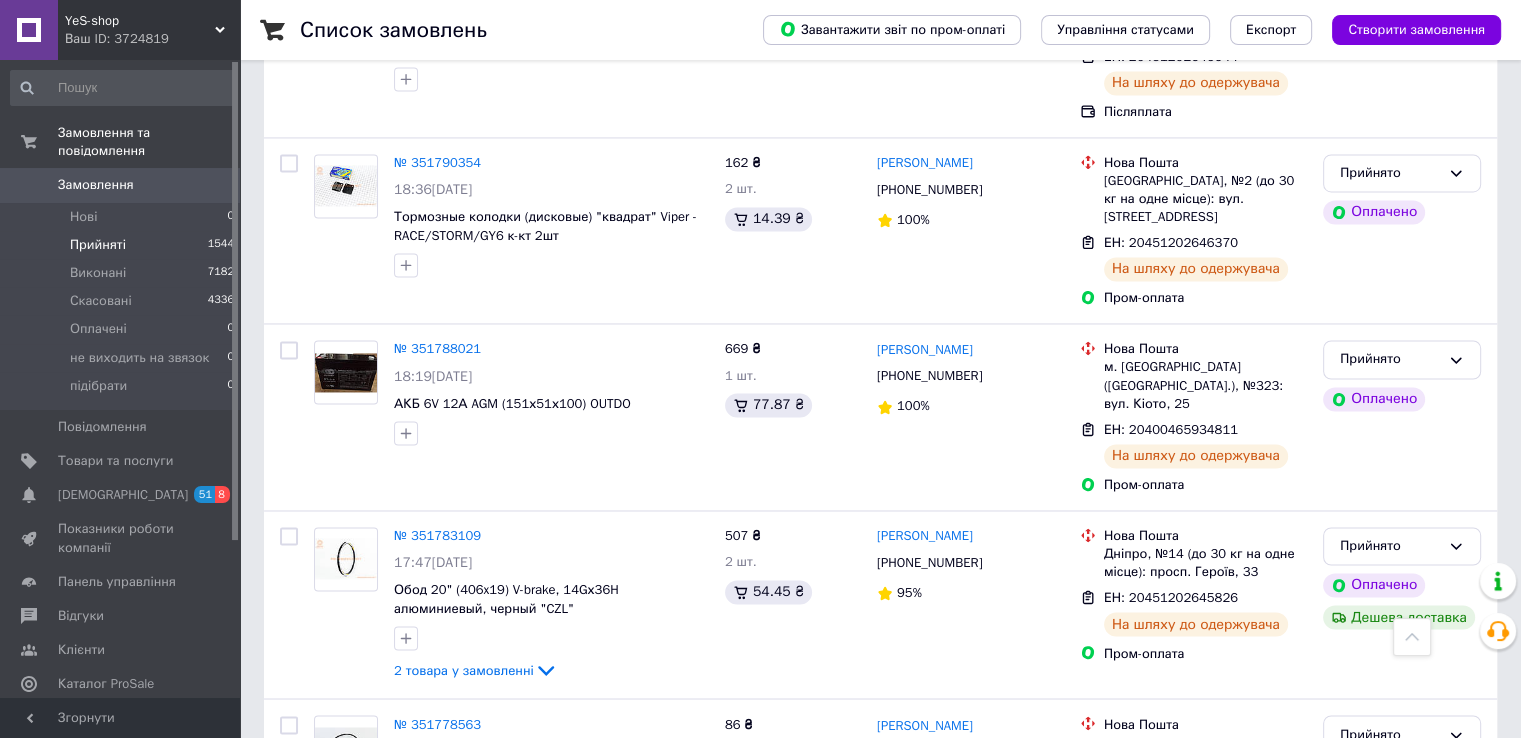 click on "5" at bounding box center (584, 930) 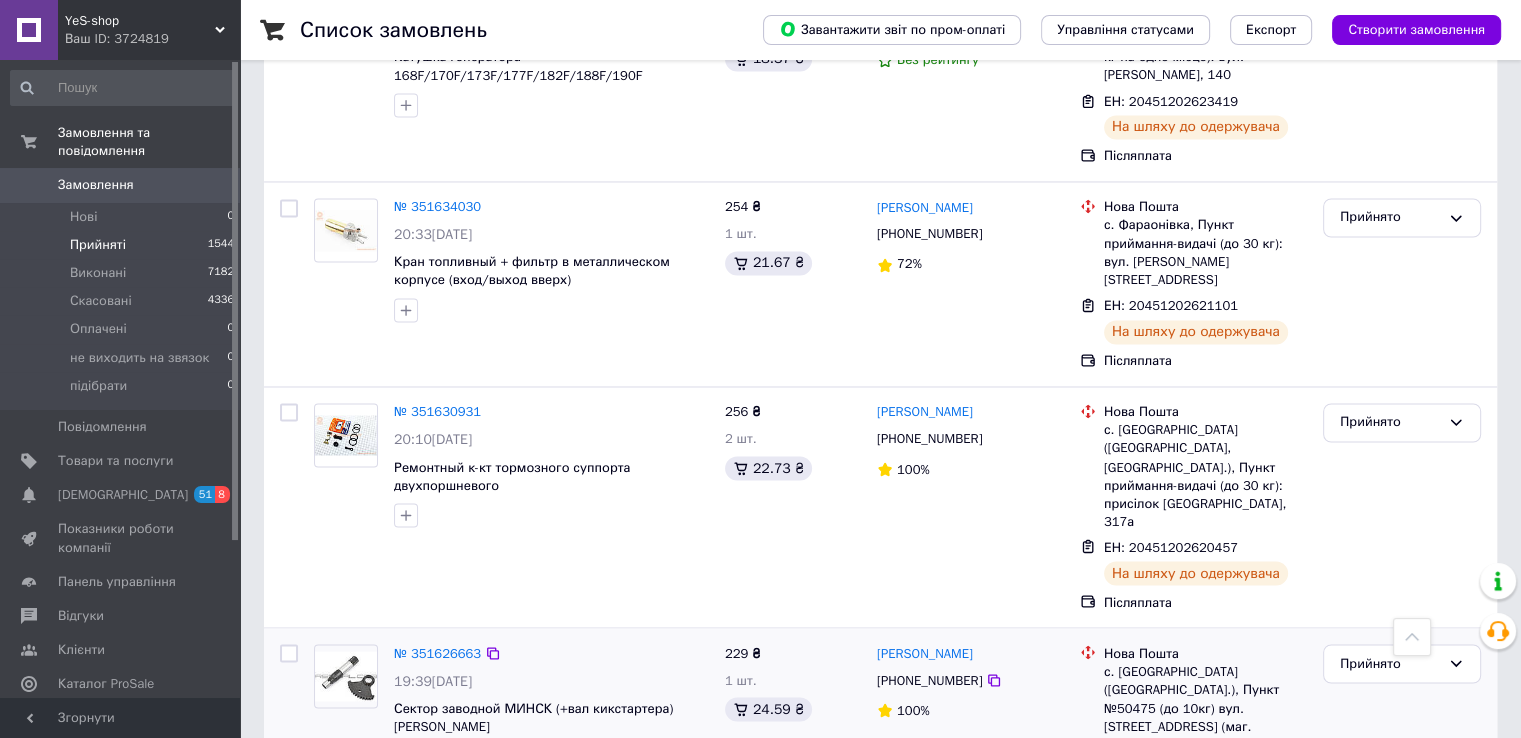 scroll, scrollTop: 3364, scrollLeft: 0, axis: vertical 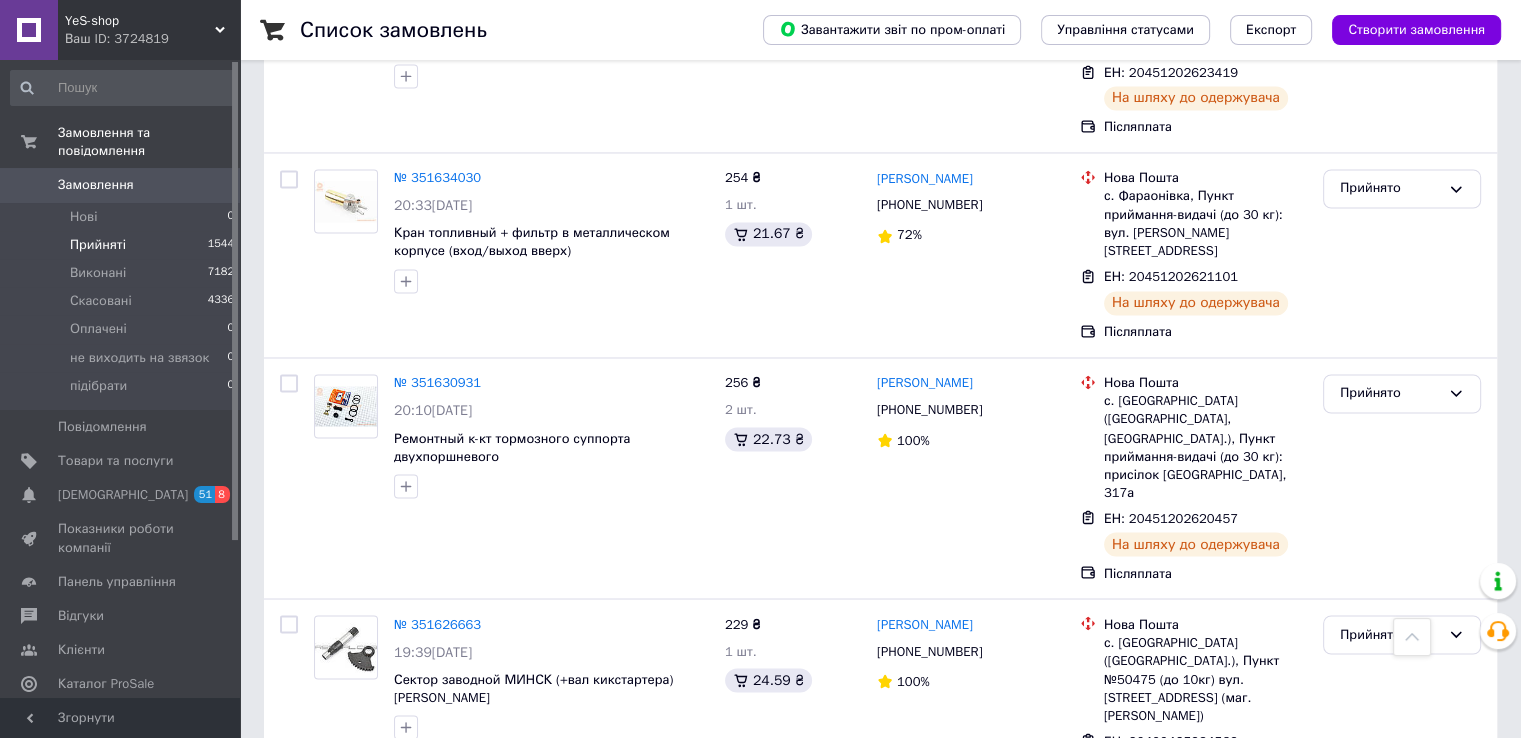 click on "6" at bounding box center [629, 866] 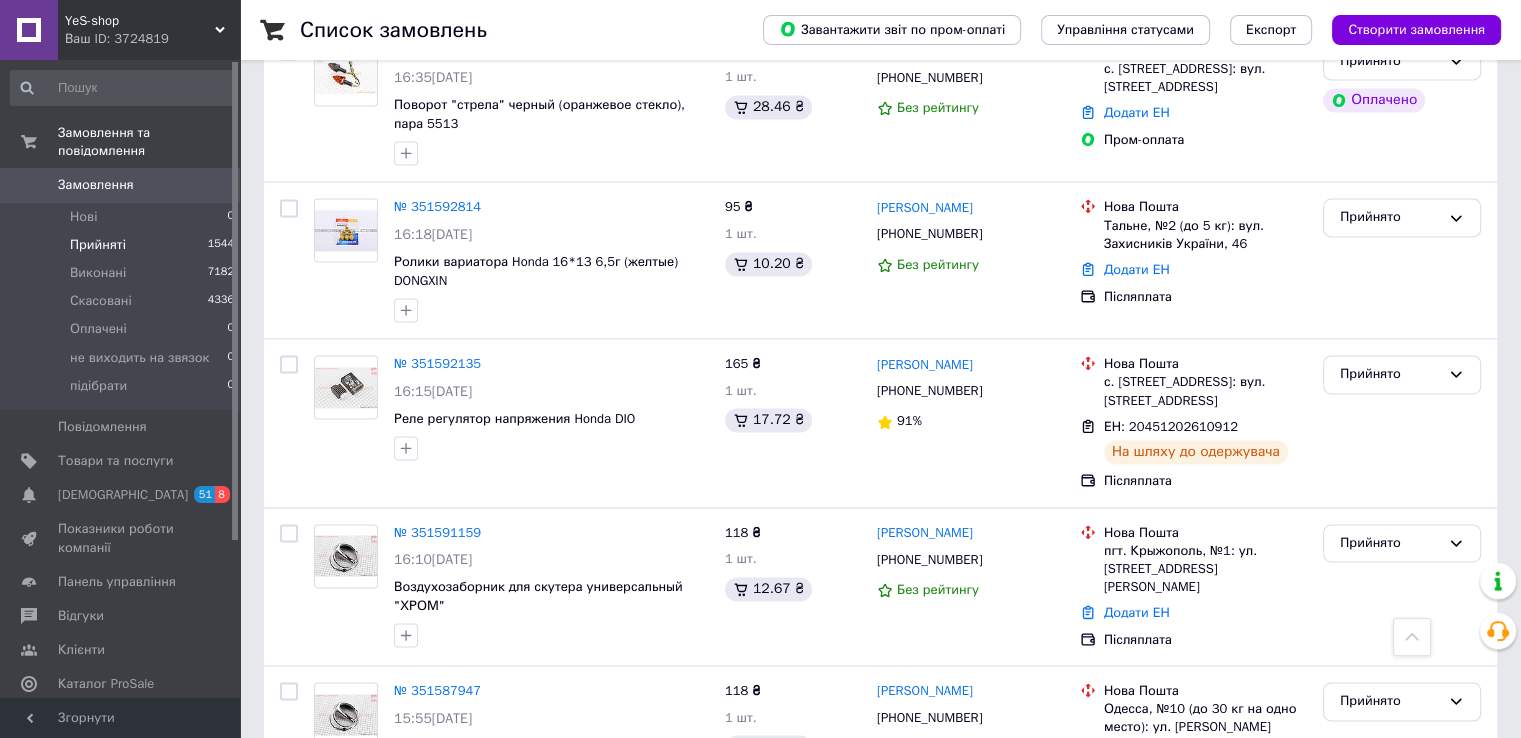 scroll, scrollTop: 3274, scrollLeft: 0, axis: vertical 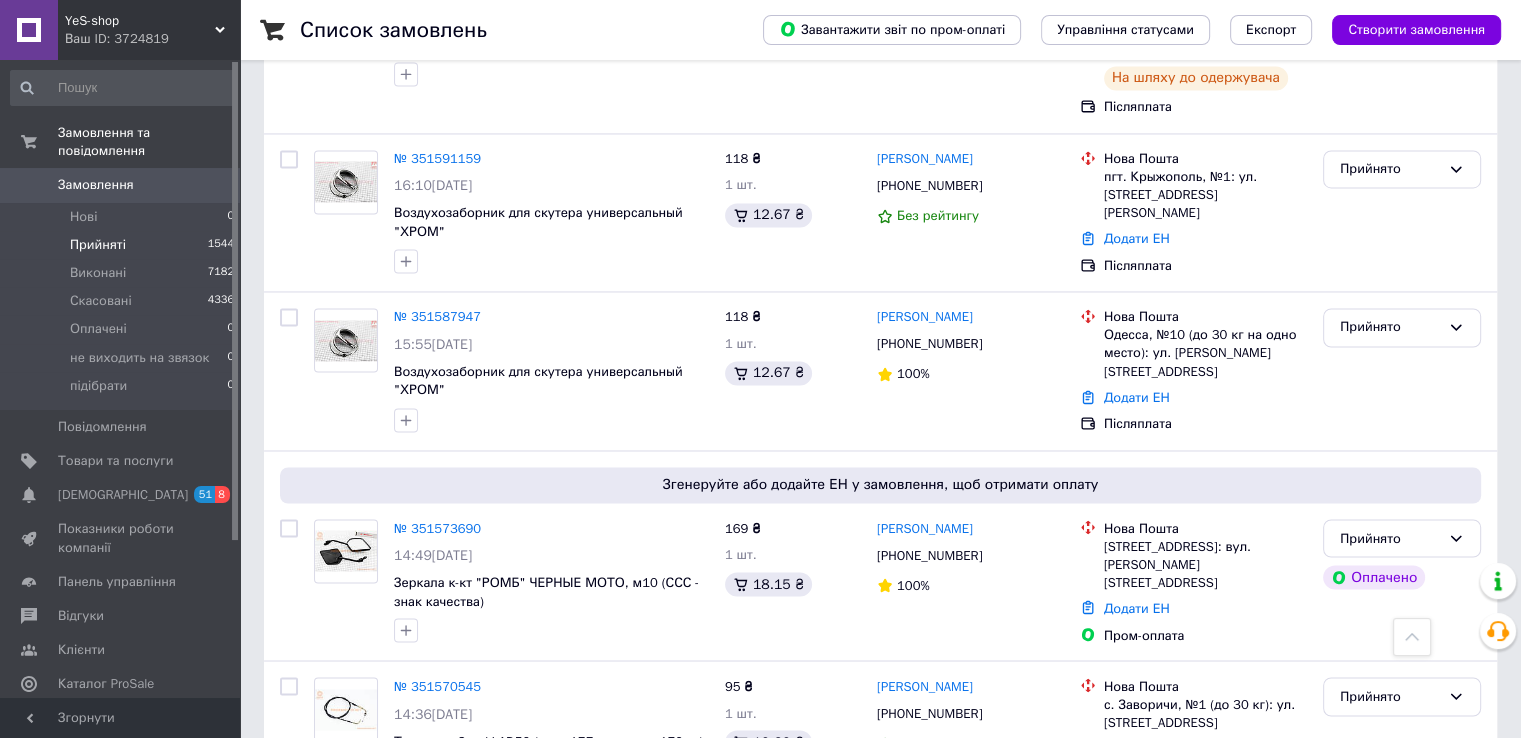 click on "7" at bounding box center [629, 845] 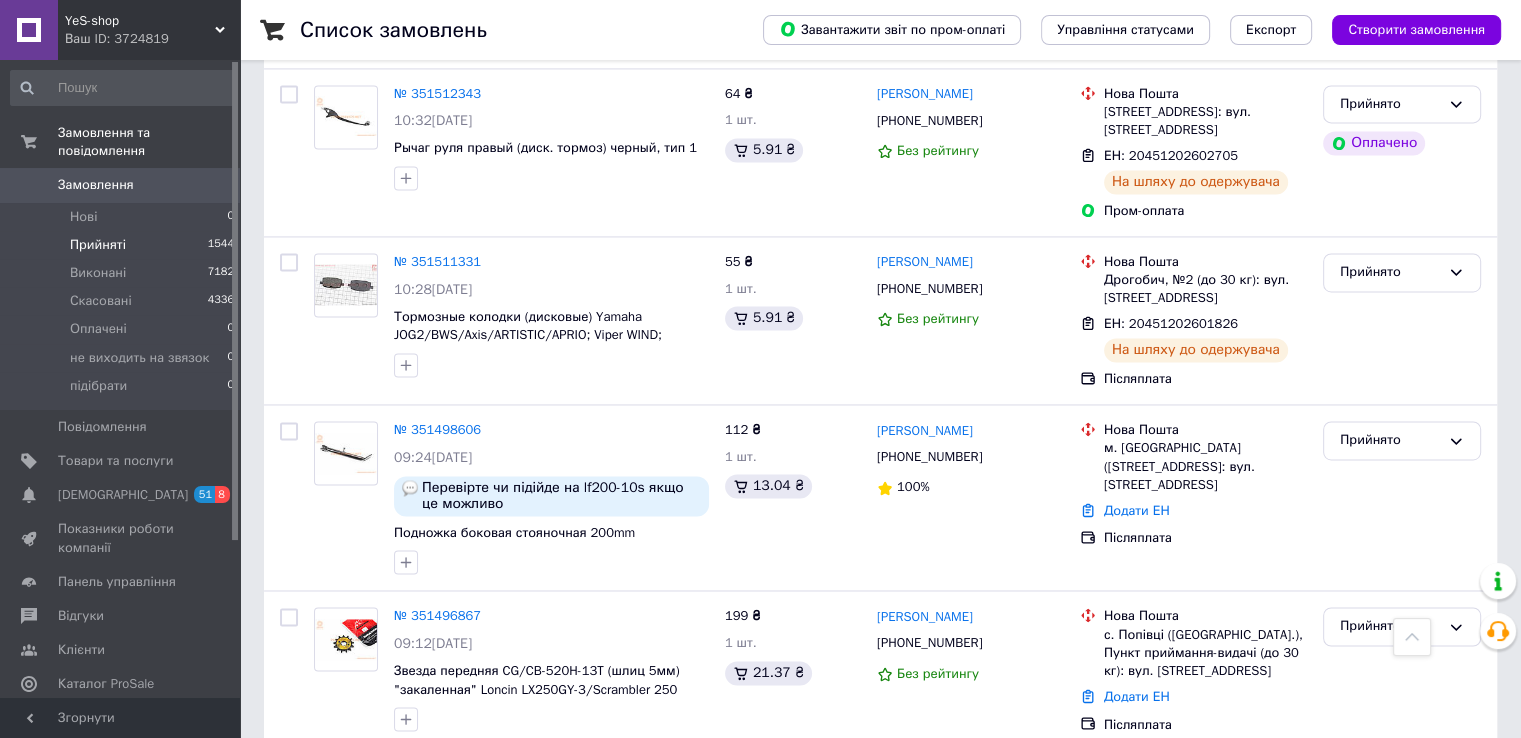scroll, scrollTop: 3223, scrollLeft: 0, axis: vertical 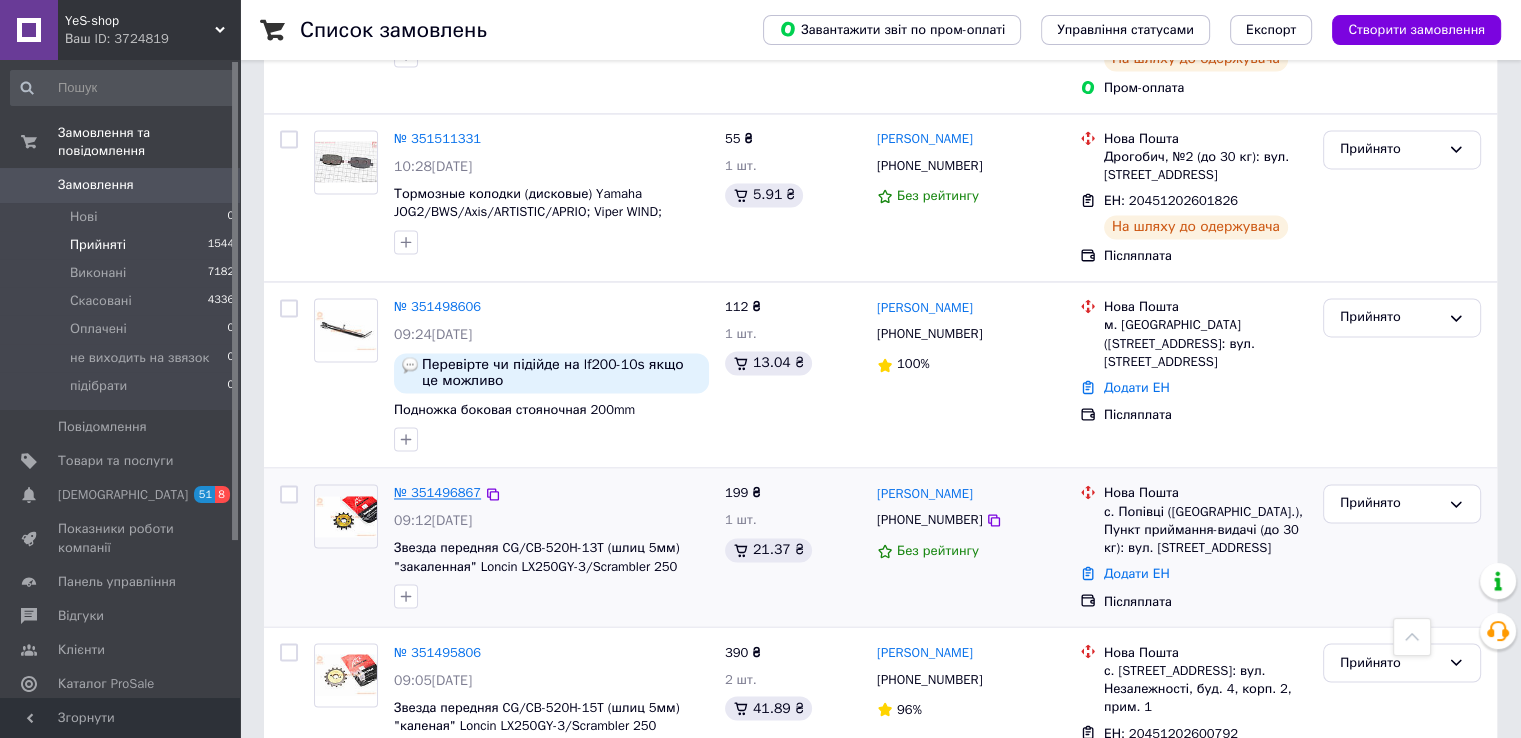 click on "№ 351496867" at bounding box center [437, 492] 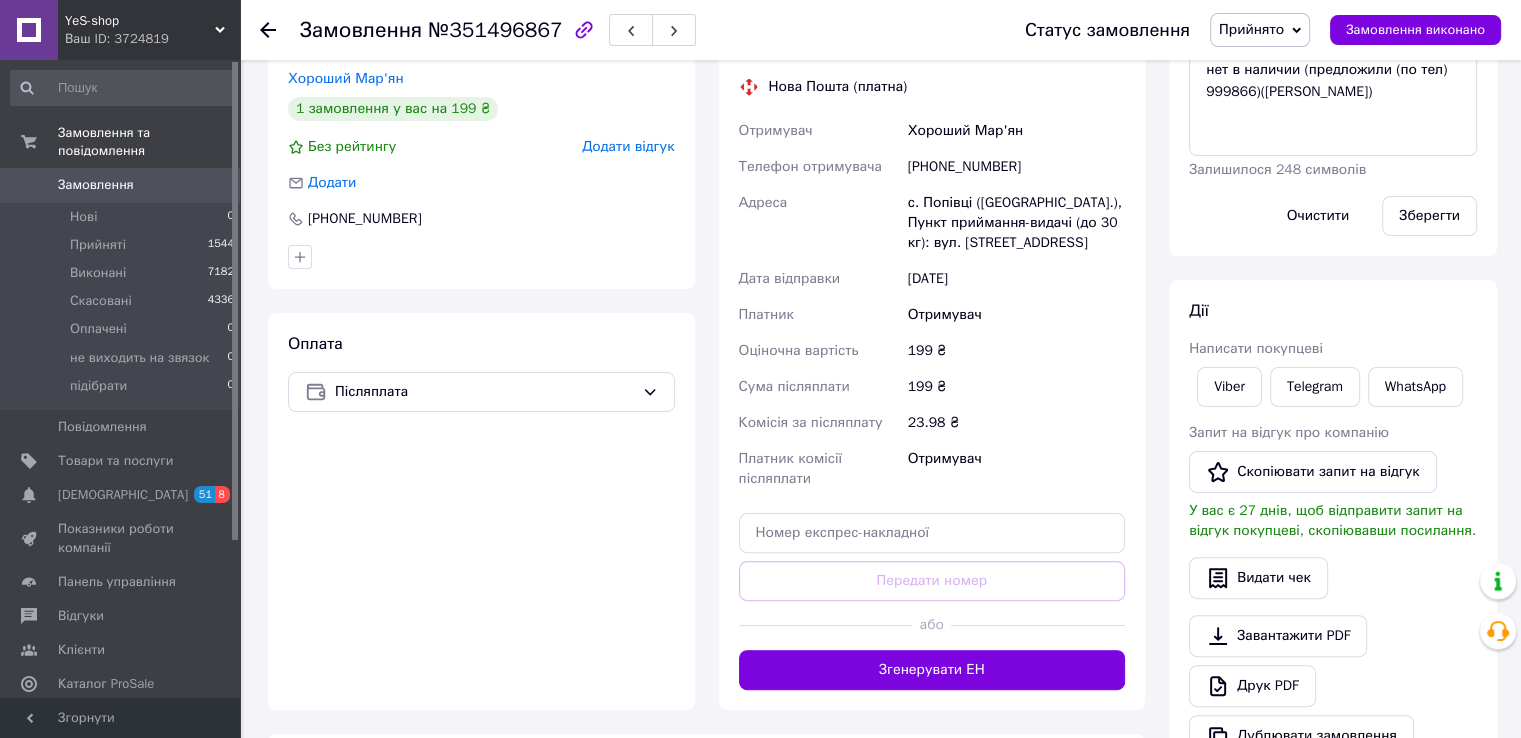 scroll, scrollTop: 500, scrollLeft: 0, axis: vertical 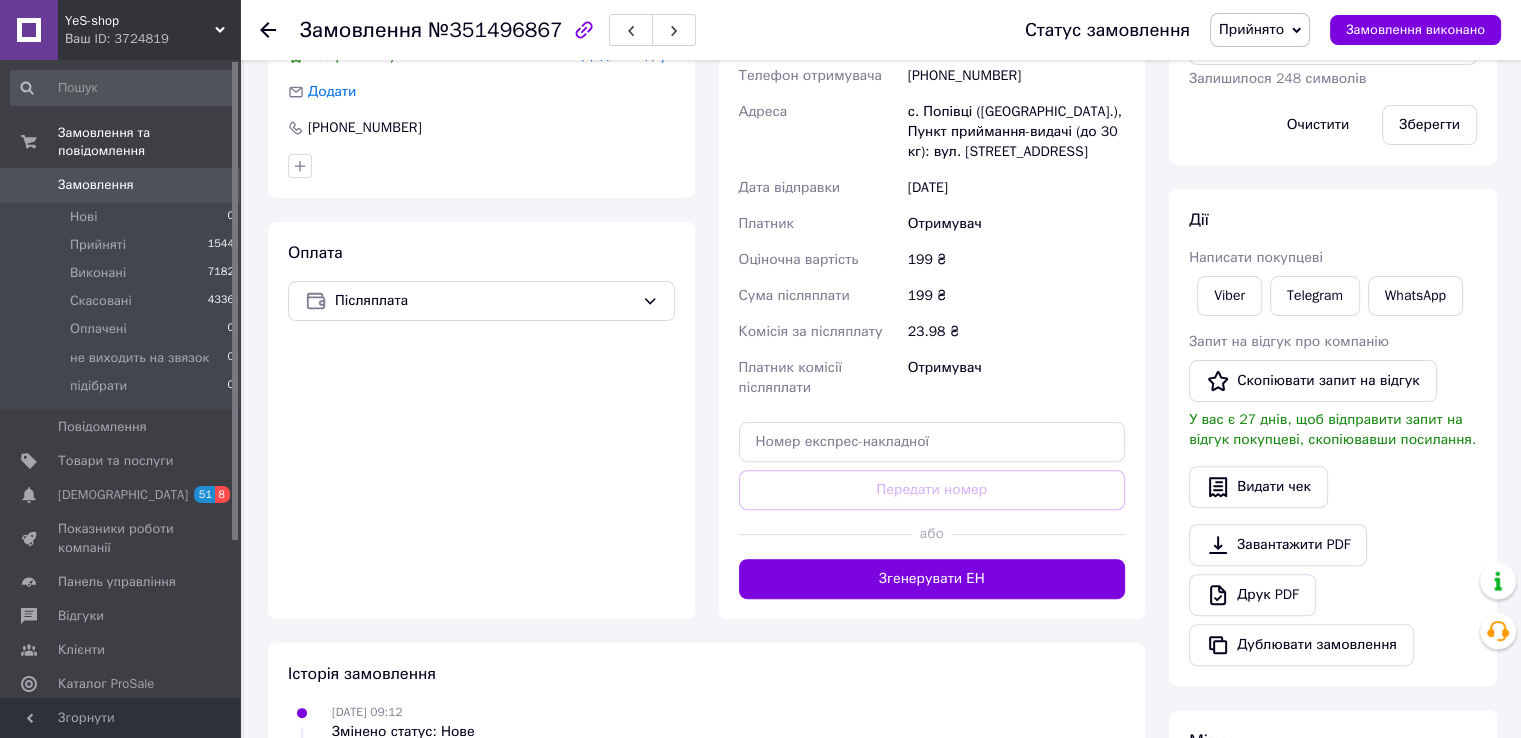 click 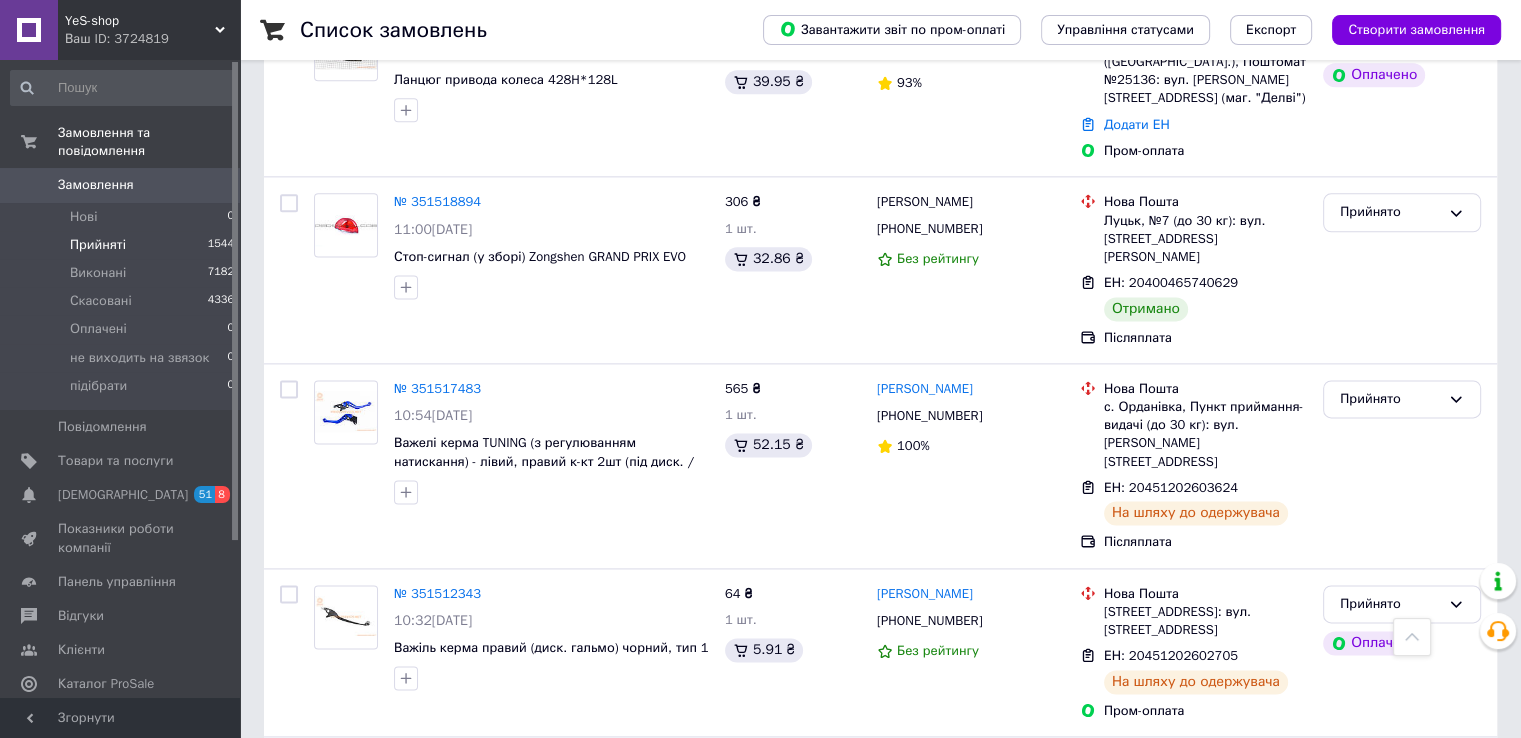 scroll, scrollTop: 3223, scrollLeft: 0, axis: vertical 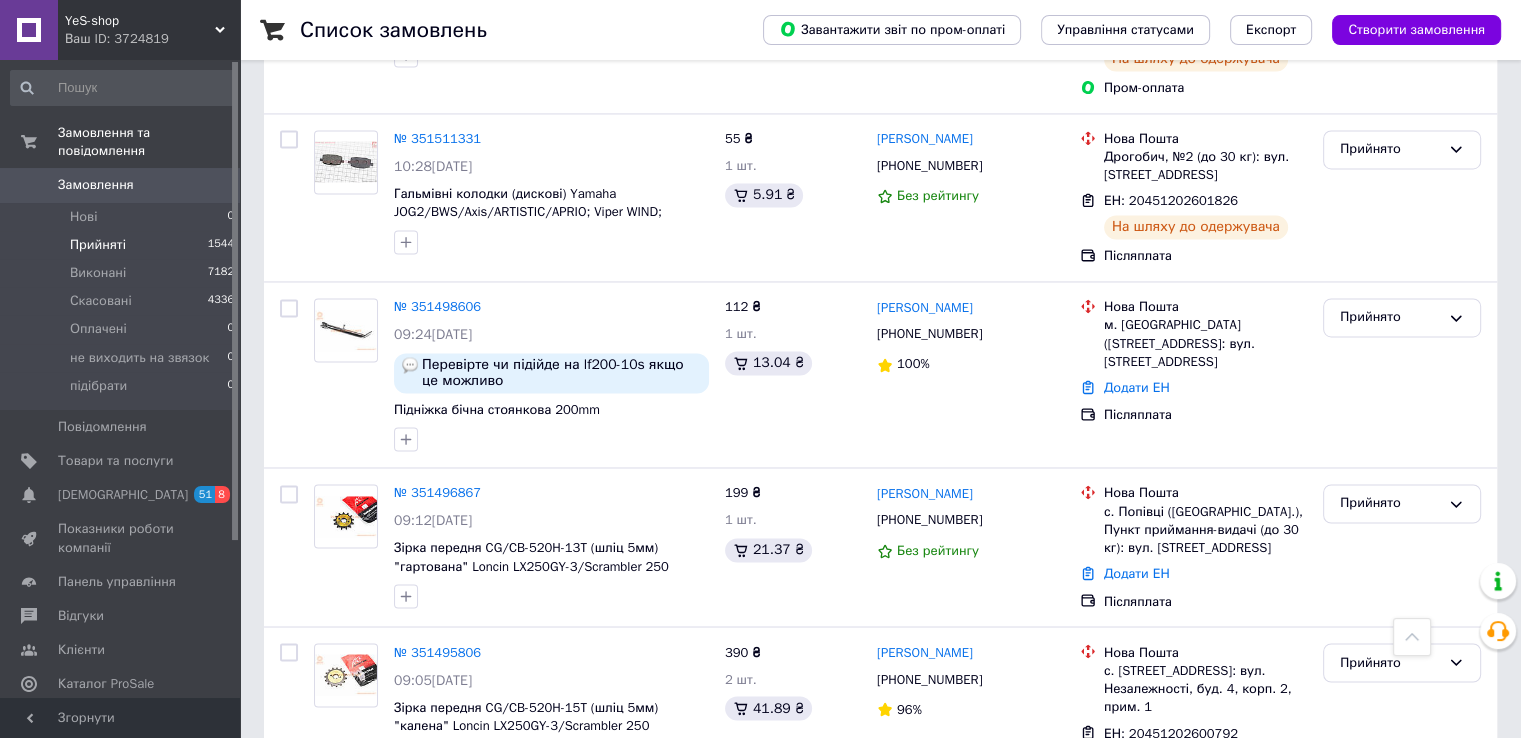 click on "6" at bounding box center [539, 857] 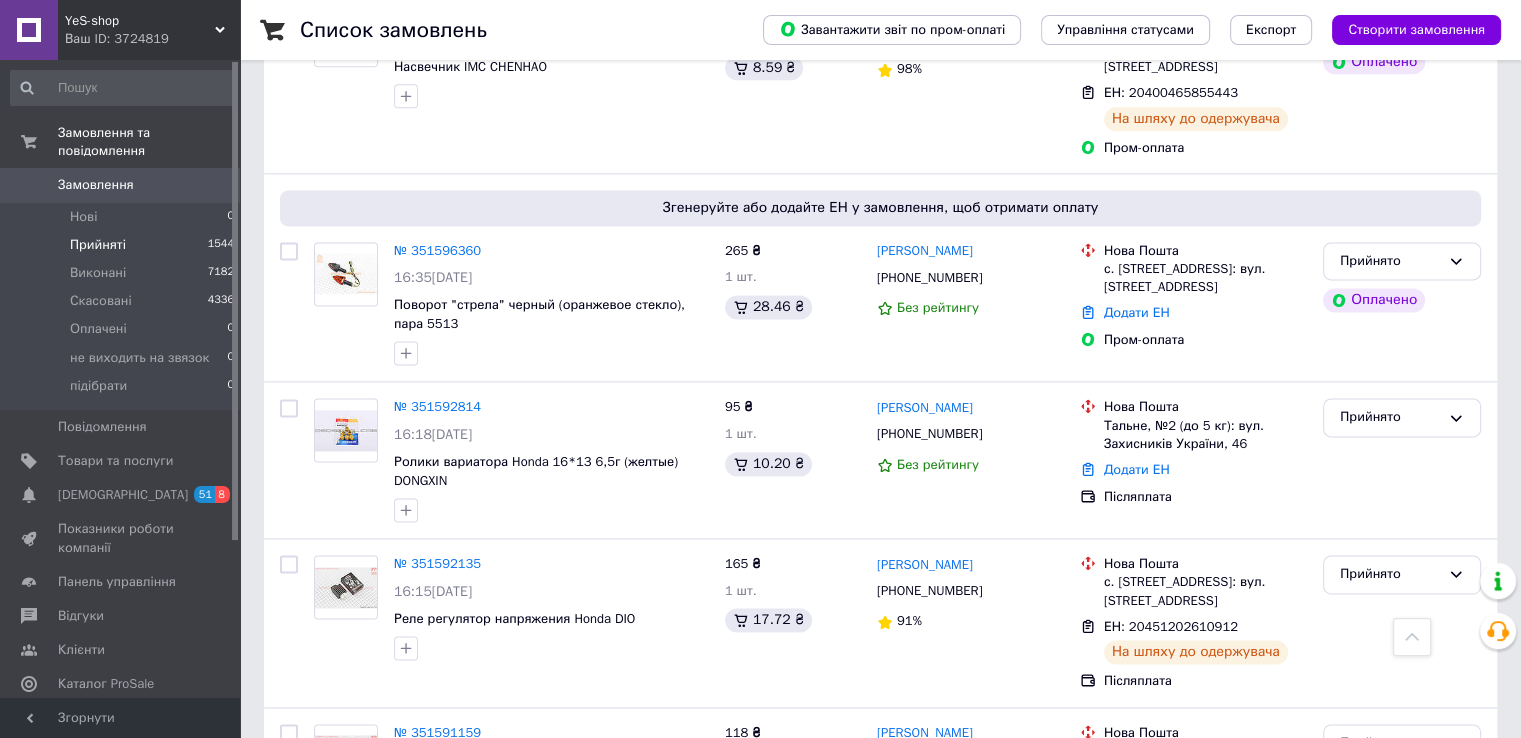 scroll, scrollTop: 3274, scrollLeft: 0, axis: vertical 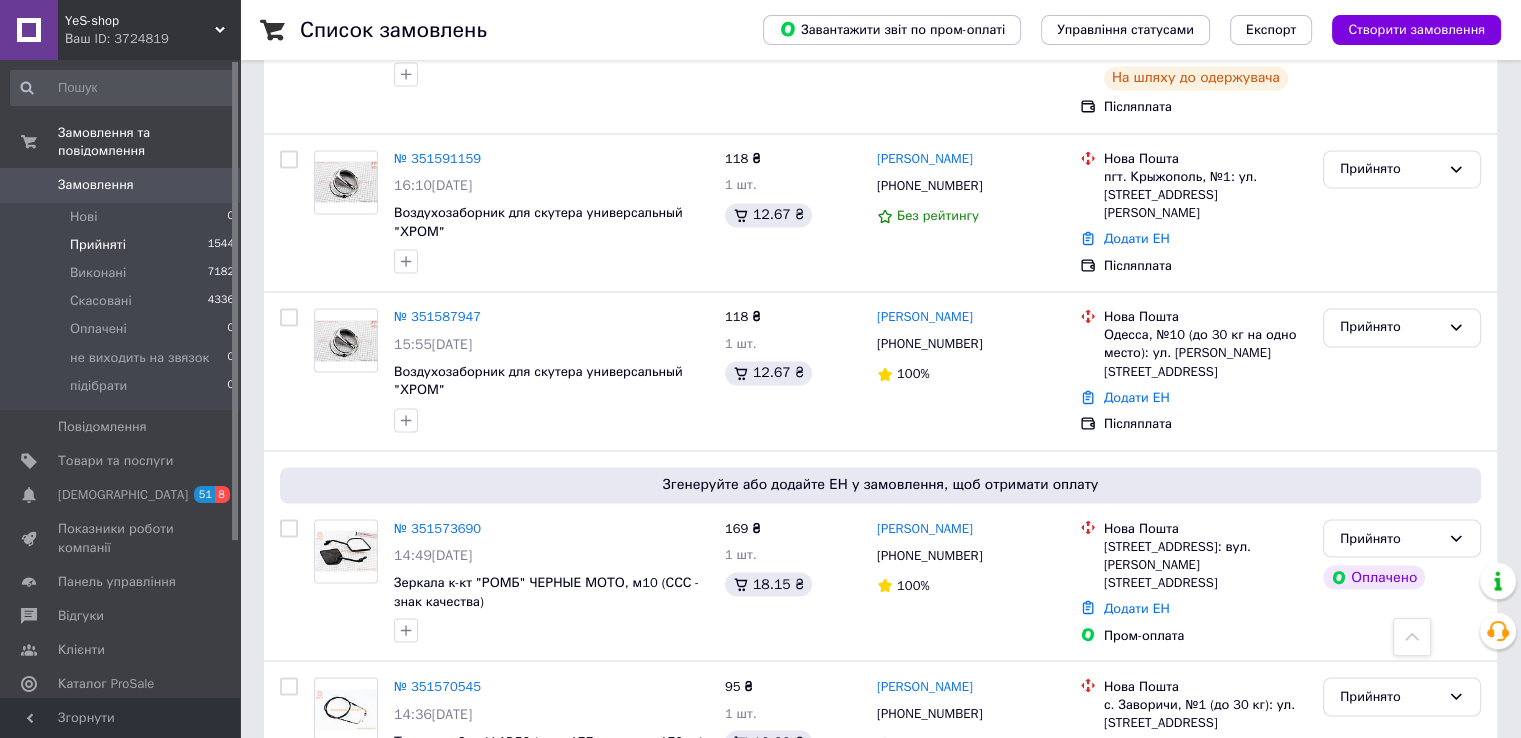 click on "5" at bounding box center [539, 845] 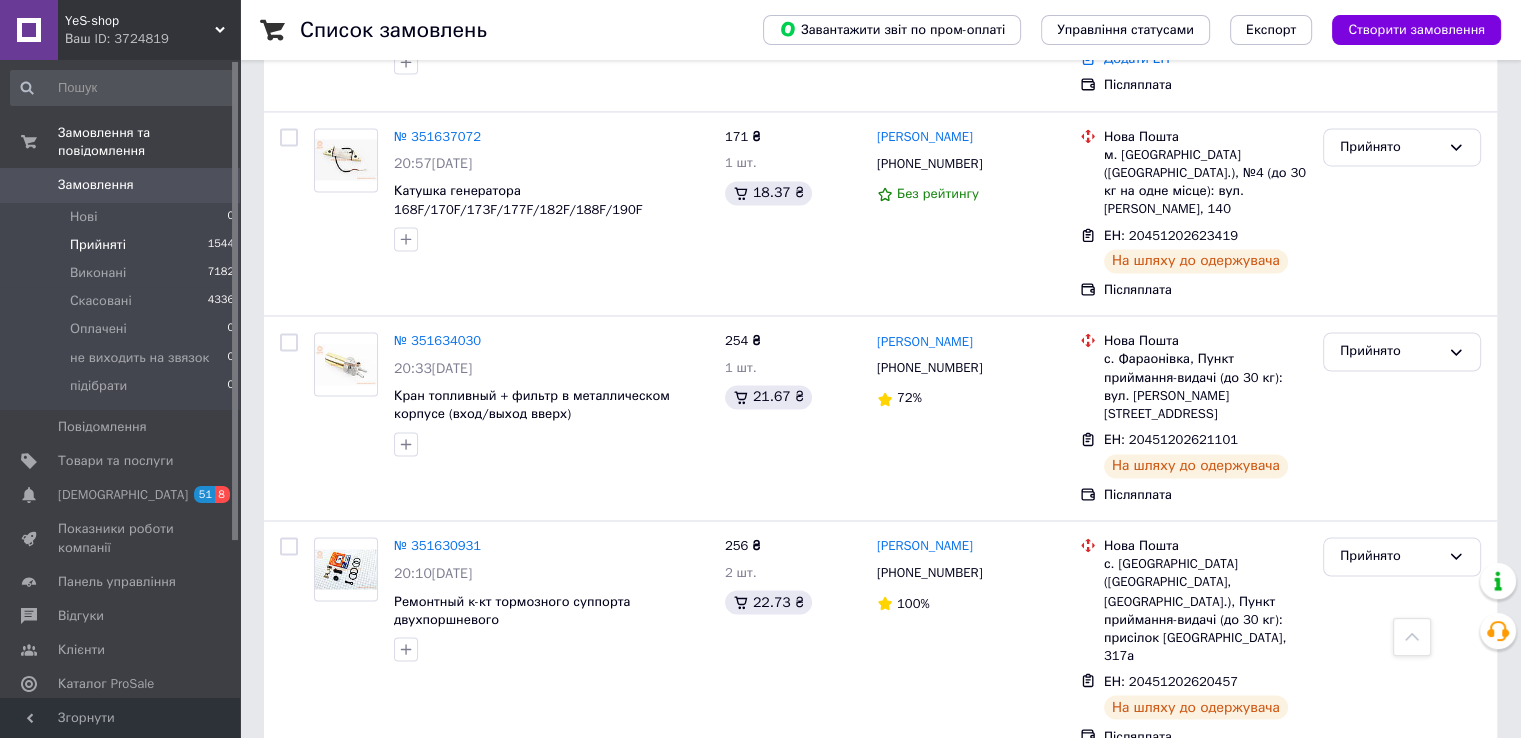 scroll, scrollTop: 3364, scrollLeft: 0, axis: vertical 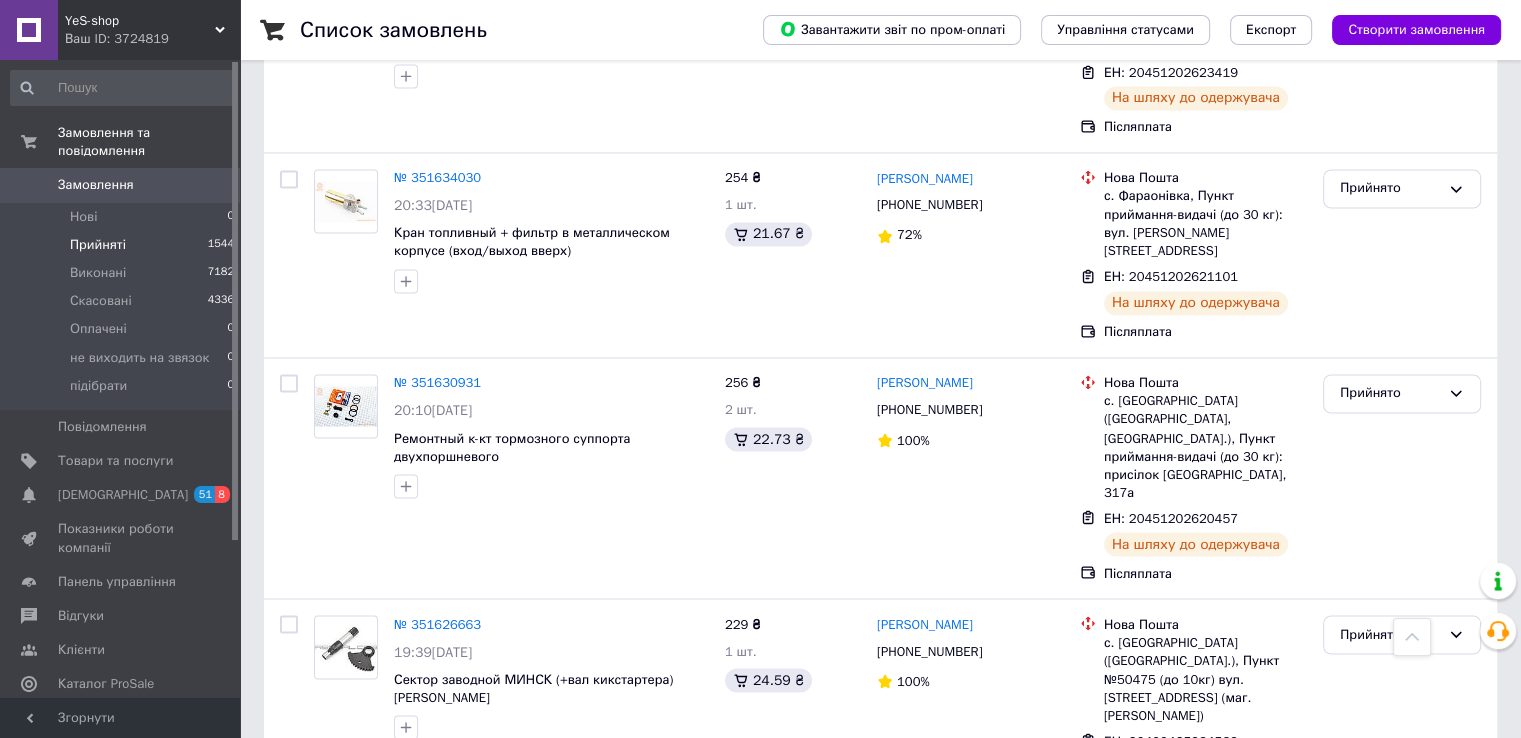 click on "4" at bounding box center (539, 866) 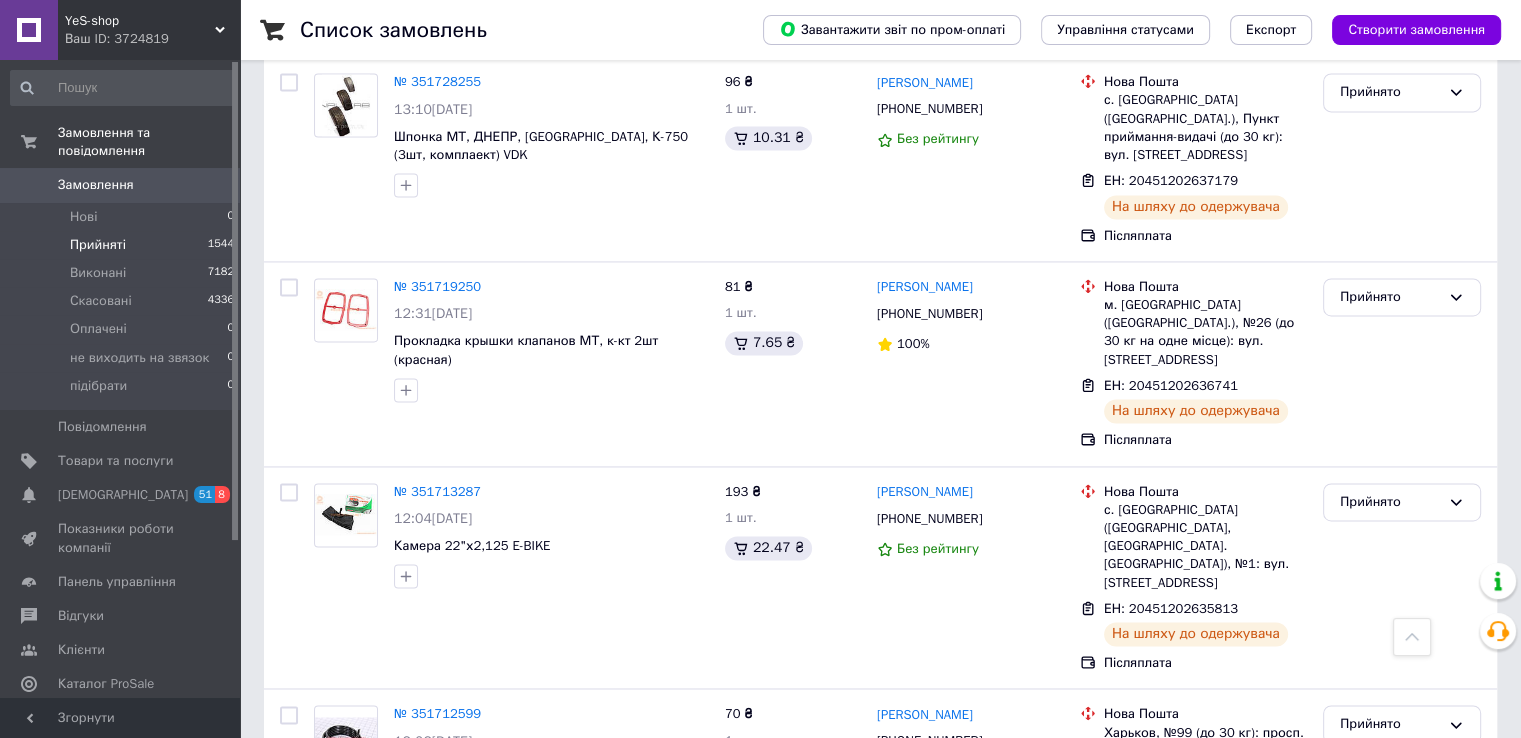 scroll, scrollTop: 3285, scrollLeft: 0, axis: vertical 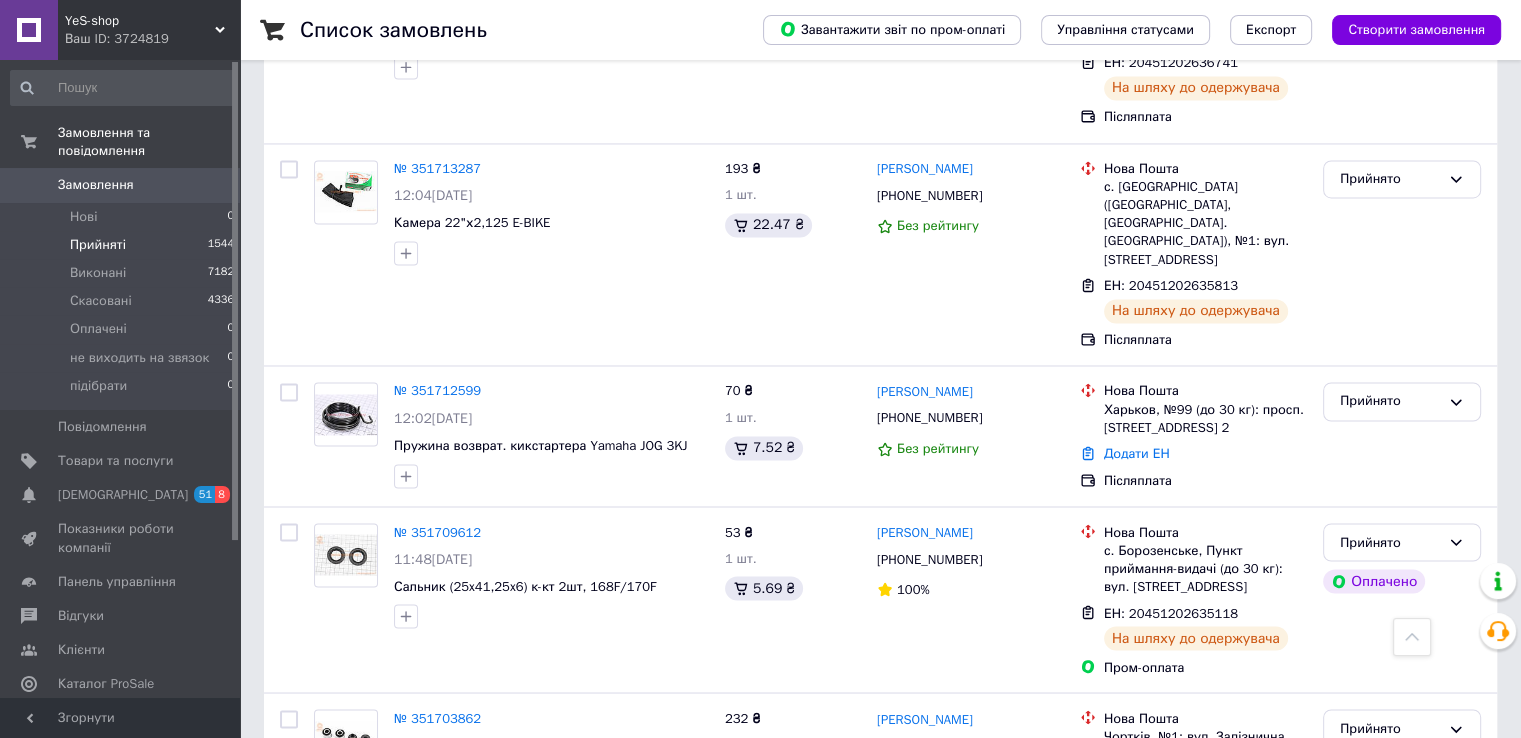 click on "3" at bounding box center [494, 906] 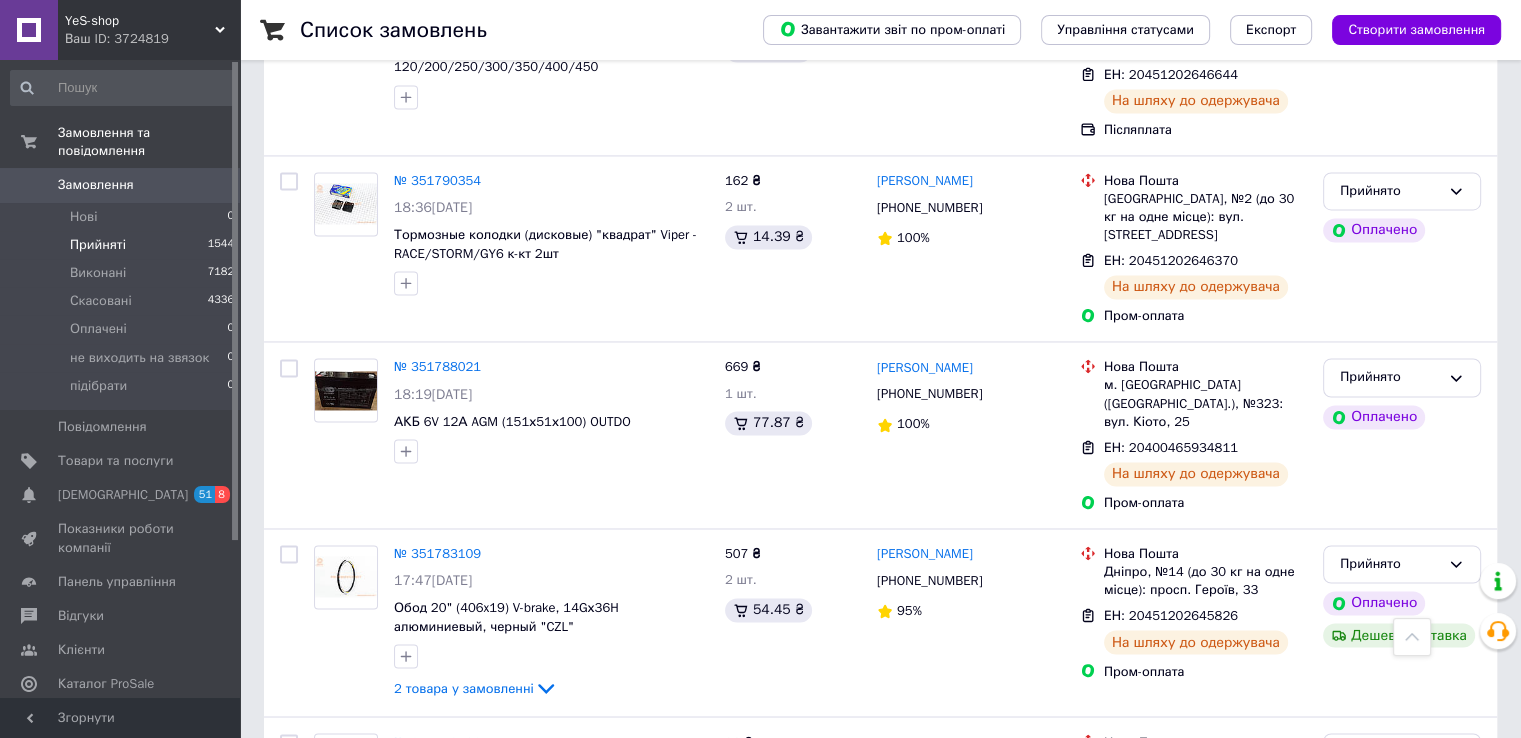 scroll, scrollTop: 3185, scrollLeft: 0, axis: vertical 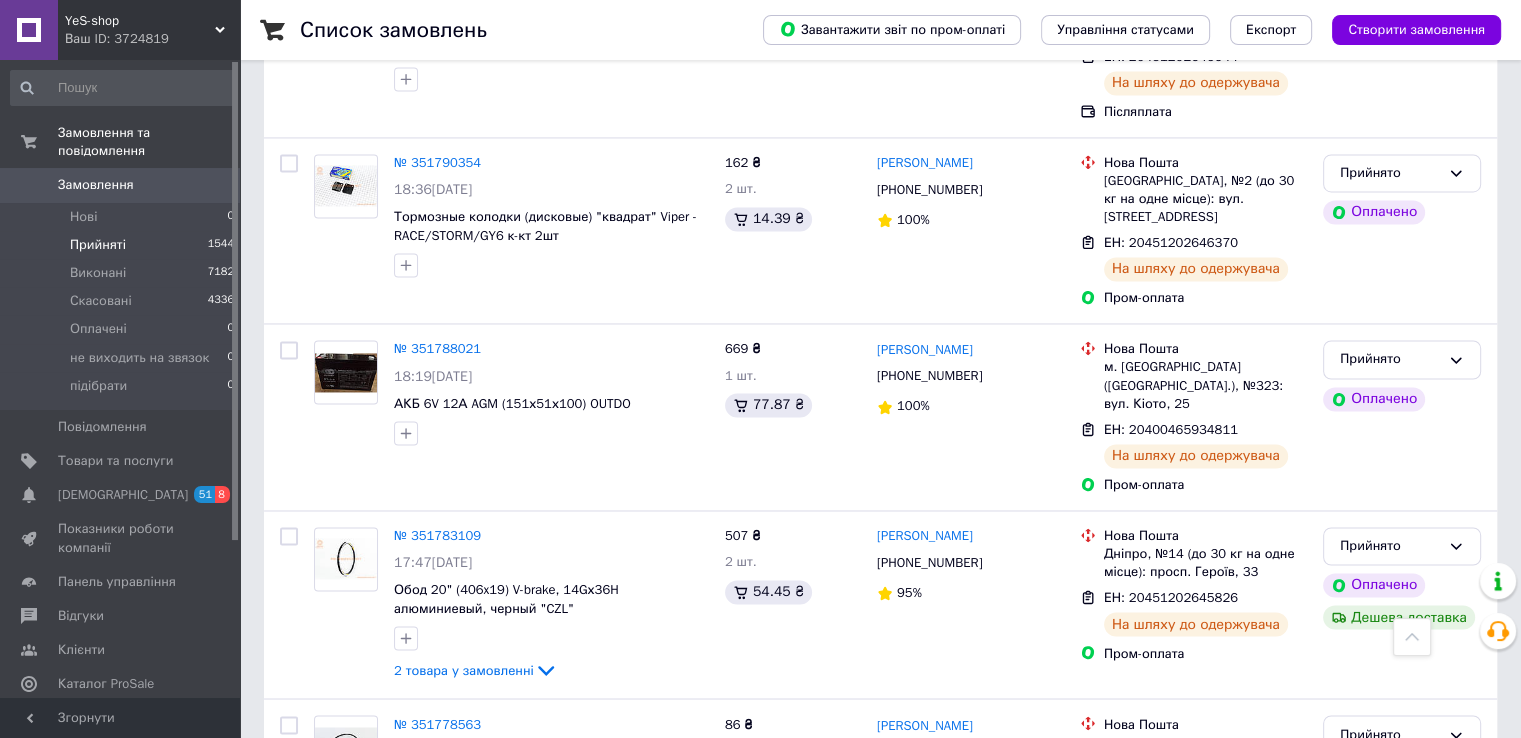 click on "2" at bounding box center [449, 930] 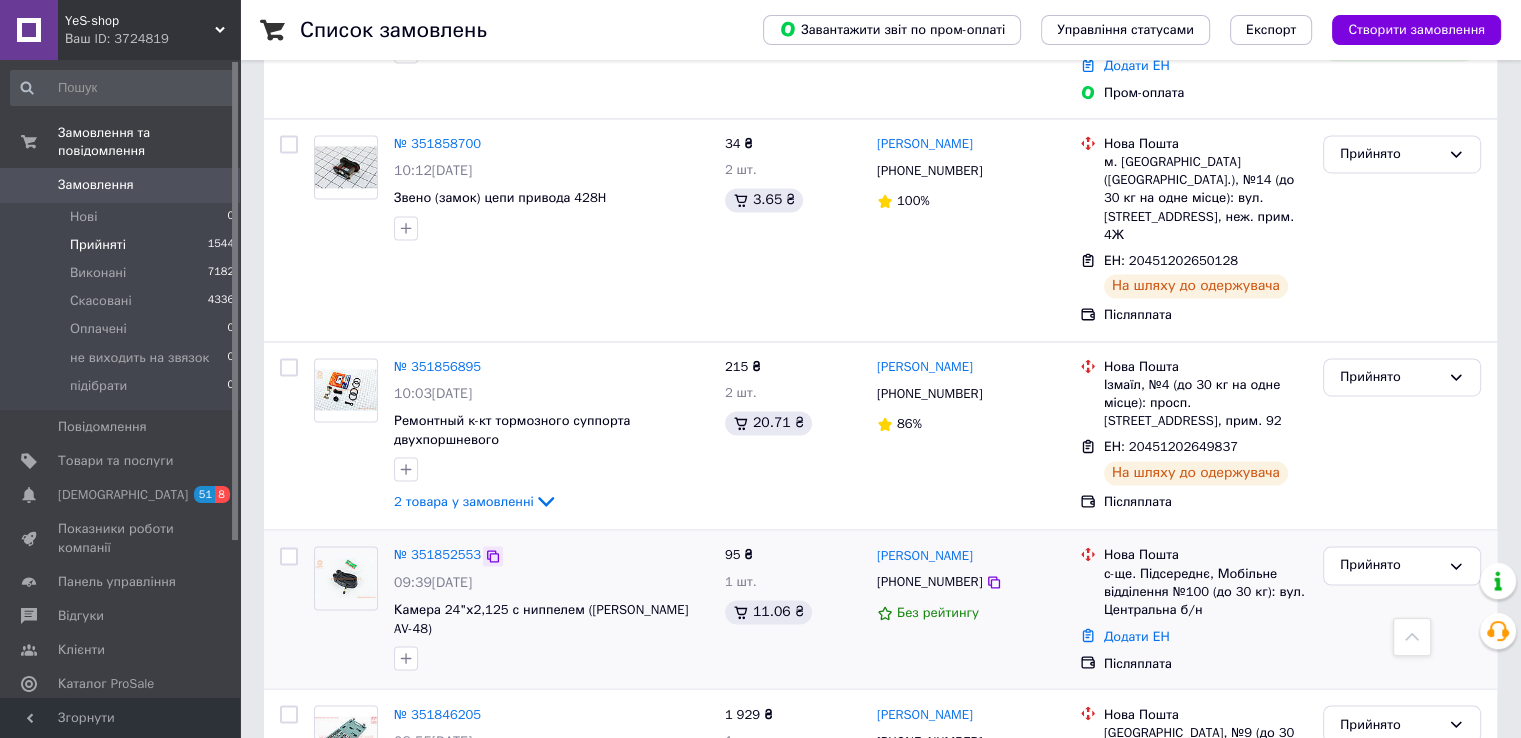 scroll, scrollTop: 3192, scrollLeft: 0, axis: vertical 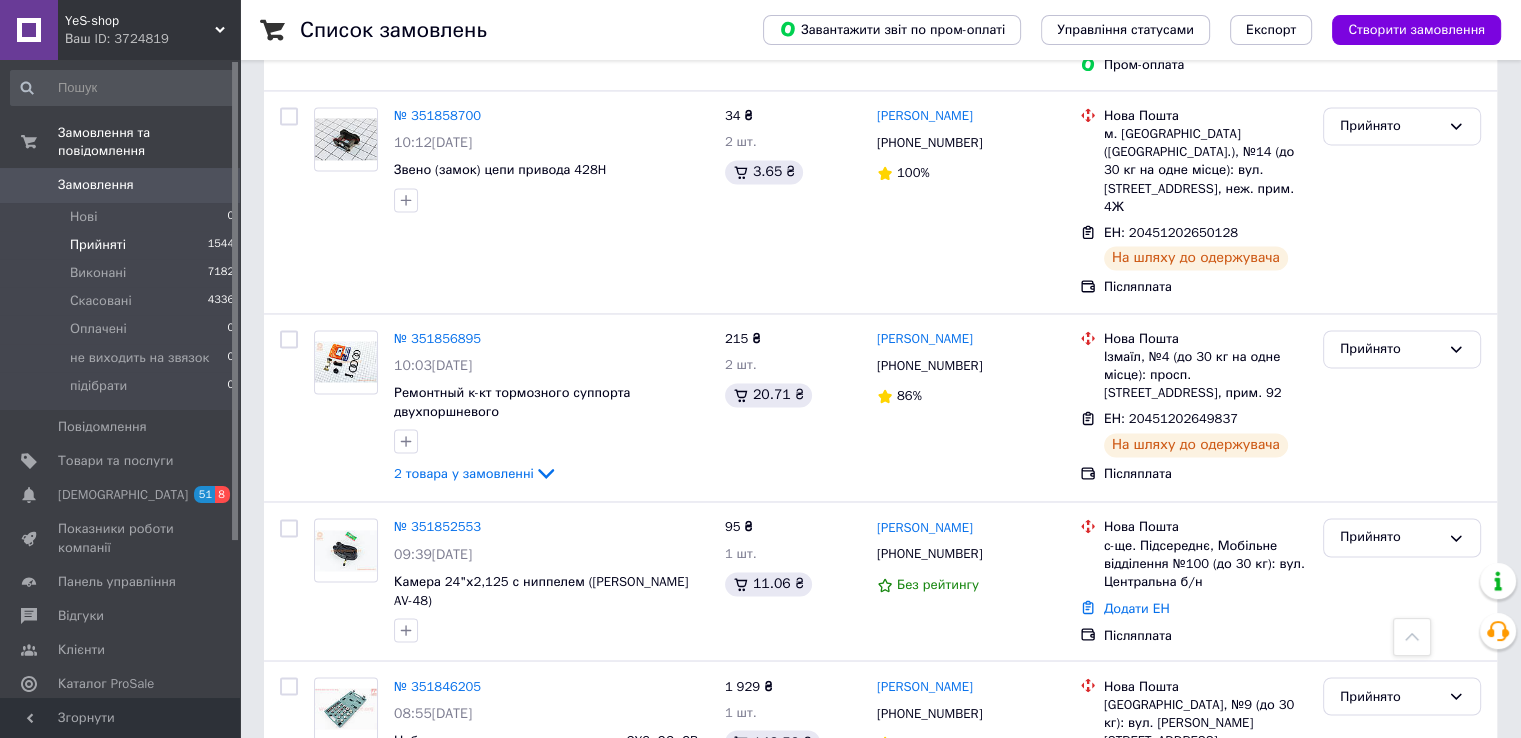 click on "4" at bounding box center (539, 863) 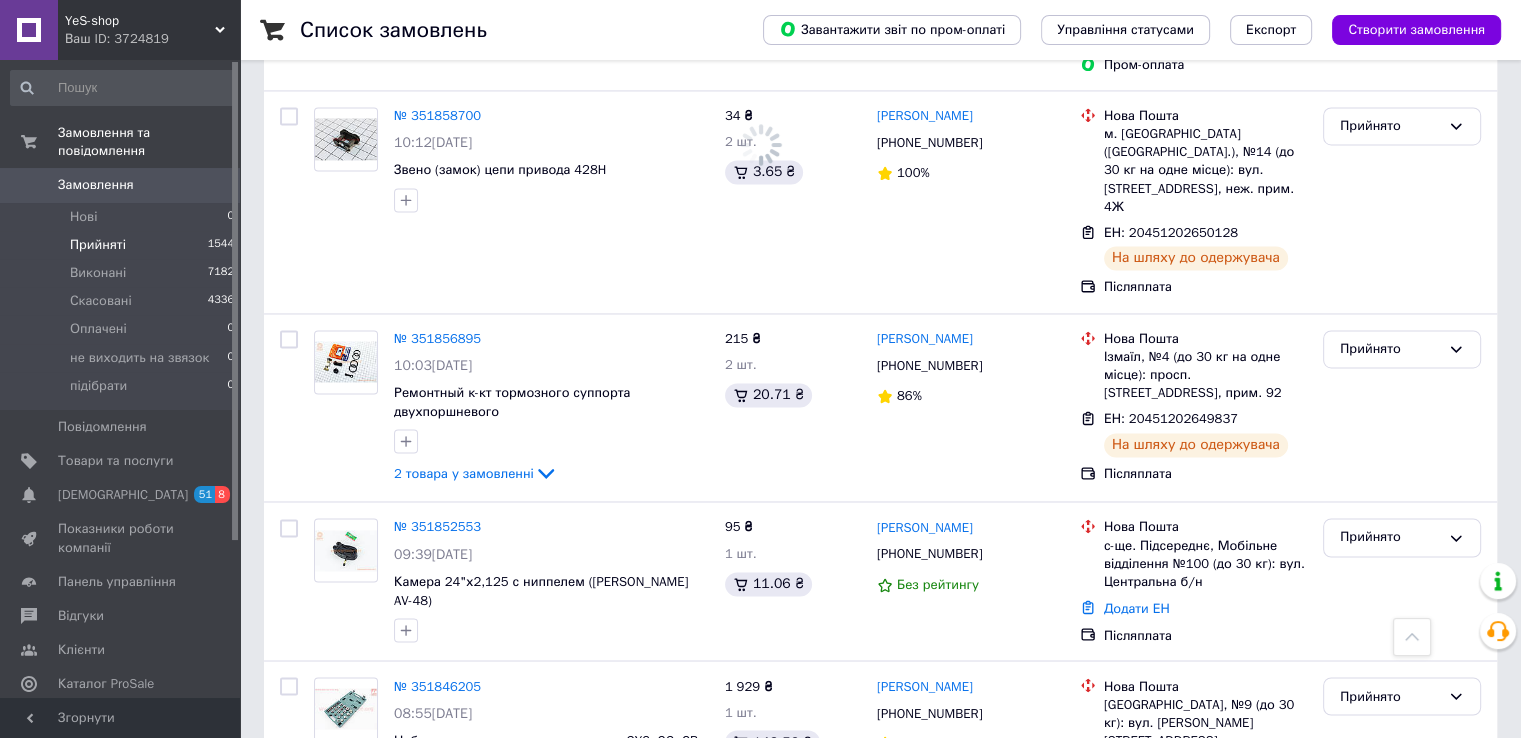 click on "6" at bounding box center [629, 863] 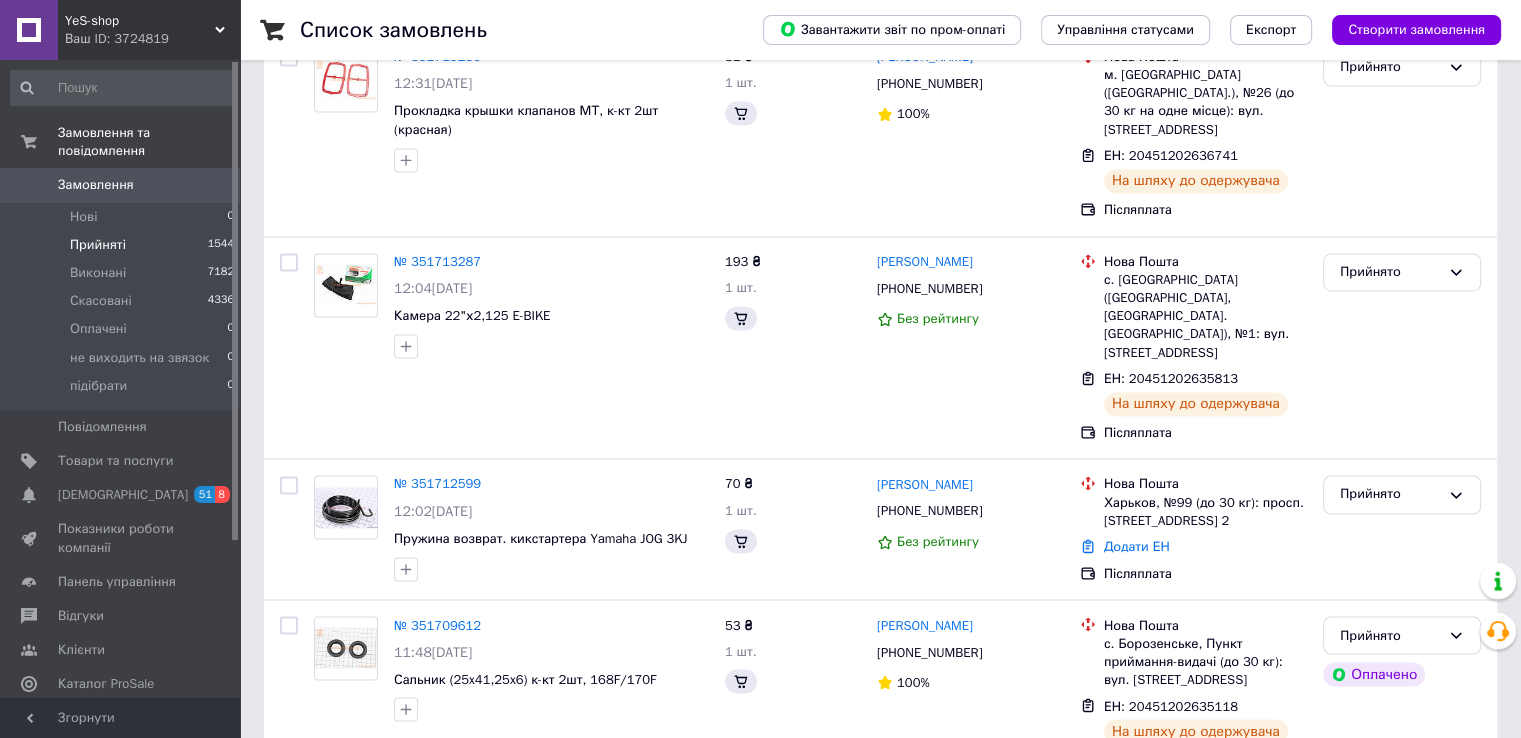 scroll, scrollTop: 0, scrollLeft: 0, axis: both 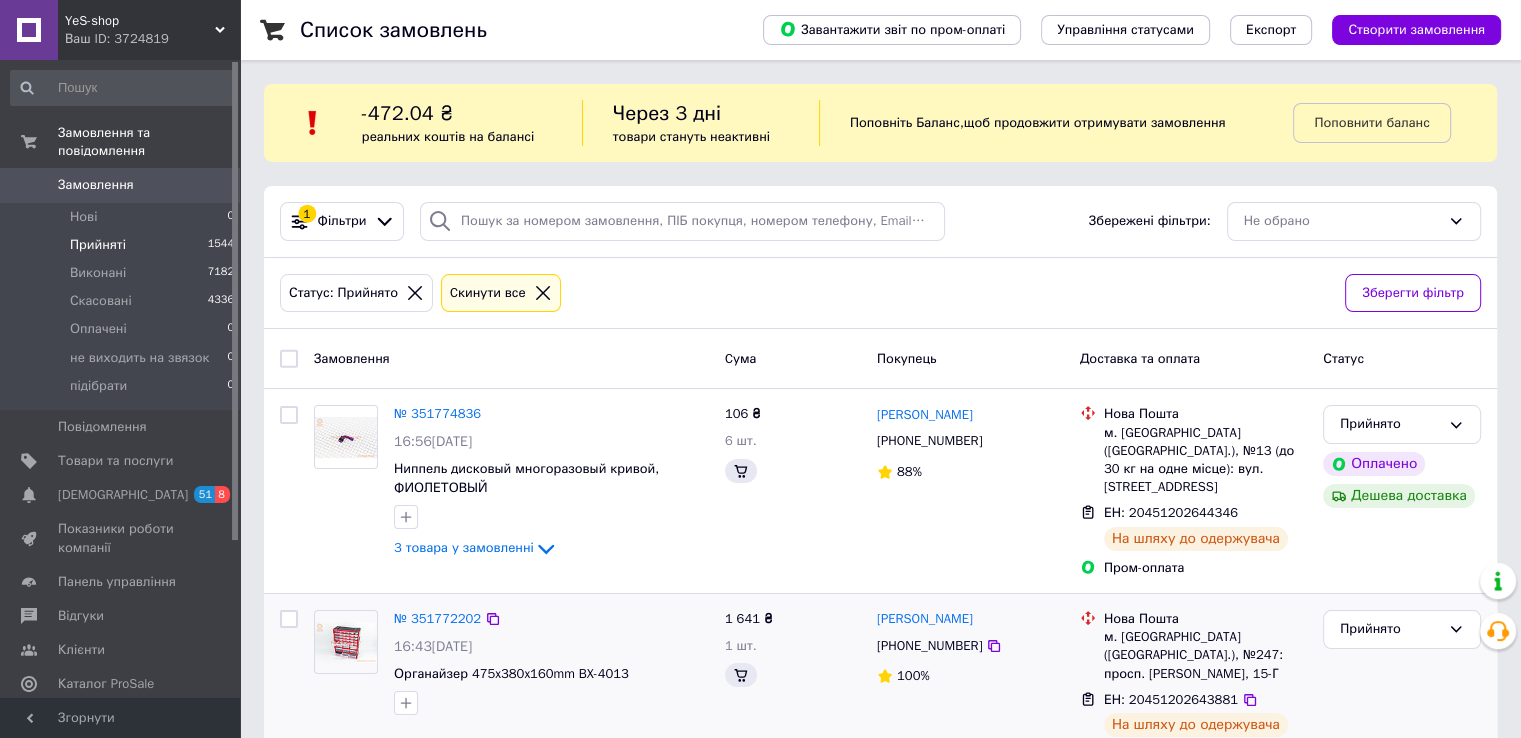 click at bounding box center (551, 703) 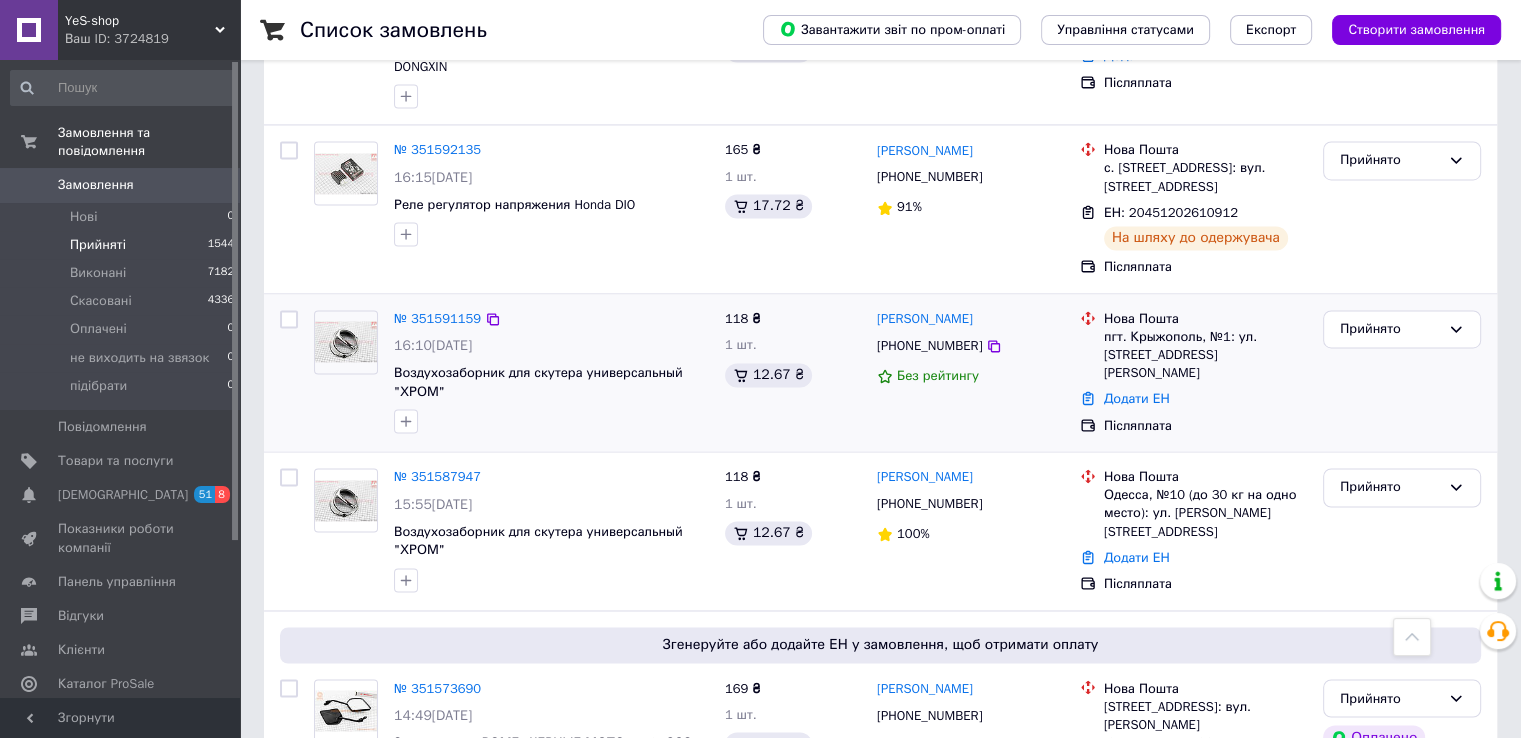 scroll, scrollTop: 3274, scrollLeft: 0, axis: vertical 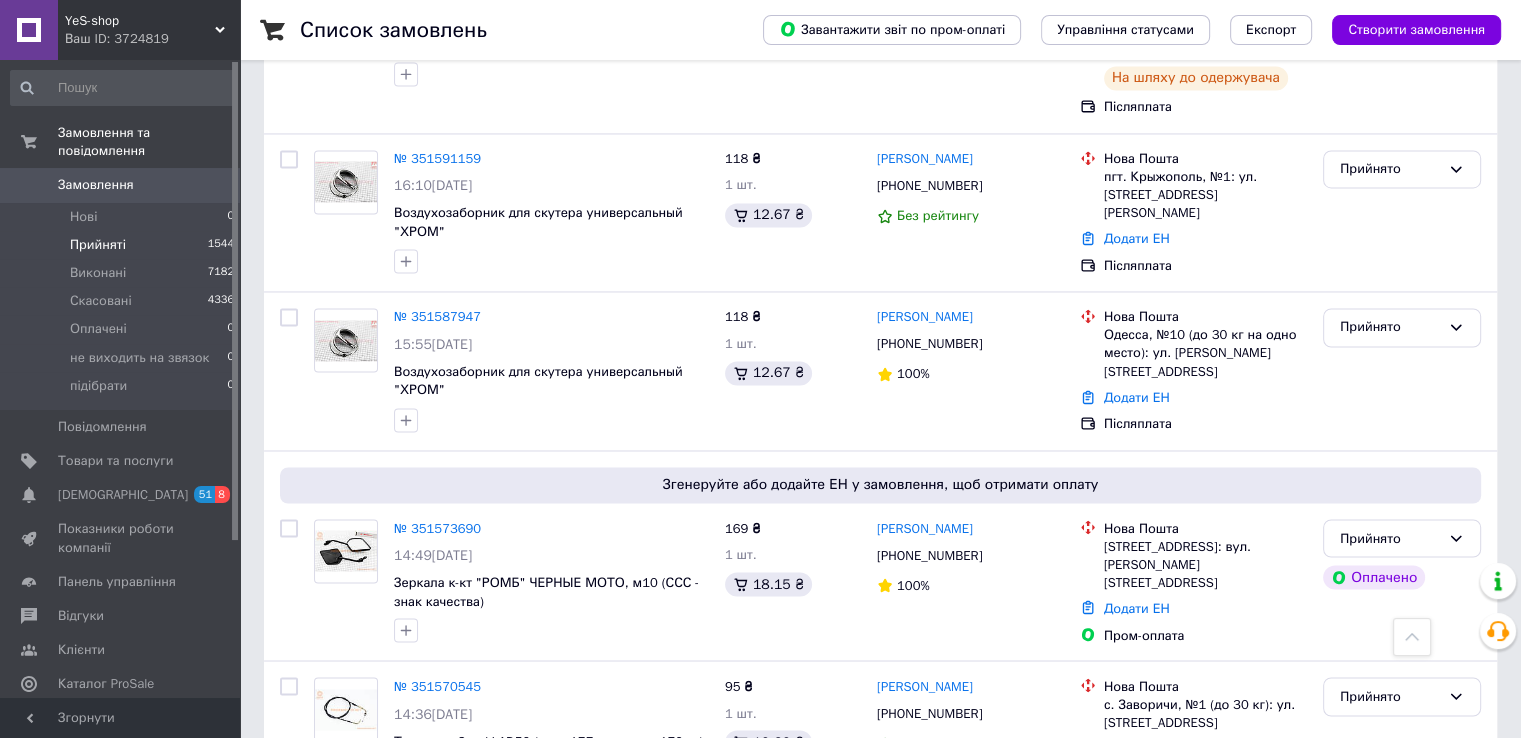 click on "8" at bounding box center (674, 845) 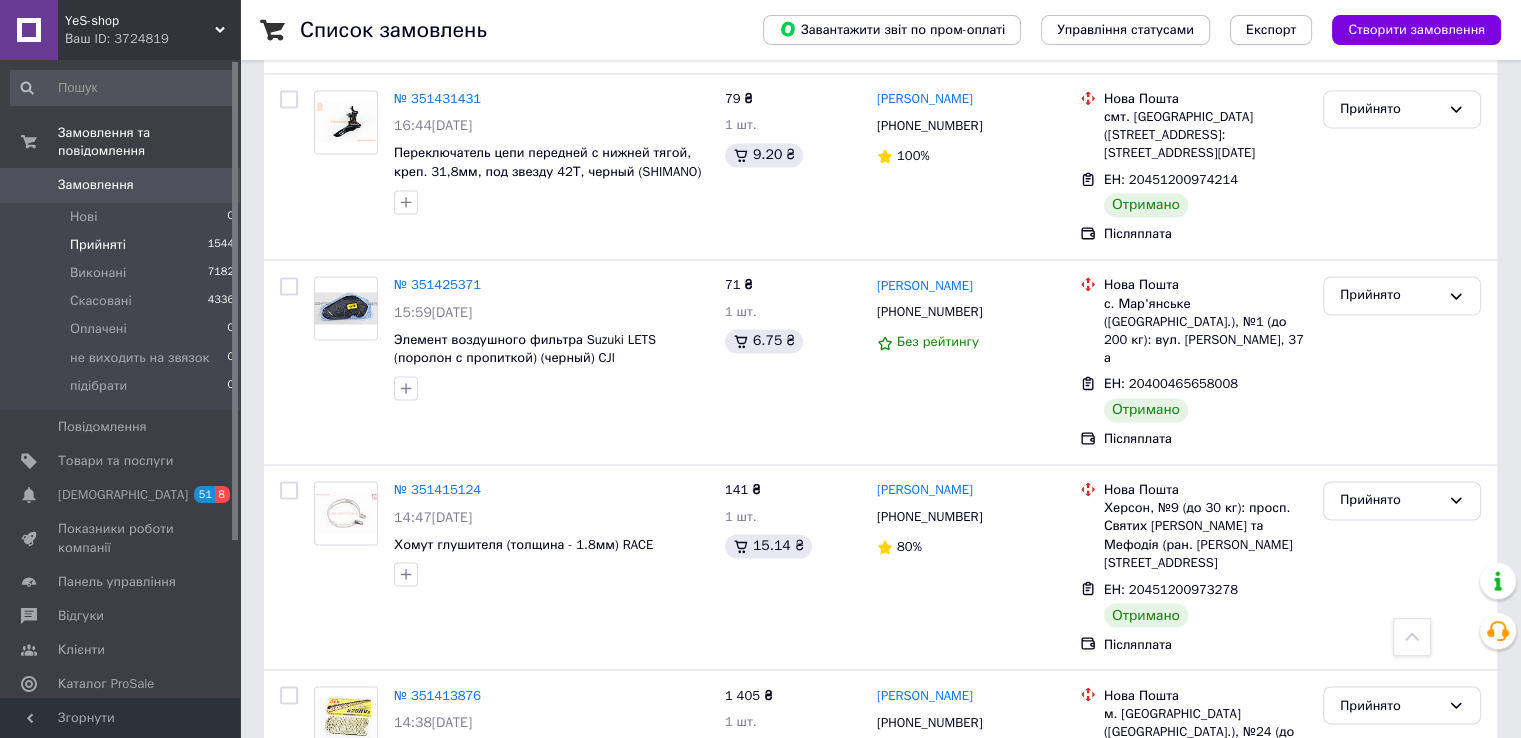 scroll, scrollTop: 3250, scrollLeft: 0, axis: vertical 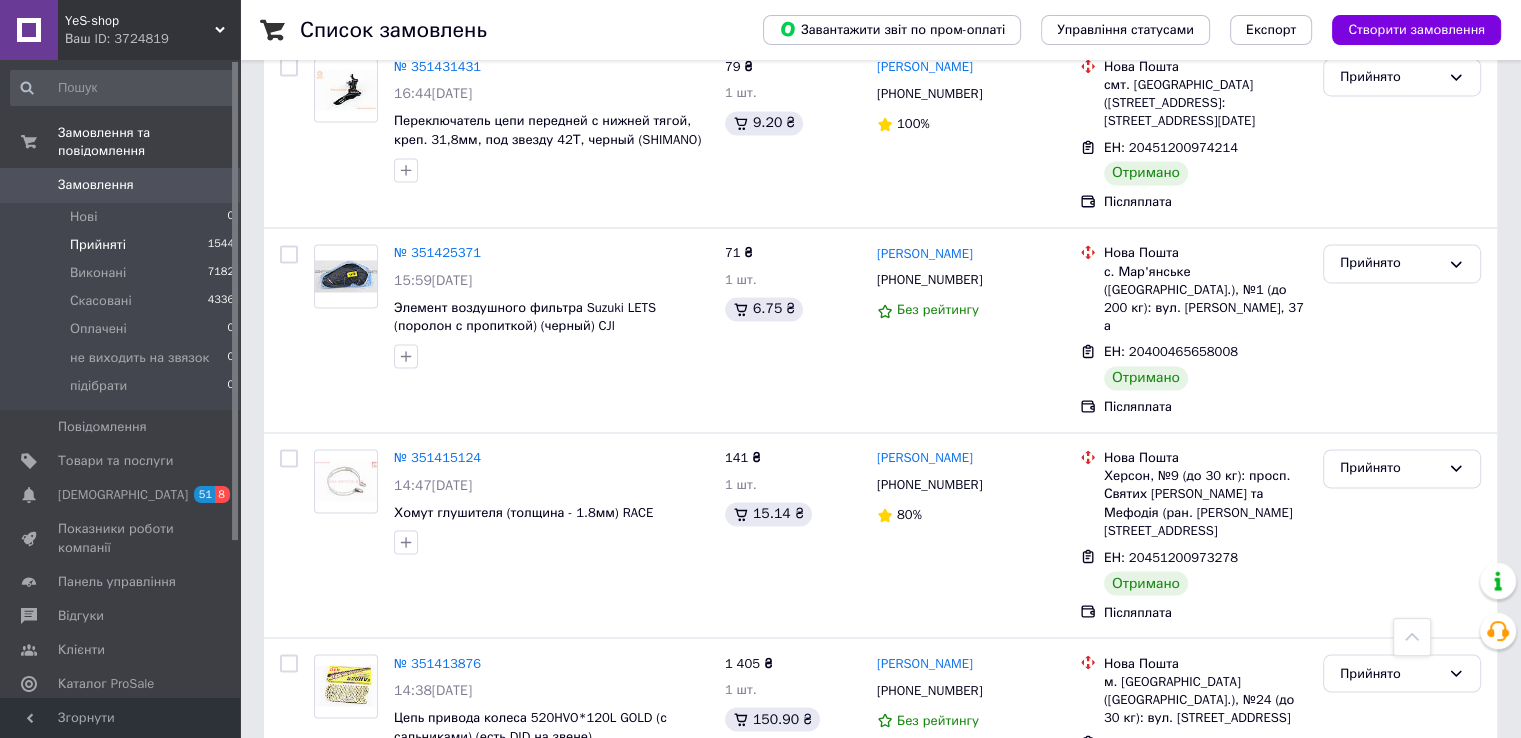 click on "7" at bounding box center (539, 868) 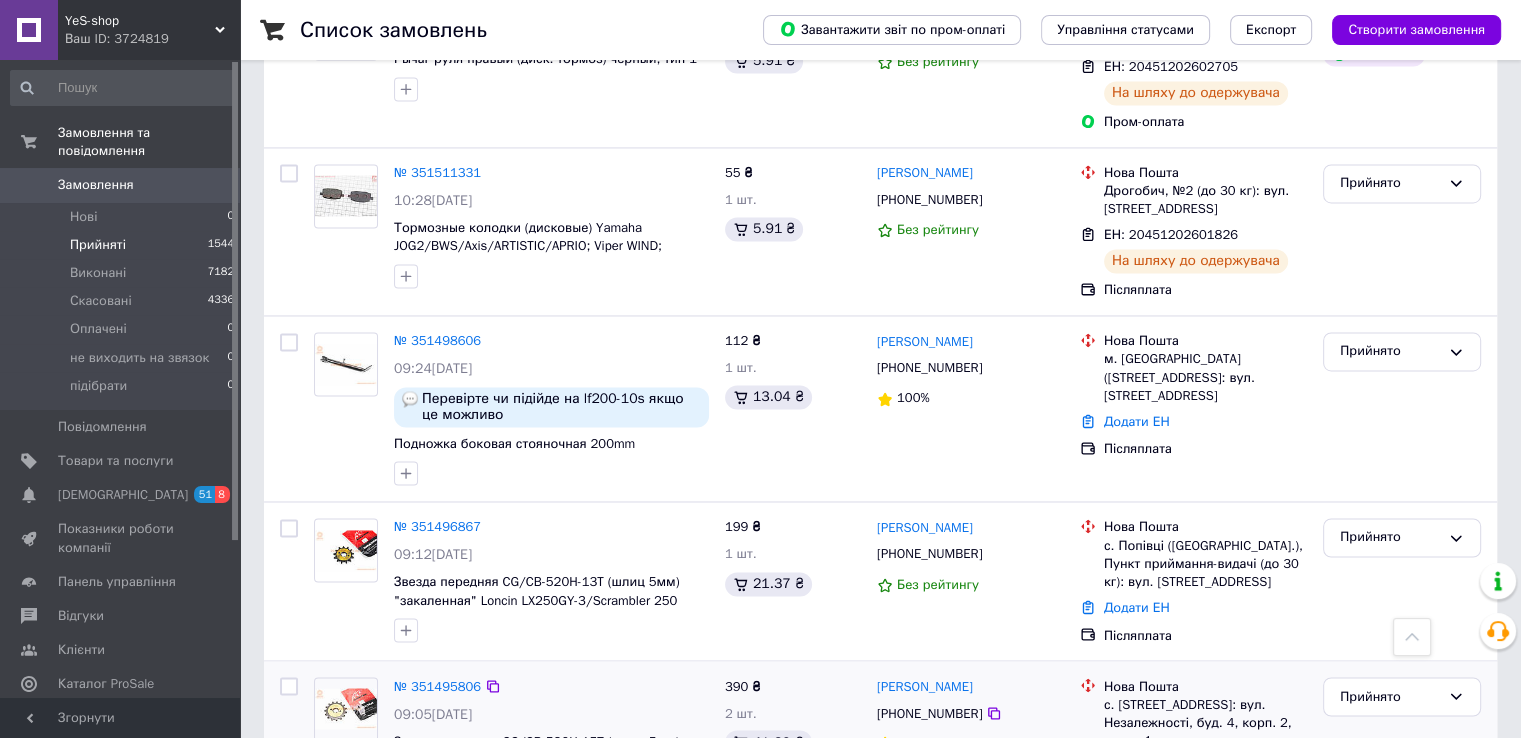 scroll, scrollTop: 3223, scrollLeft: 0, axis: vertical 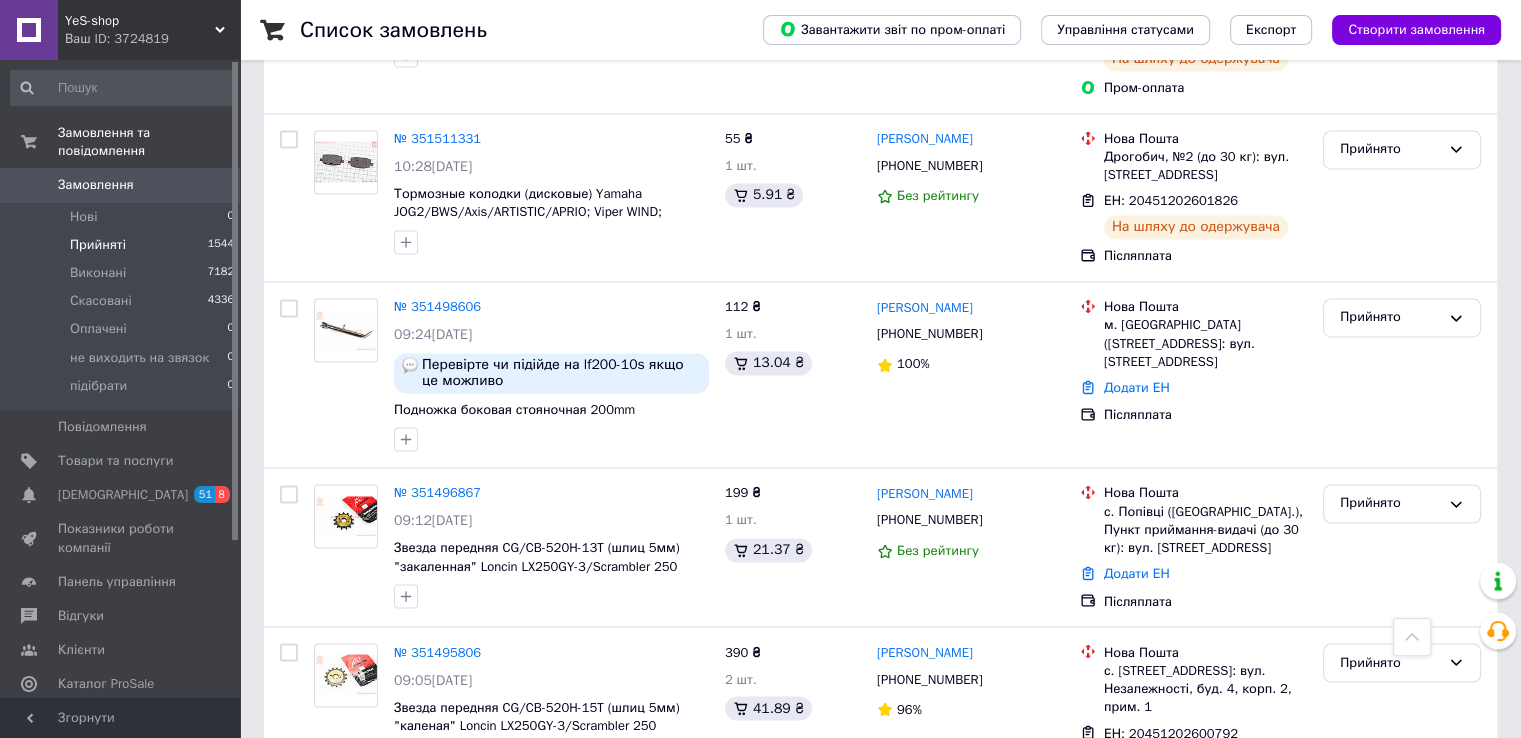 click on "6" at bounding box center (539, 857) 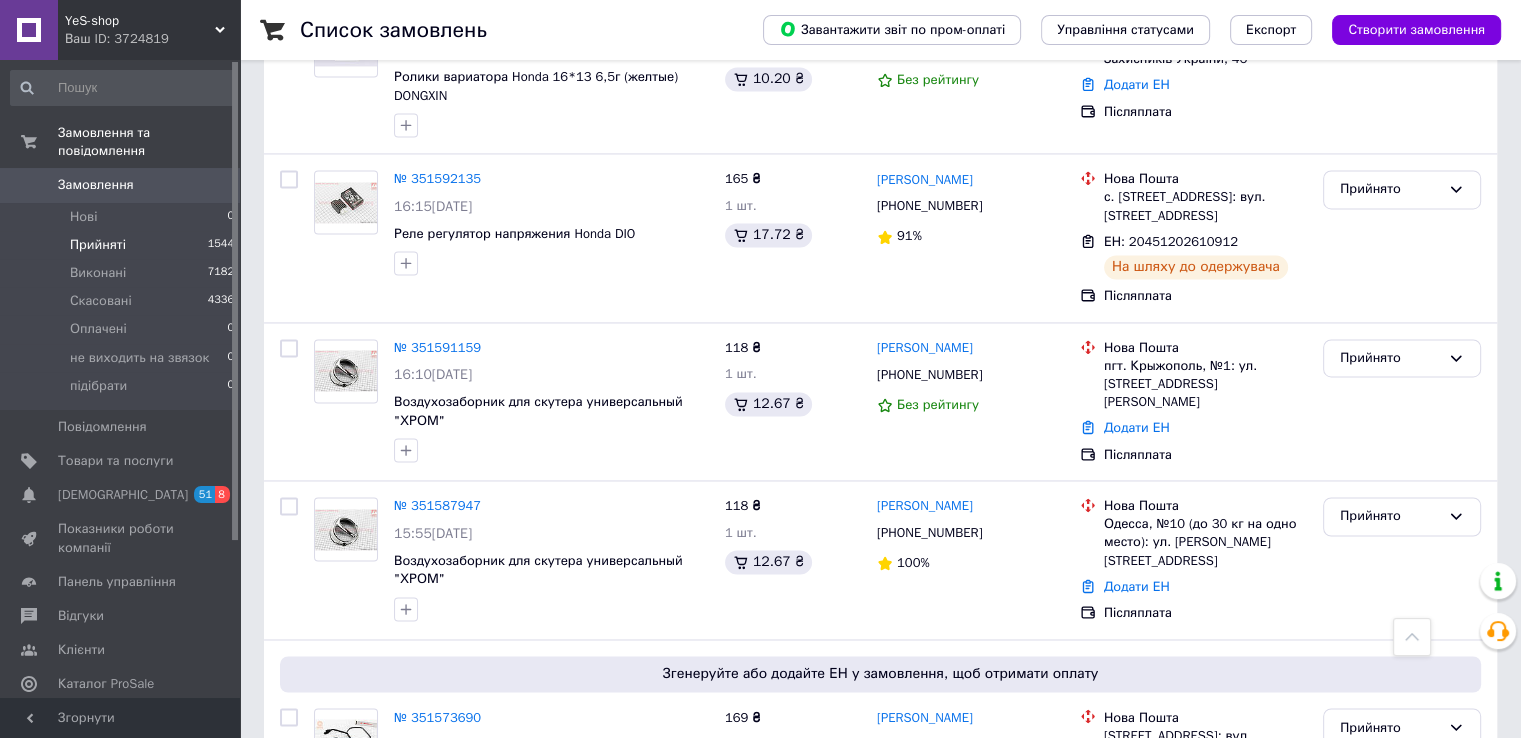 scroll, scrollTop: 3274, scrollLeft: 0, axis: vertical 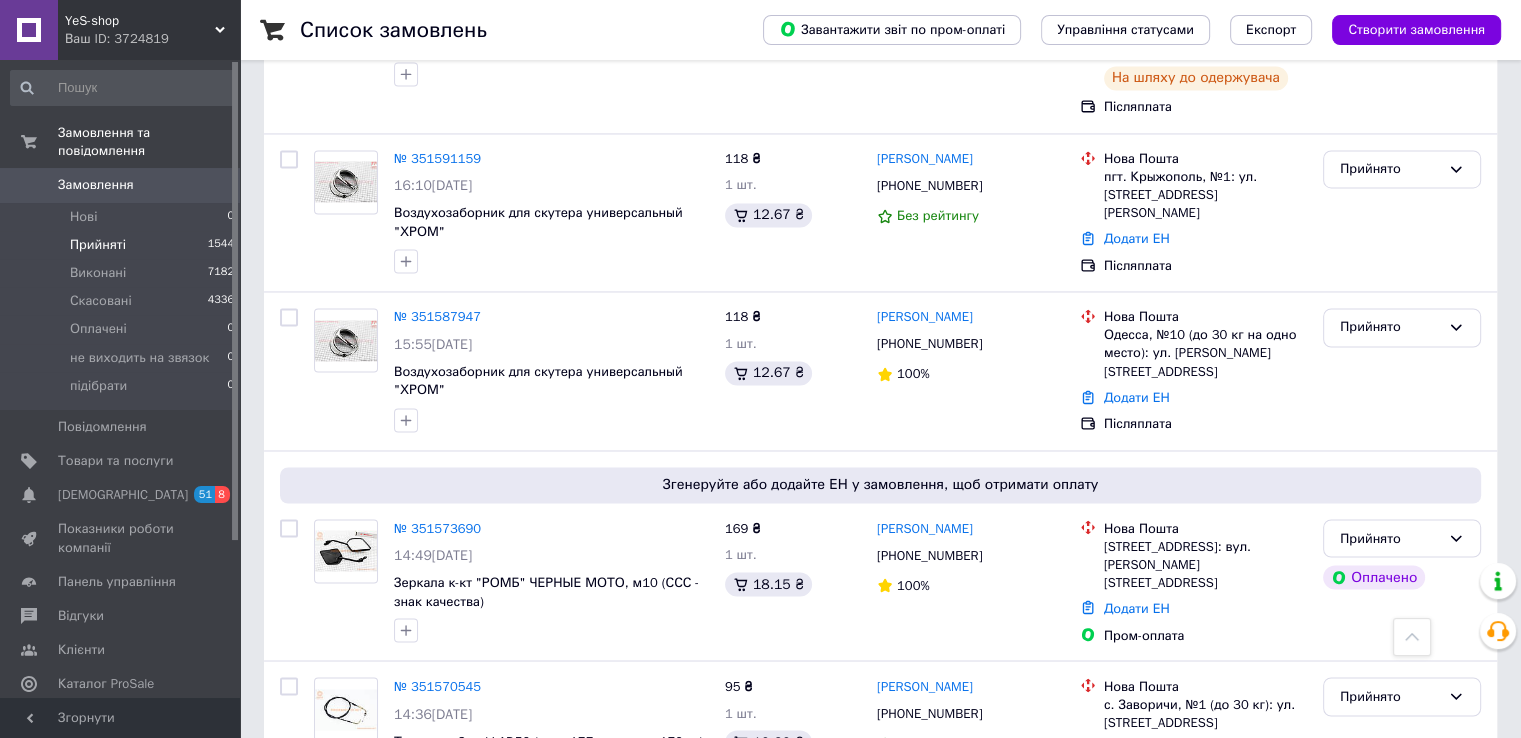 click on "5" at bounding box center [539, 845] 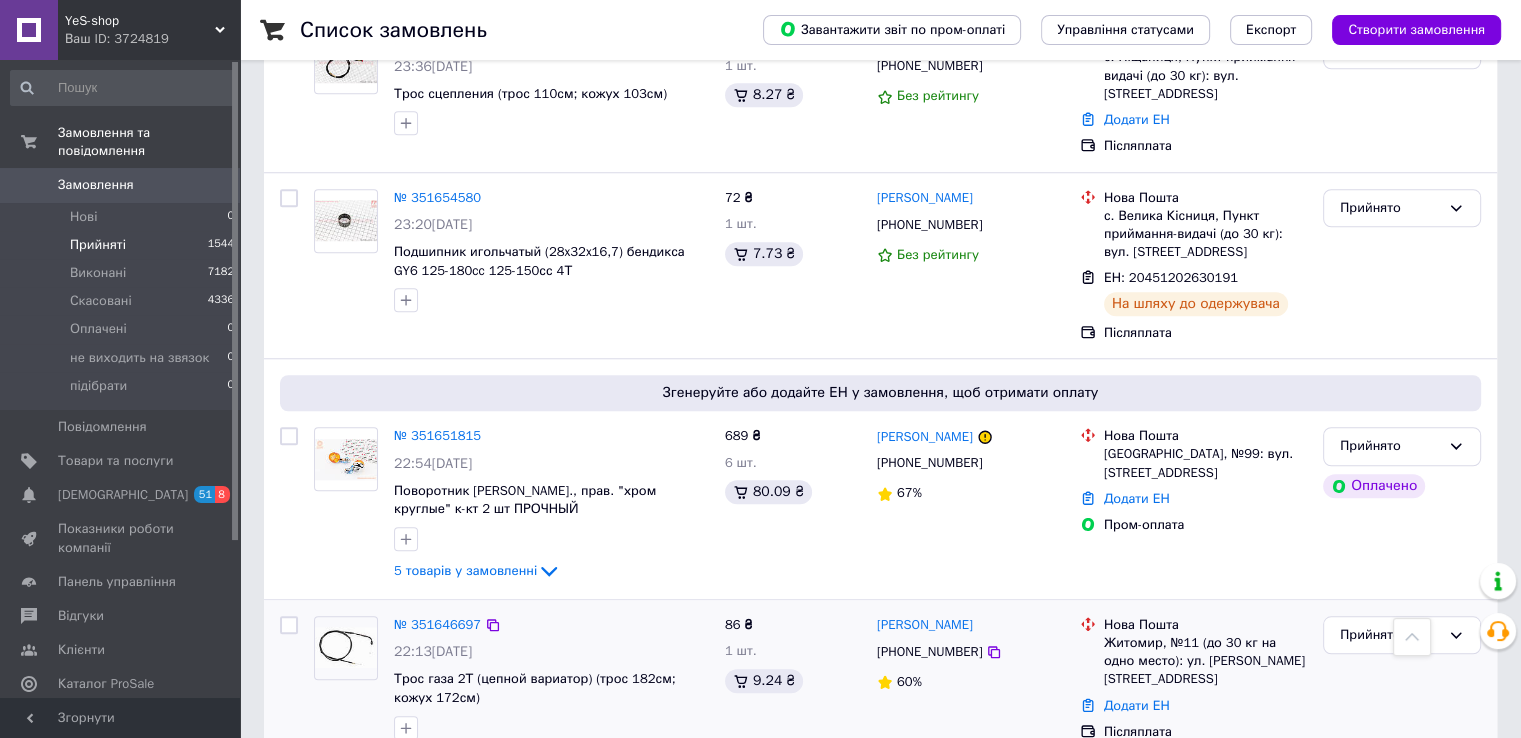 scroll, scrollTop: 1664, scrollLeft: 0, axis: vertical 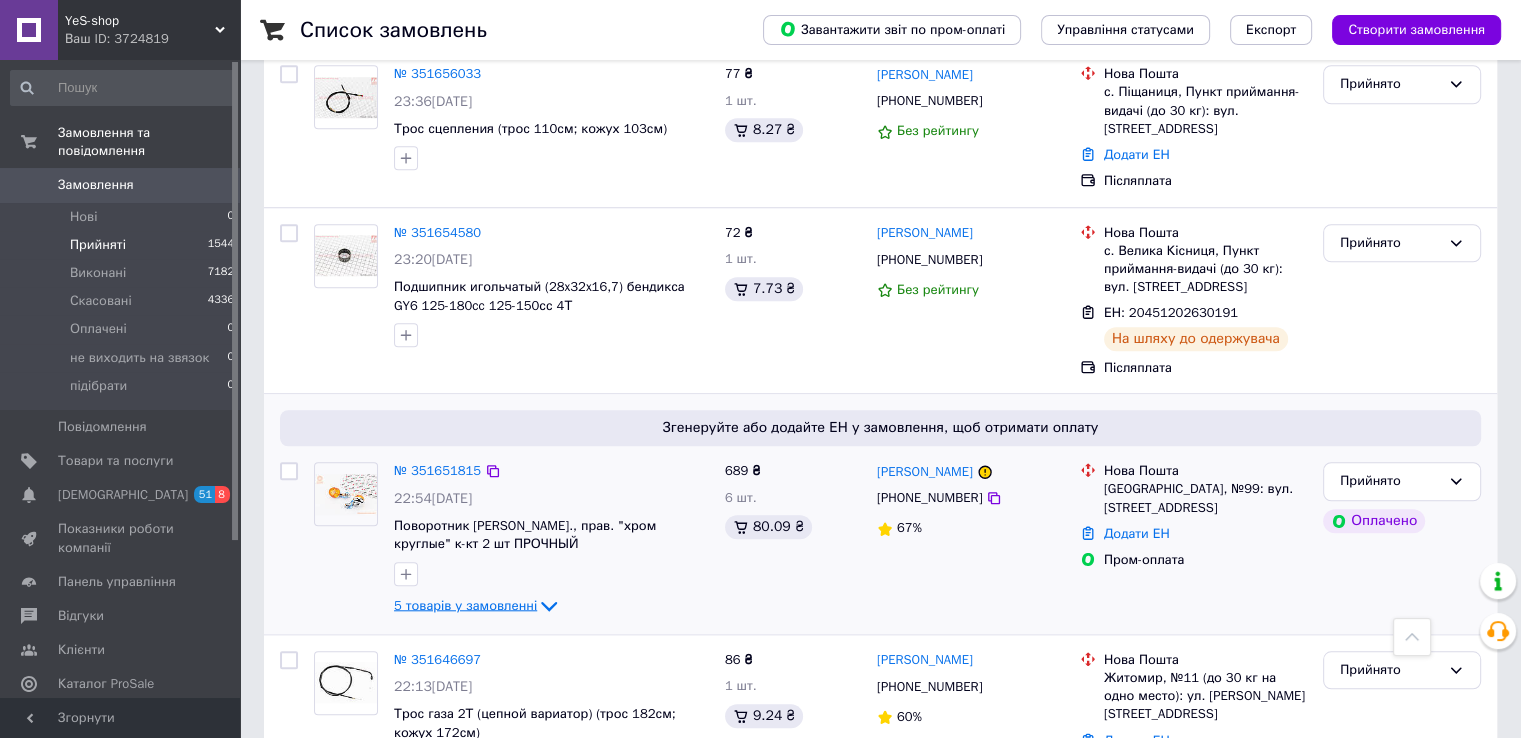 click on "5 товарів у замовленні" at bounding box center (465, 605) 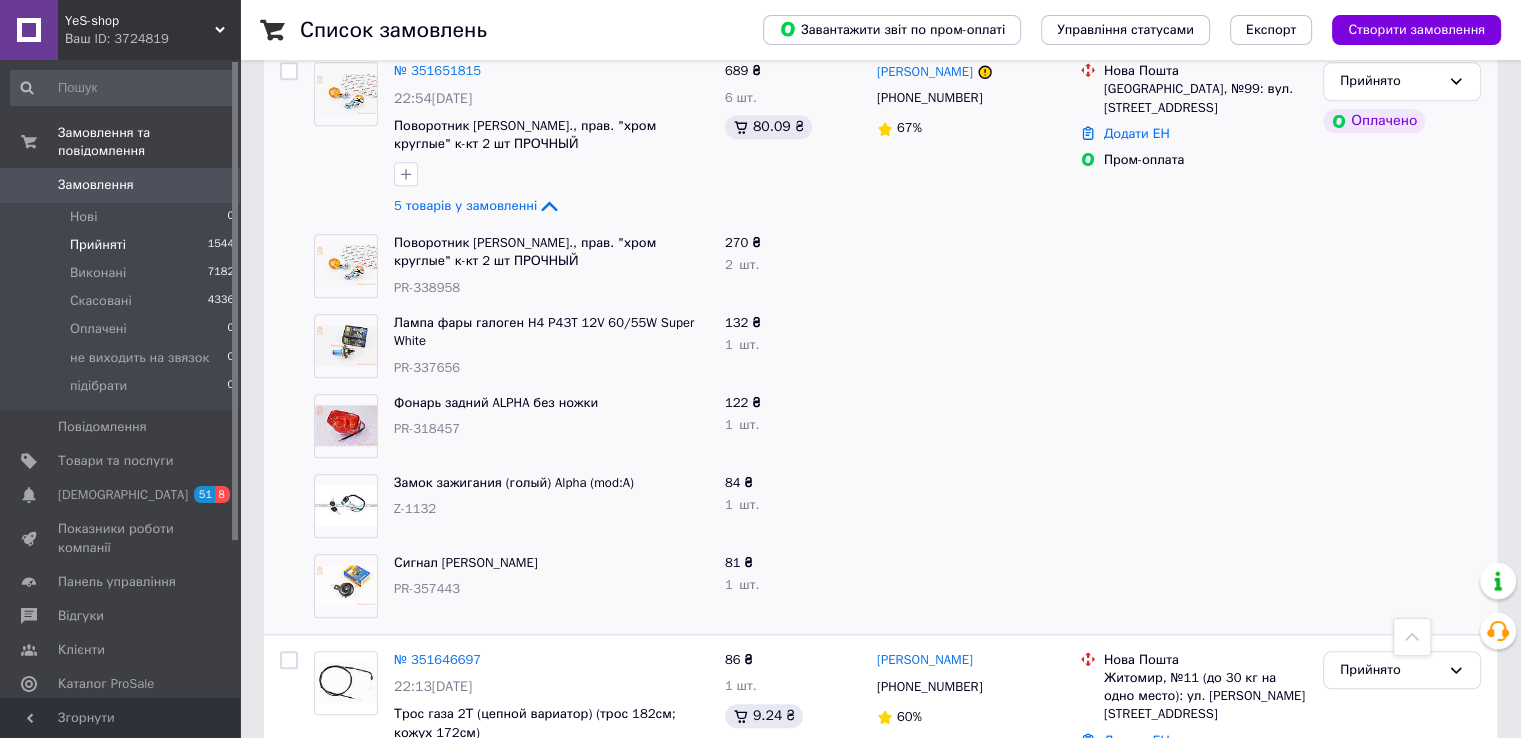 scroll, scrollTop: 1964, scrollLeft: 0, axis: vertical 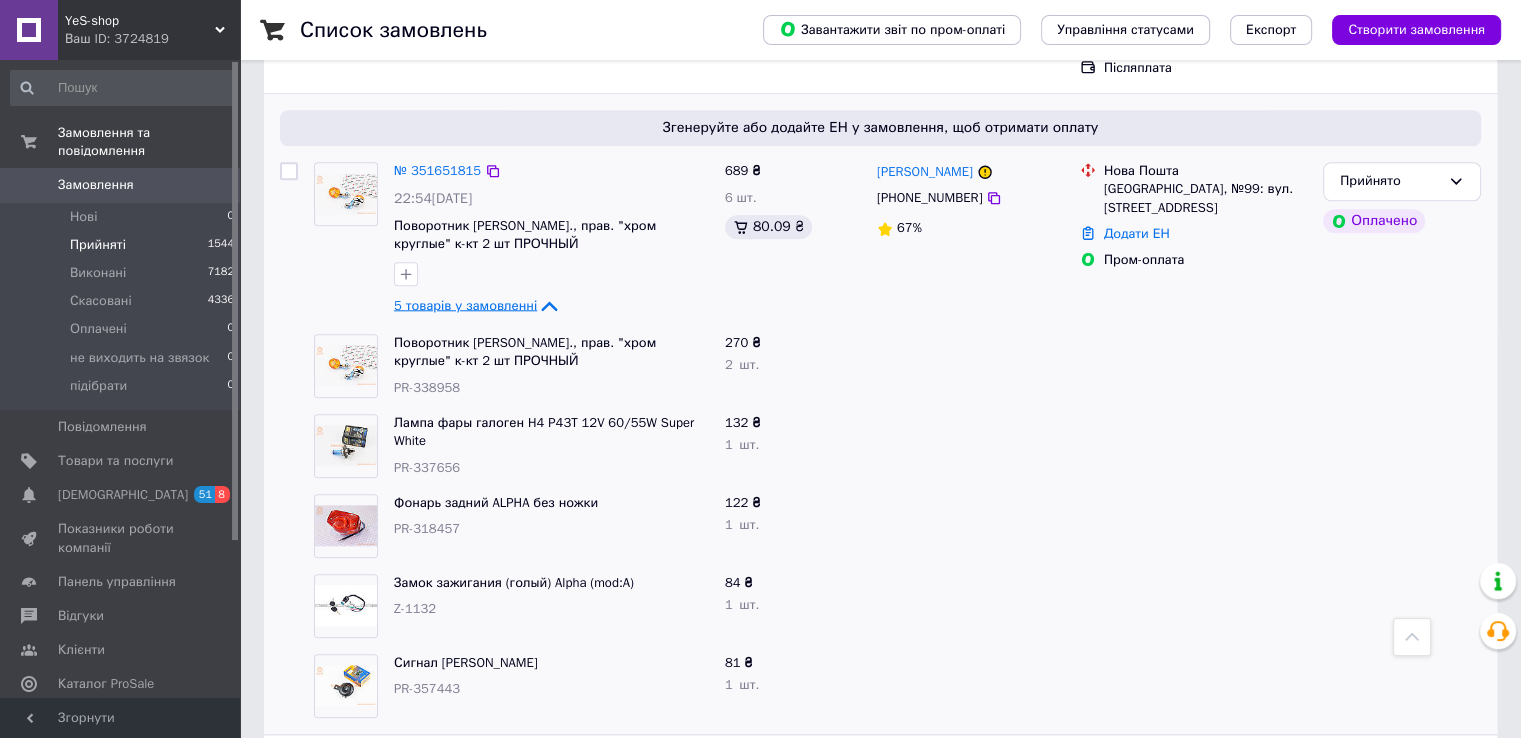 click on "5 товарів у замовленні" at bounding box center [465, 305] 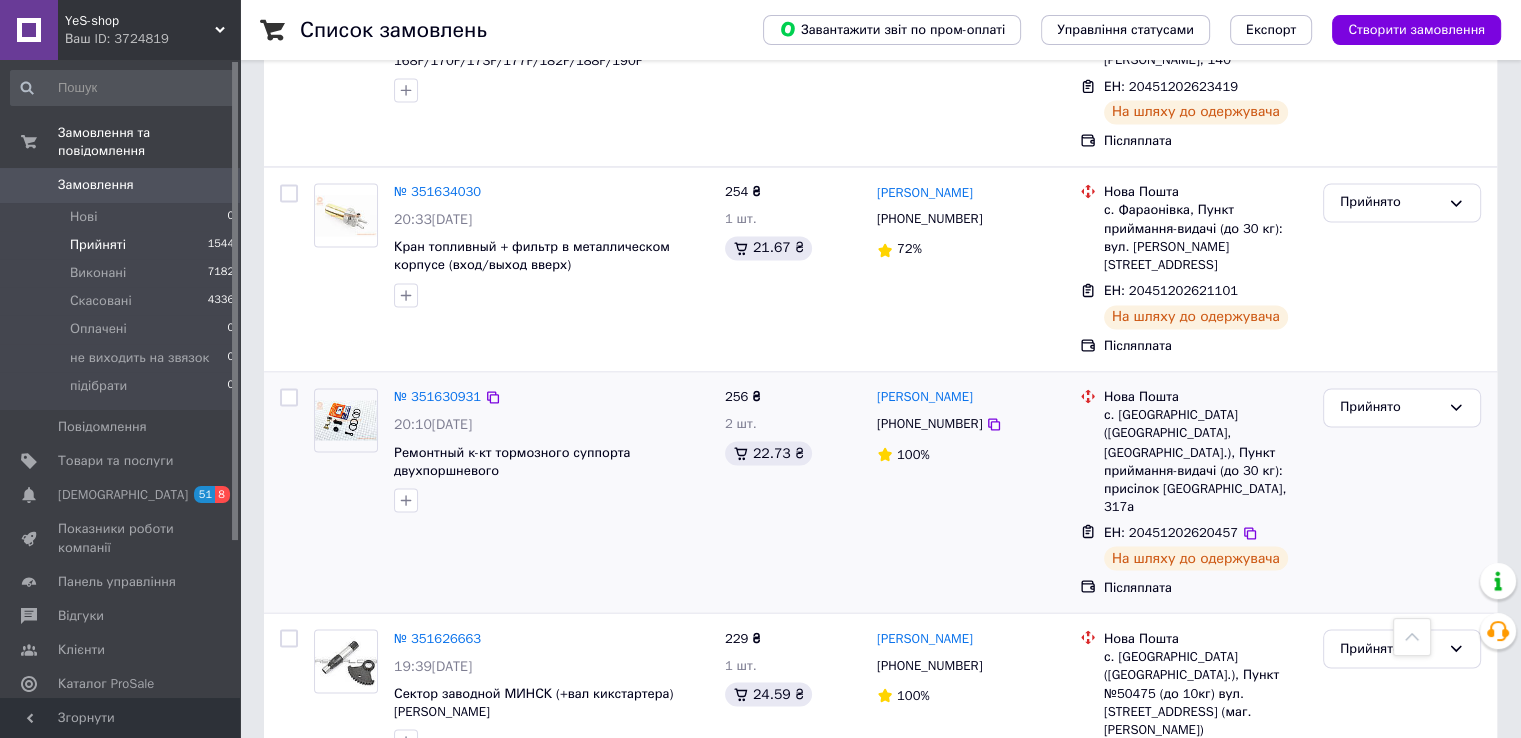 scroll, scrollTop: 3364, scrollLeft: 0, axis: vertical 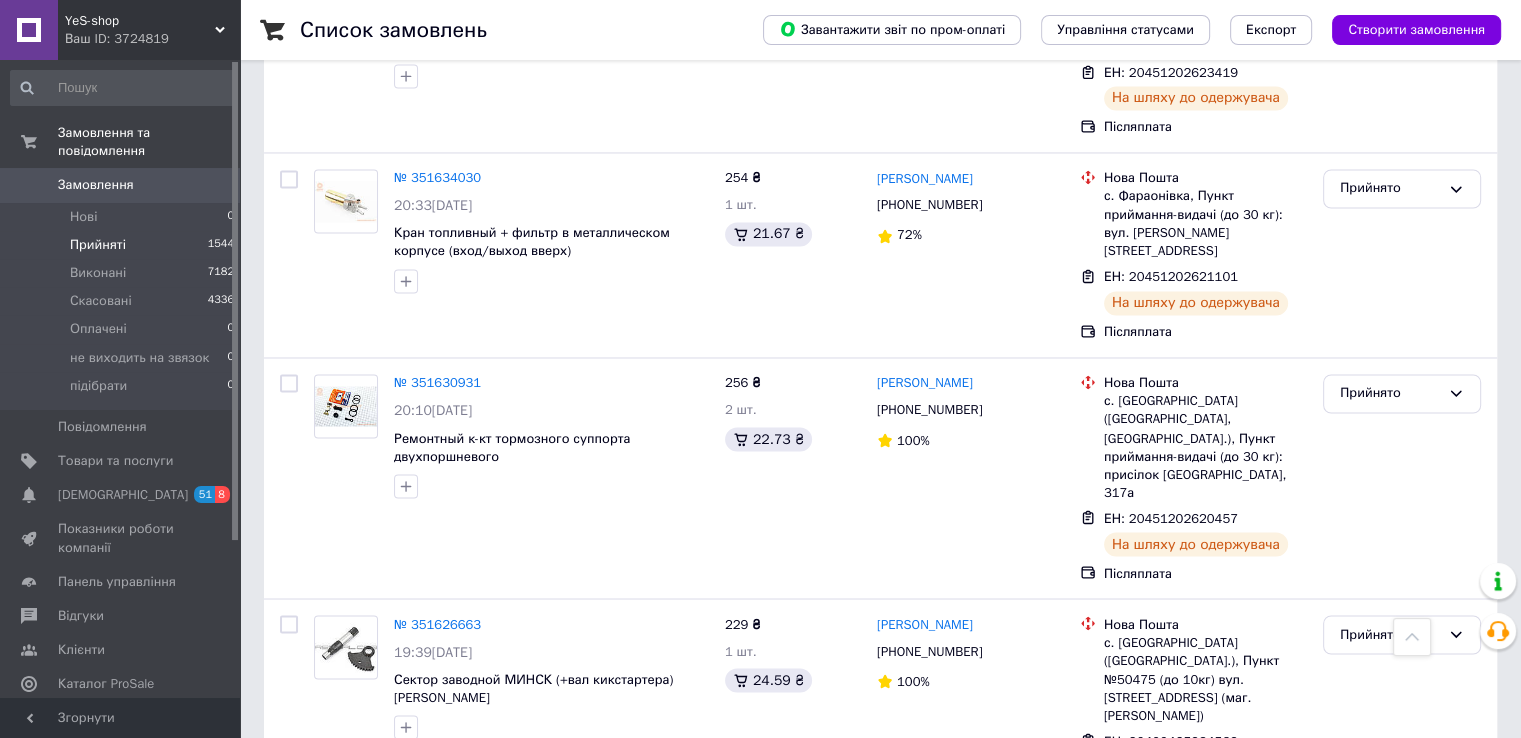 click on "4" at bounding box center [539, 866] 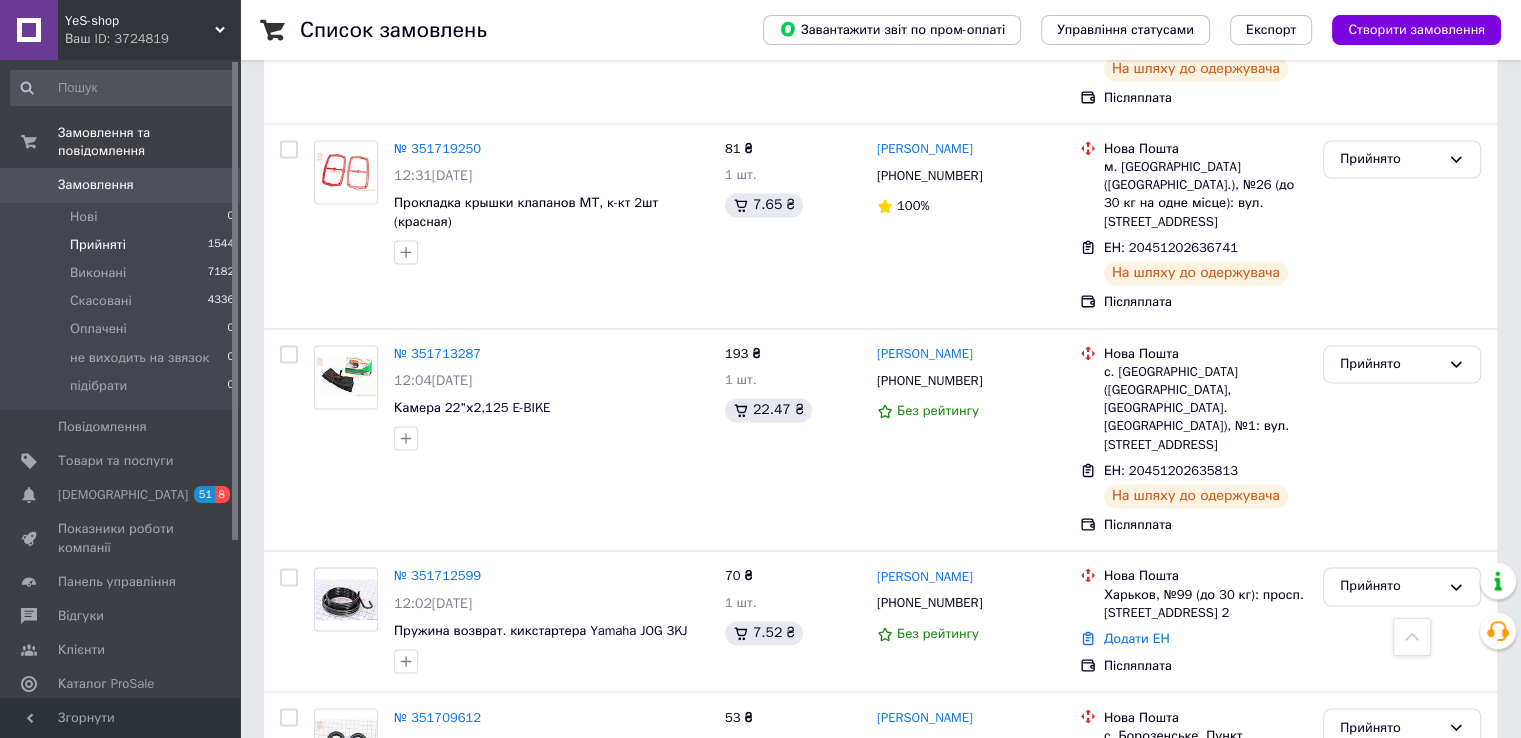 scroll, scrollTop: 3285, scrollLeft: 0, axis: vertical 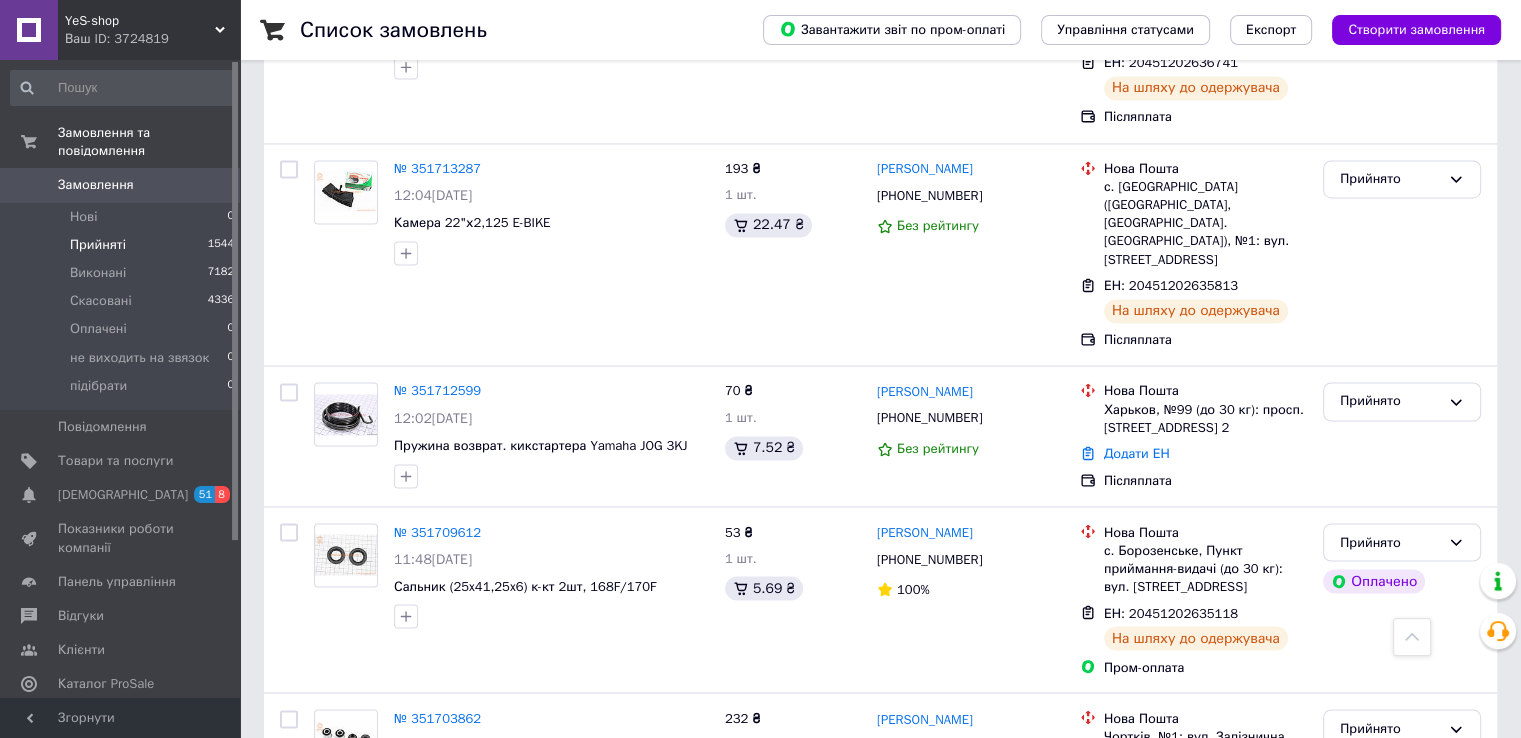 click on "3" at bounding box center [494, 906] 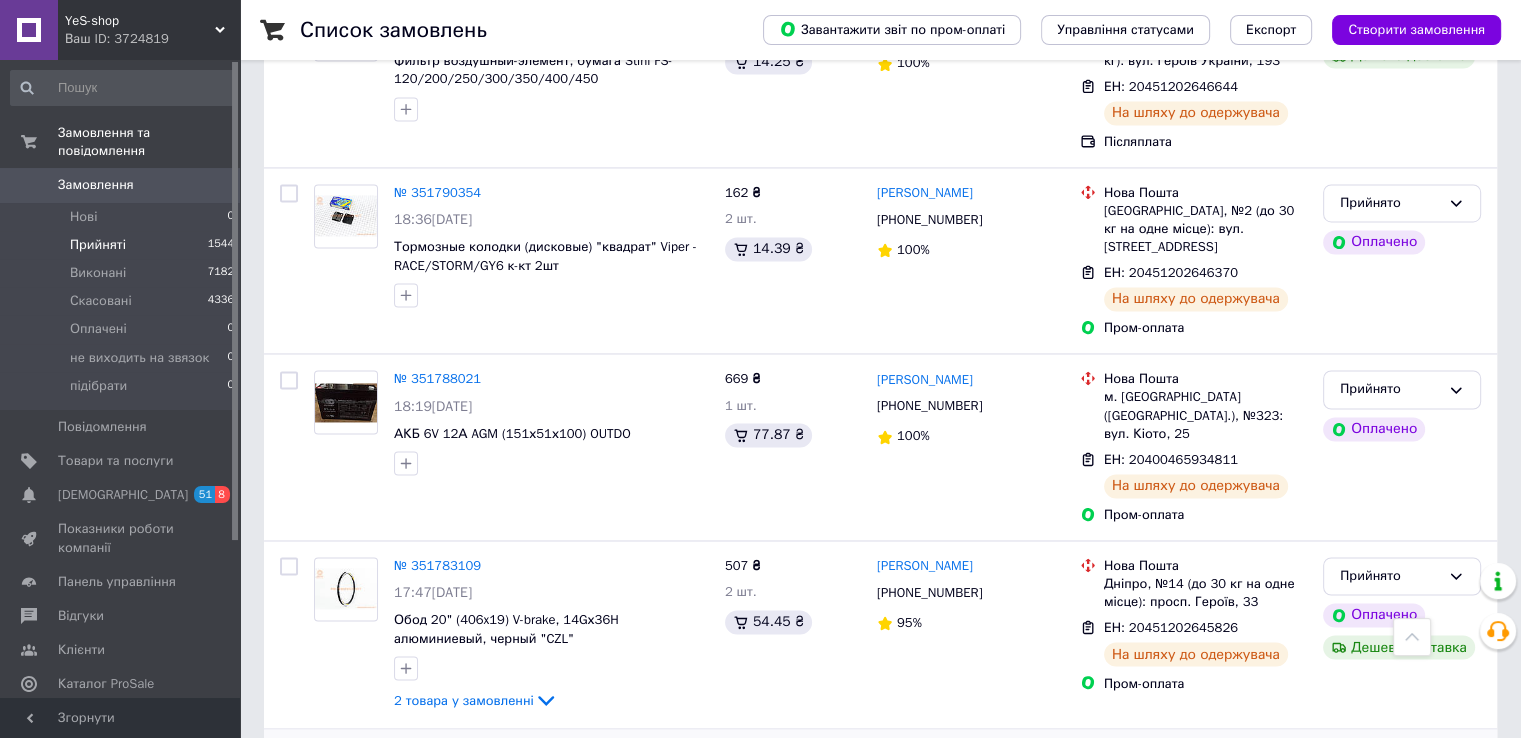 scroll, scrollTop: 3185, scrollLeft: 0, axis: vertical 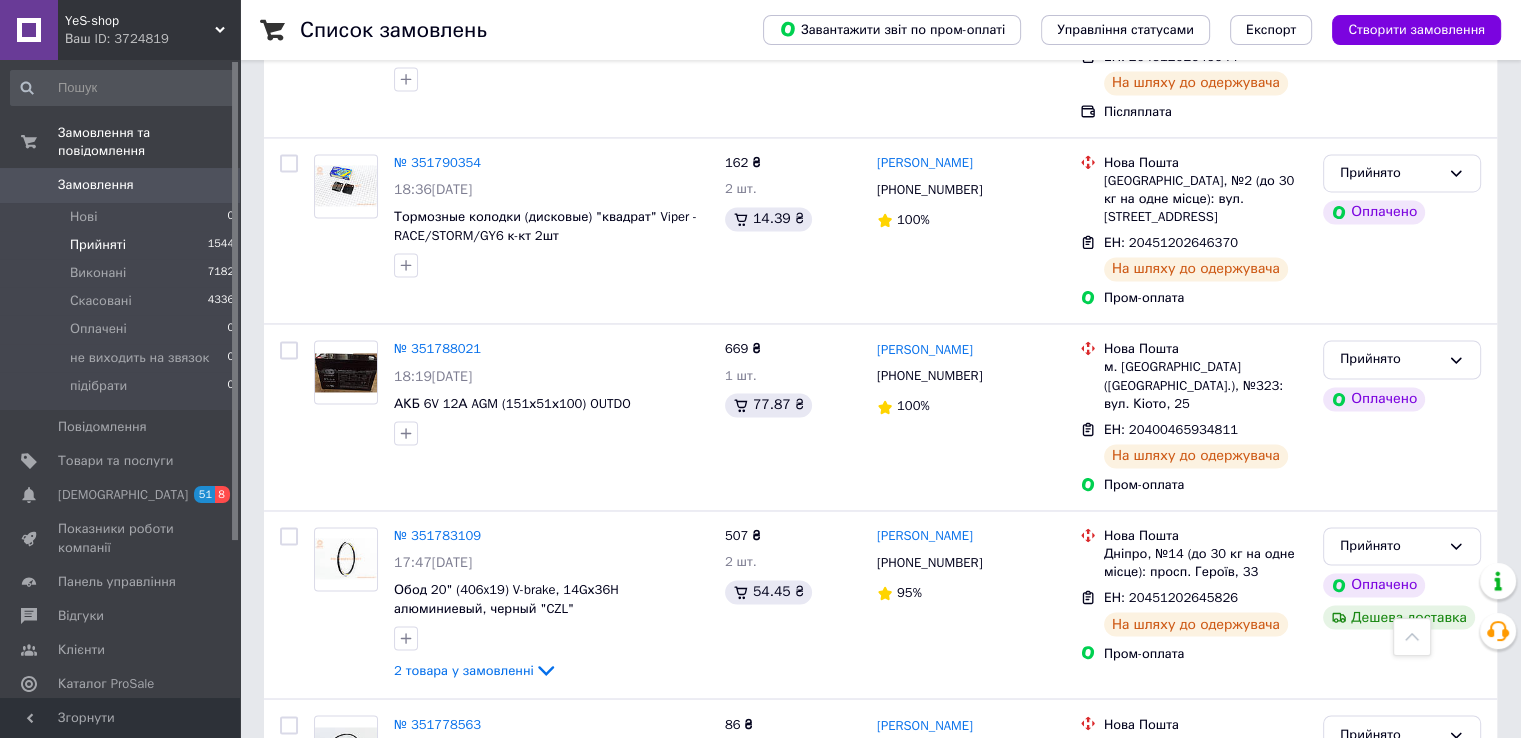 click on "2" at bounding box center (449, 930) 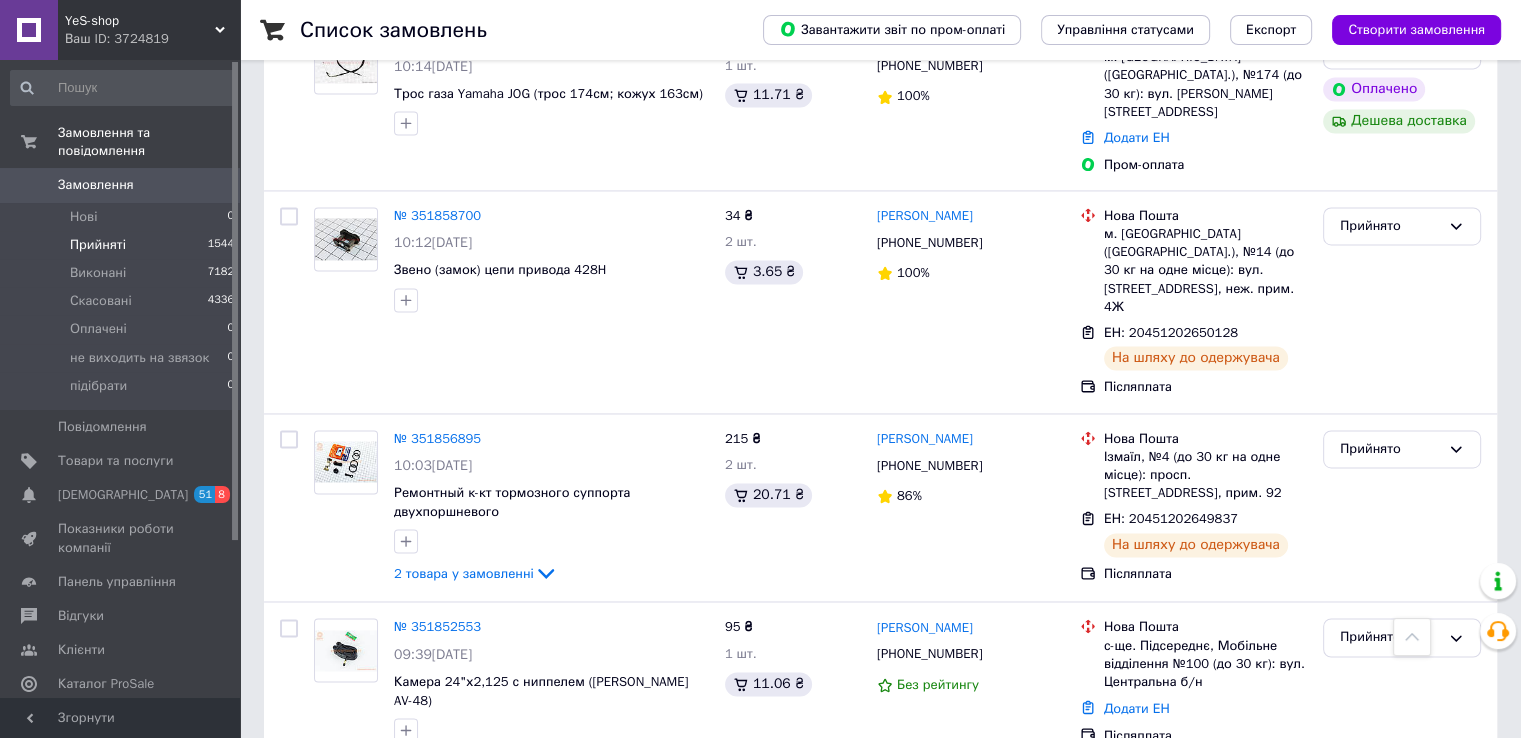 scroll, scrollTop: 3192, scrollLeft: 0, axis: vertical 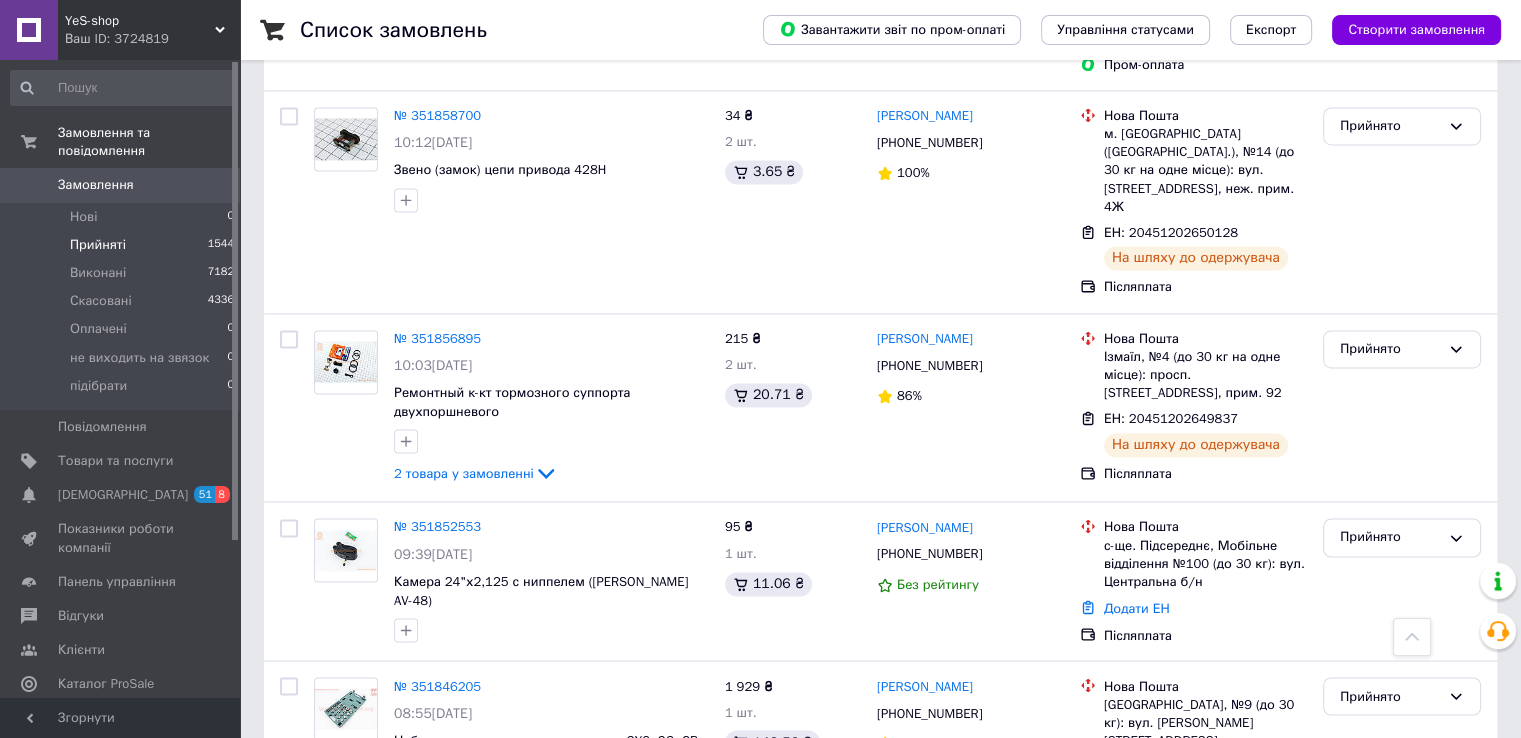 click on "1" at bounding box center [404, 863] 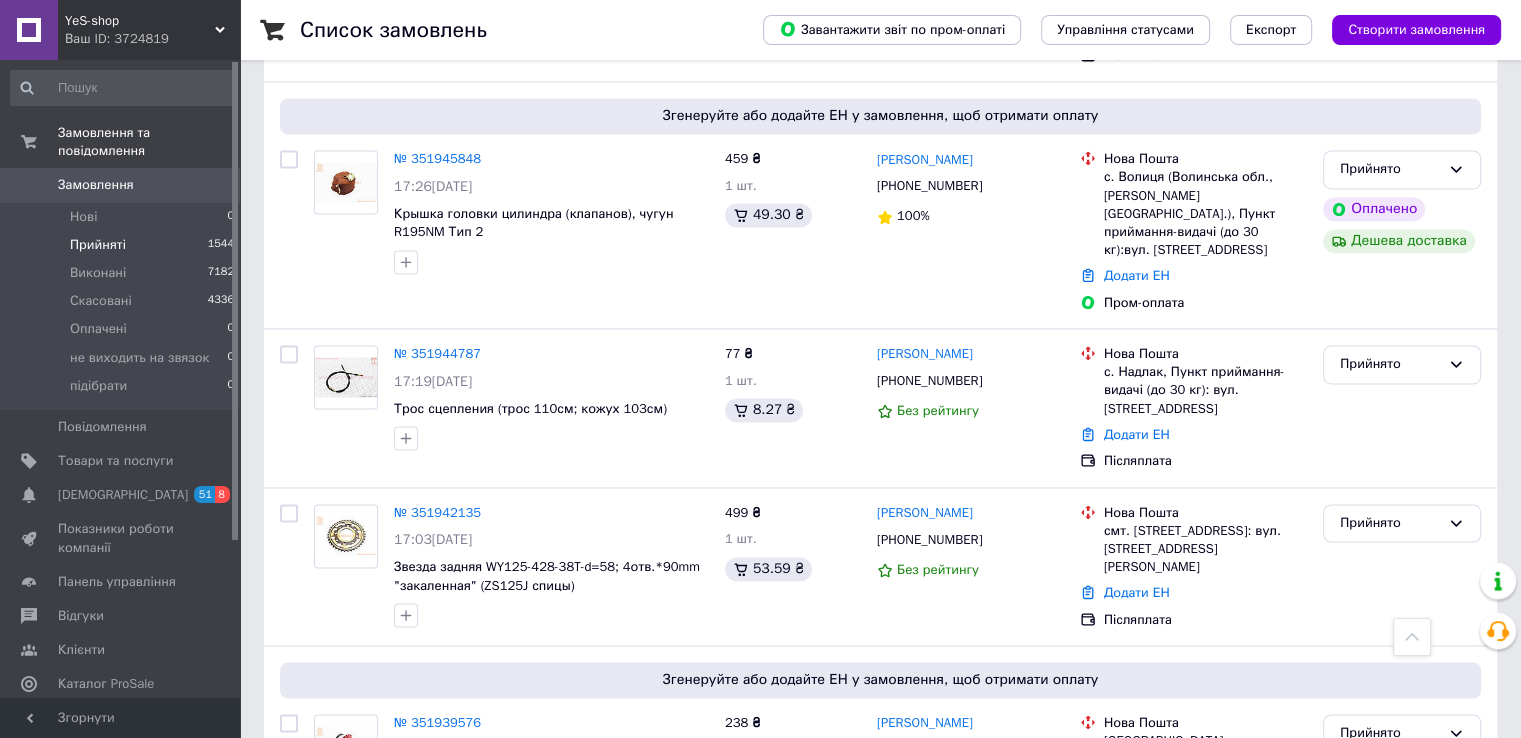 scroll, scrollTop: 3200, scrollLeft: 0, axis: vertical 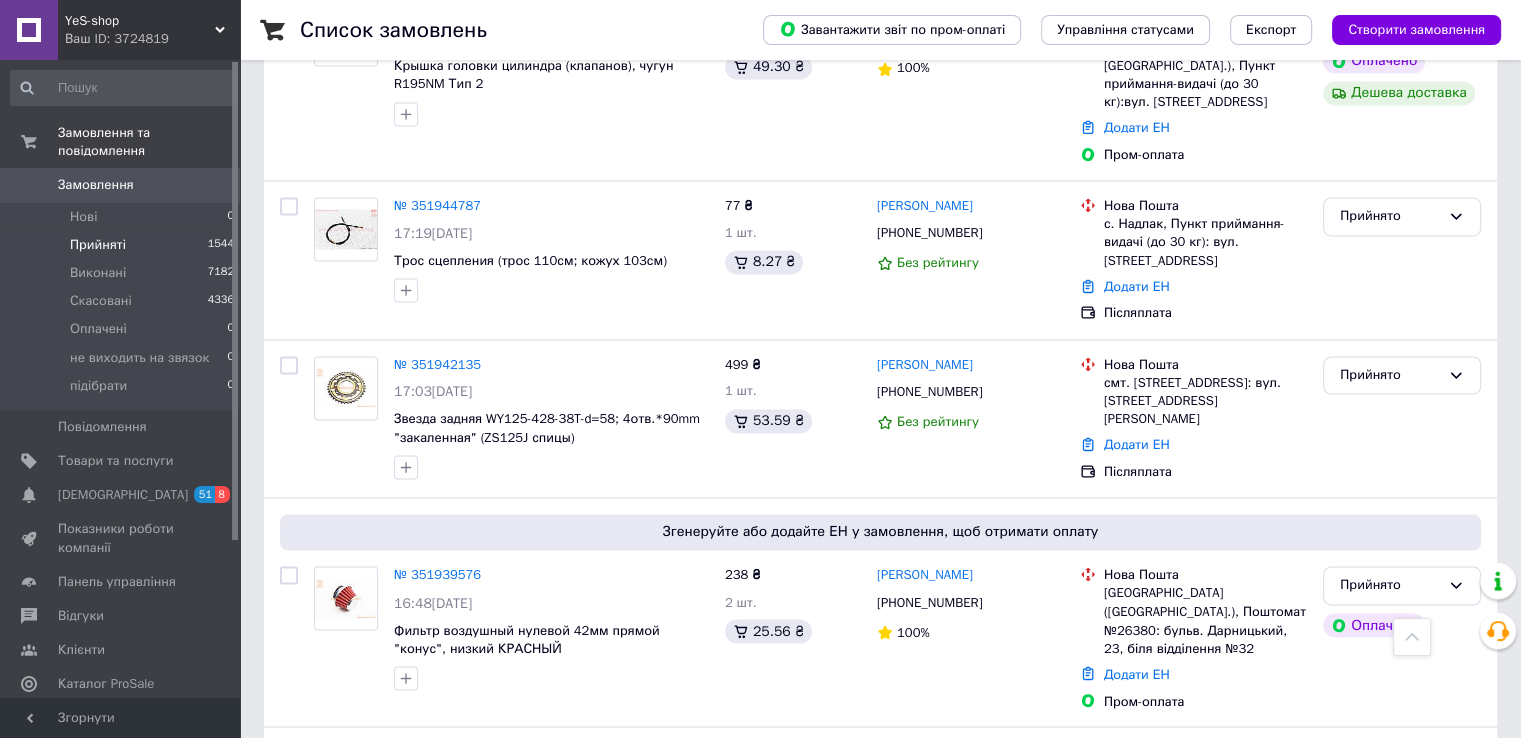 click on "3" at bounding box center (372, 941) 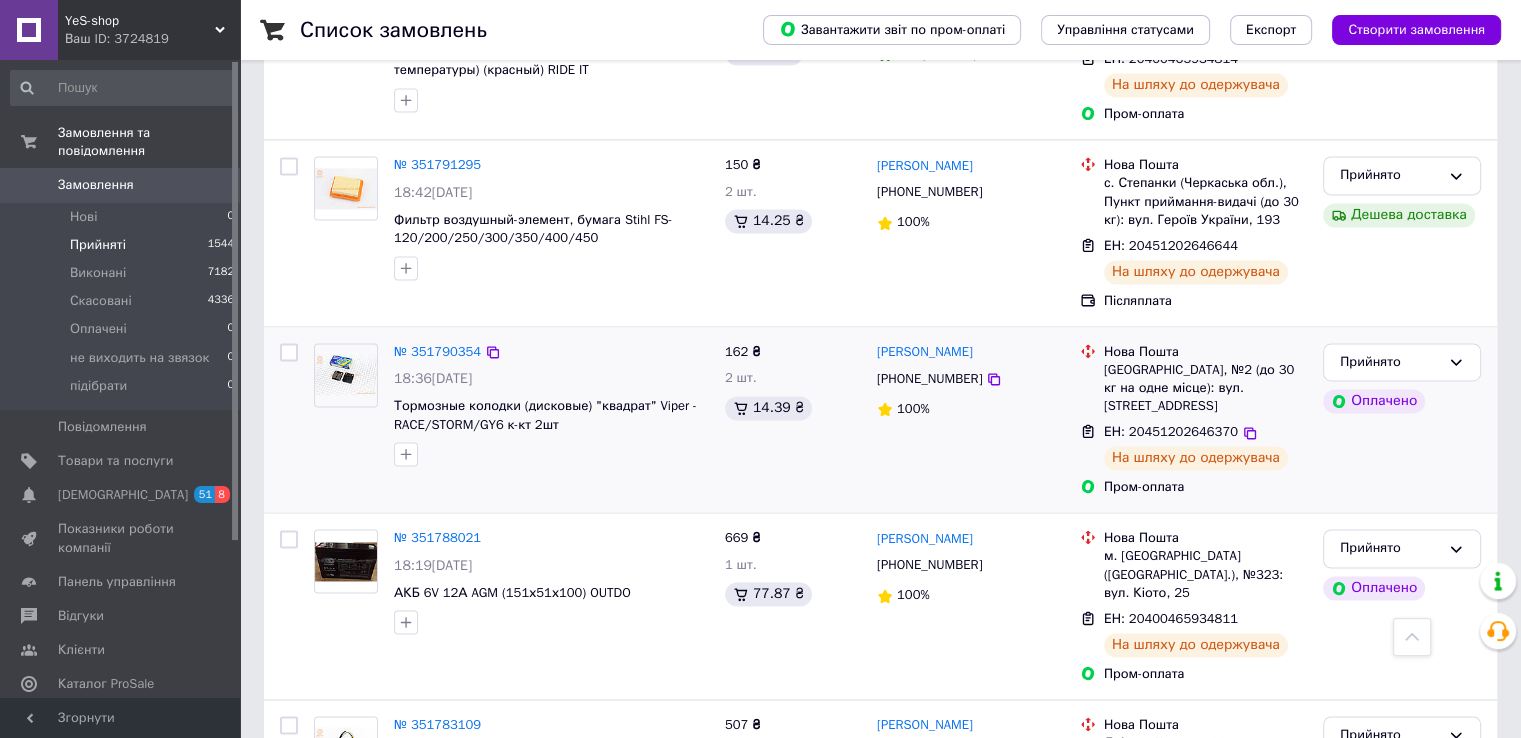 scroll, scrollTop: 3185, scrollLeft: 0, axis: vertical 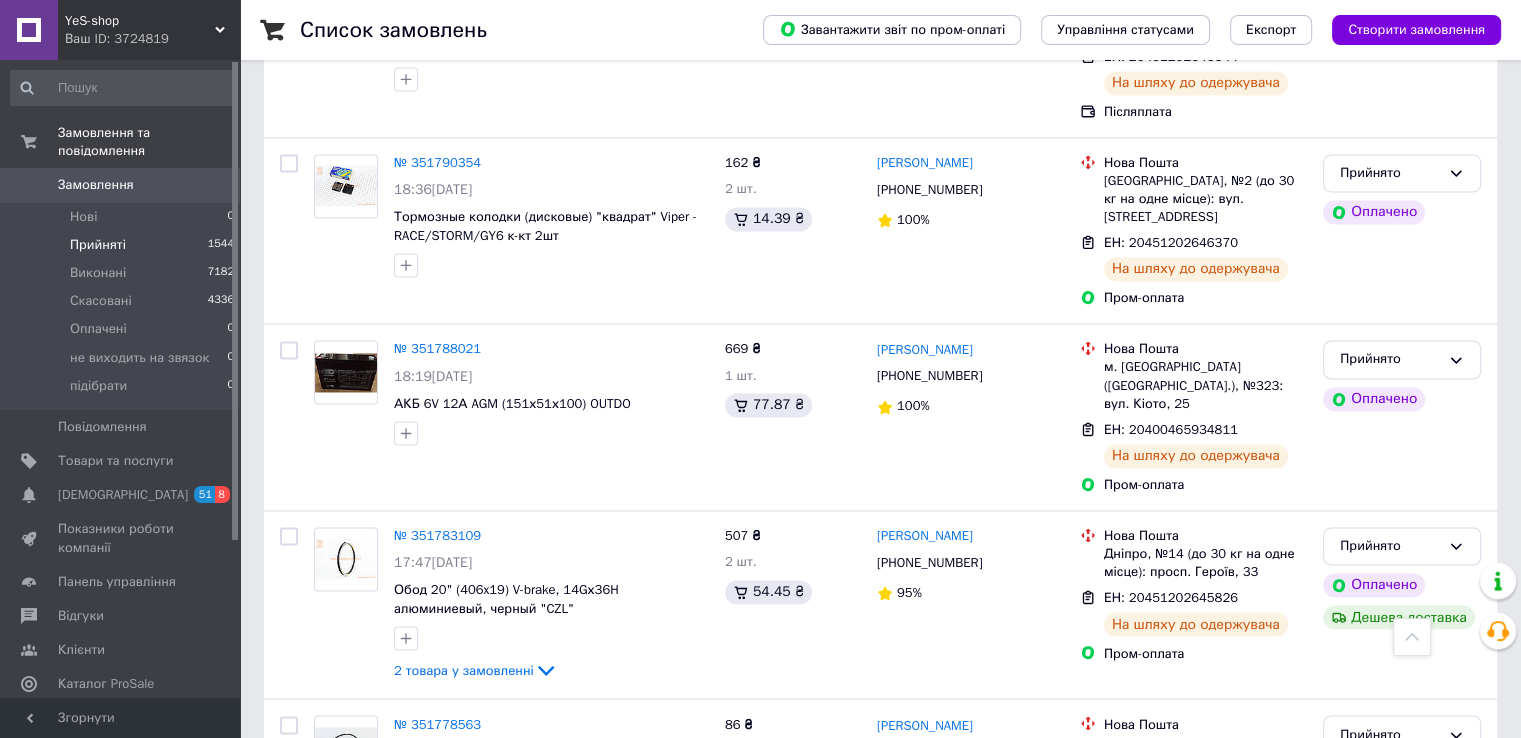 click on "5" at bounding box center (584, 930) 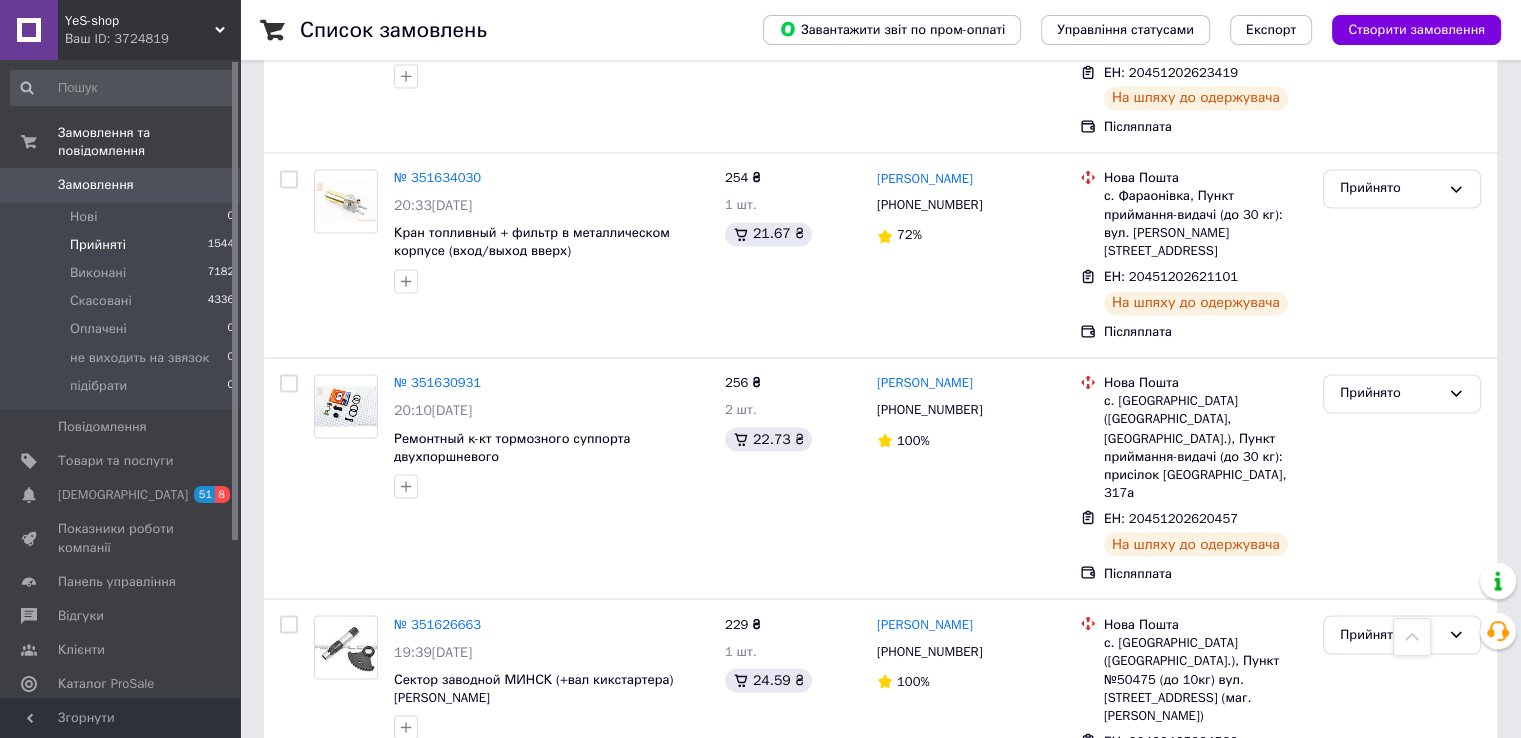 scroll, scrollTop: 2964, scrollLeft: 0, axis: vertical 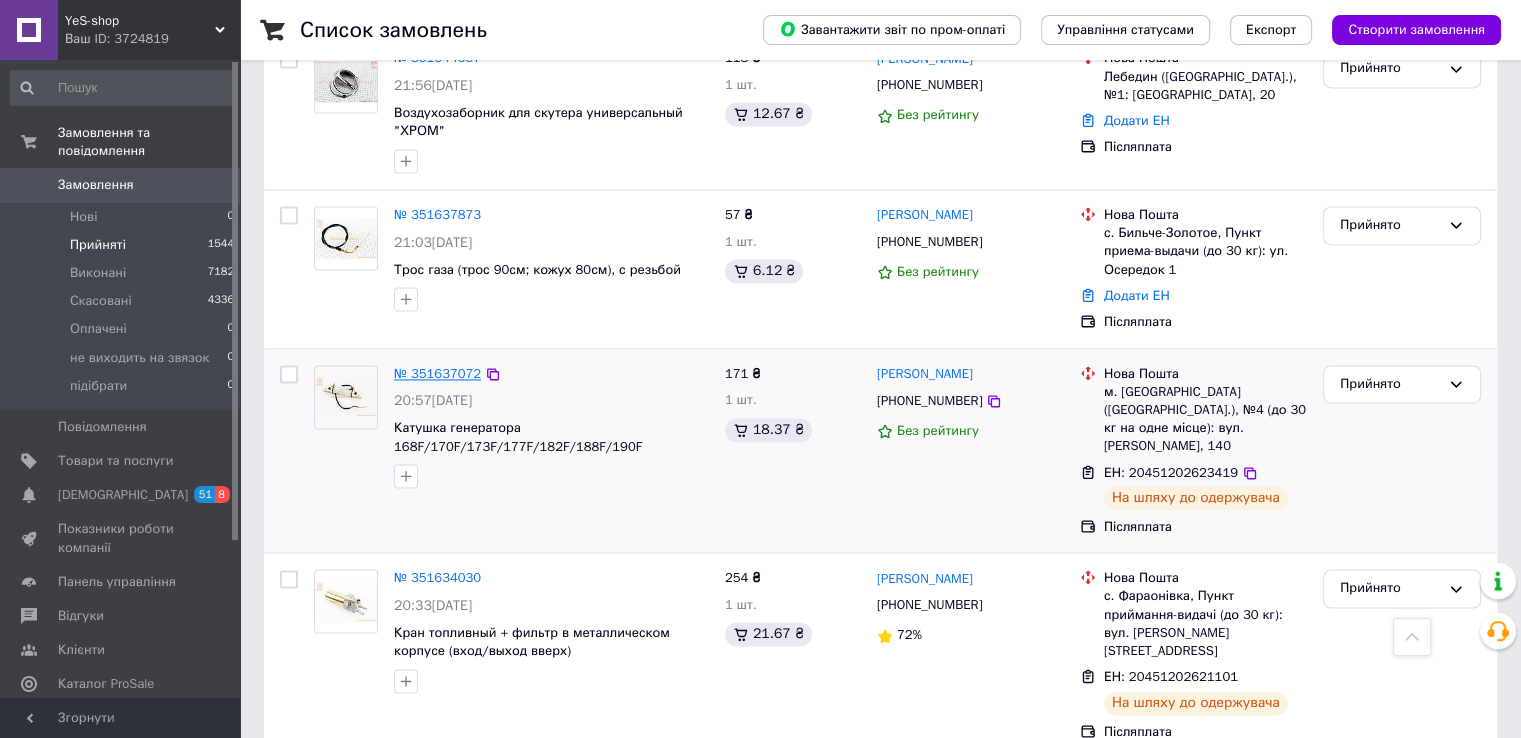 click on "№ 351637072" at bounding box center [437, 373] 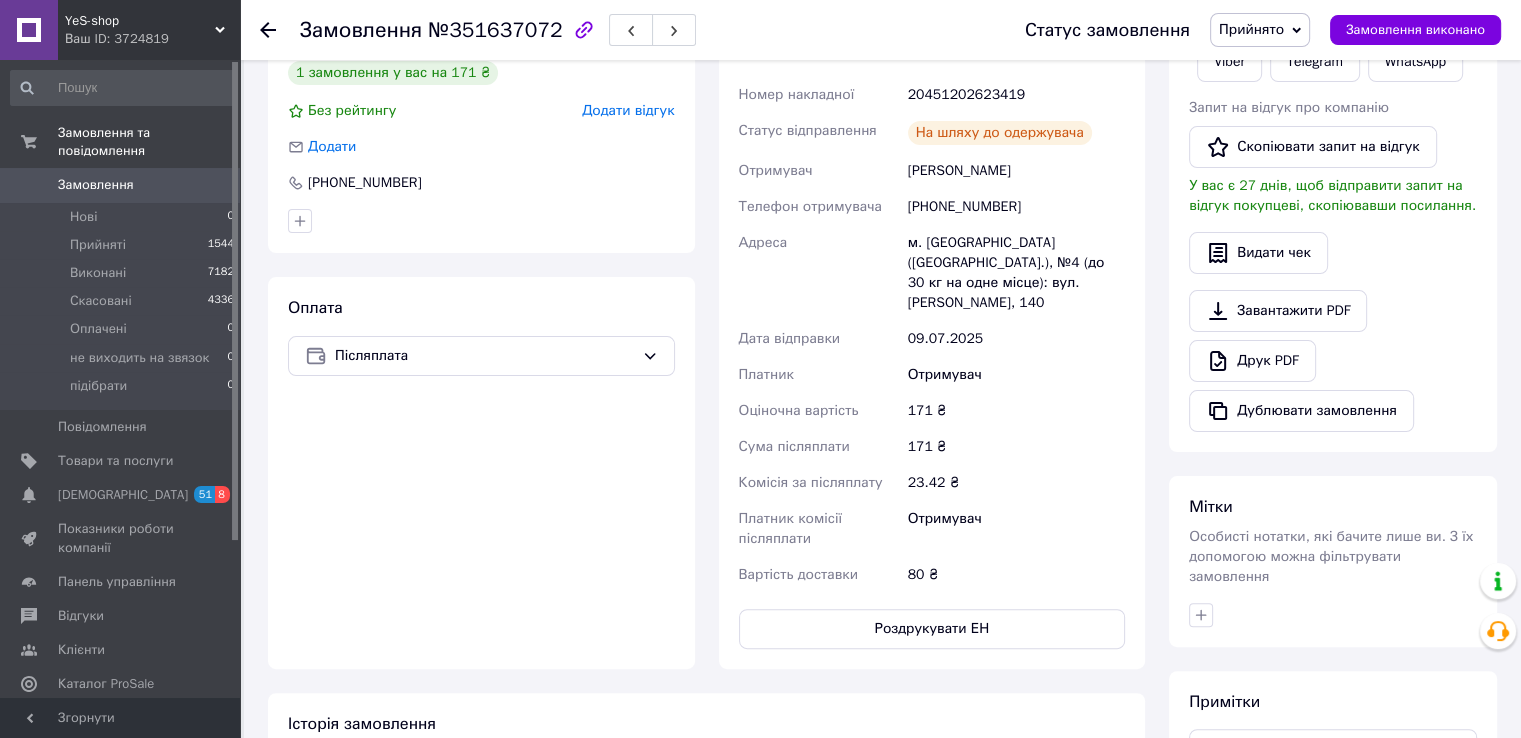 scroll, scrollTop: 145, scrollLeft: 0, axis: vertical 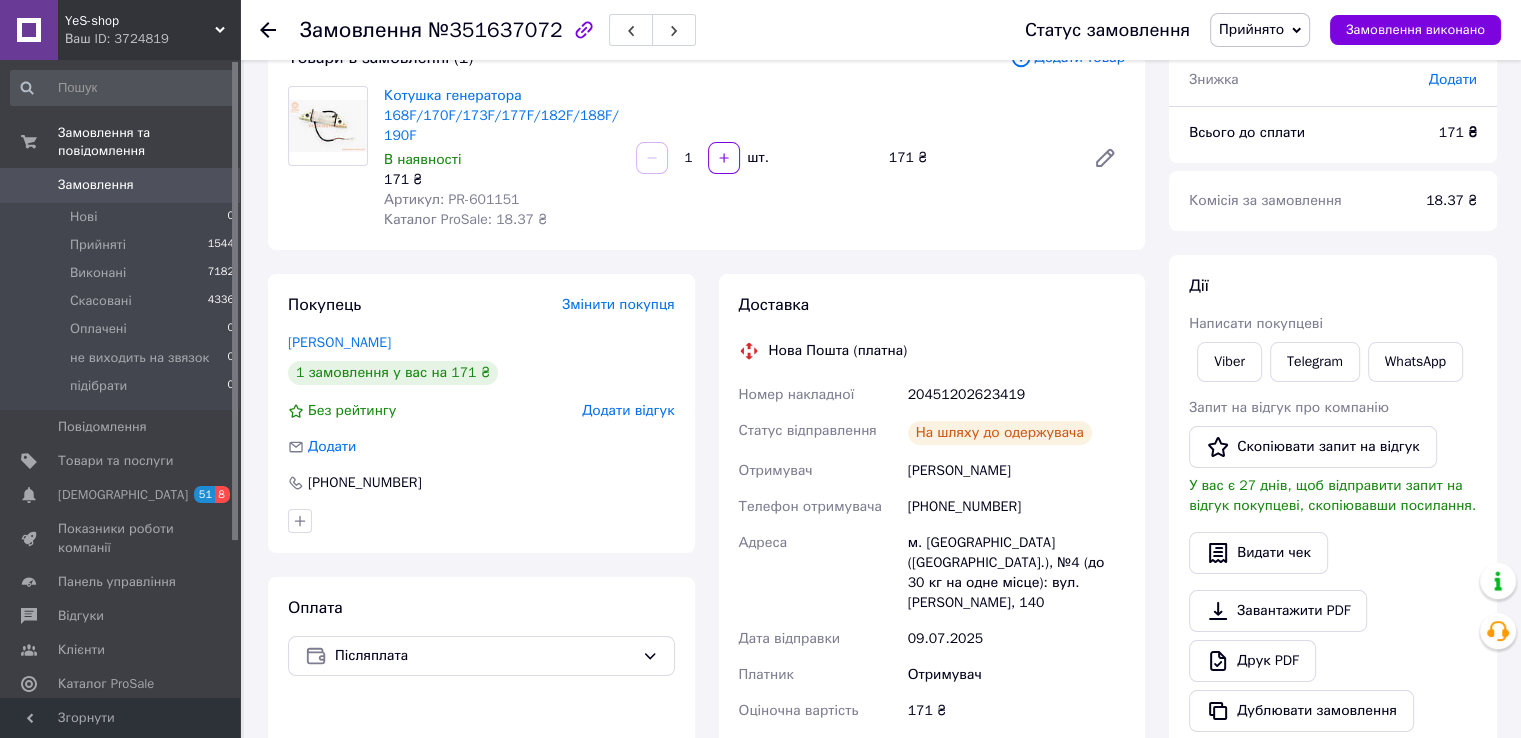 click 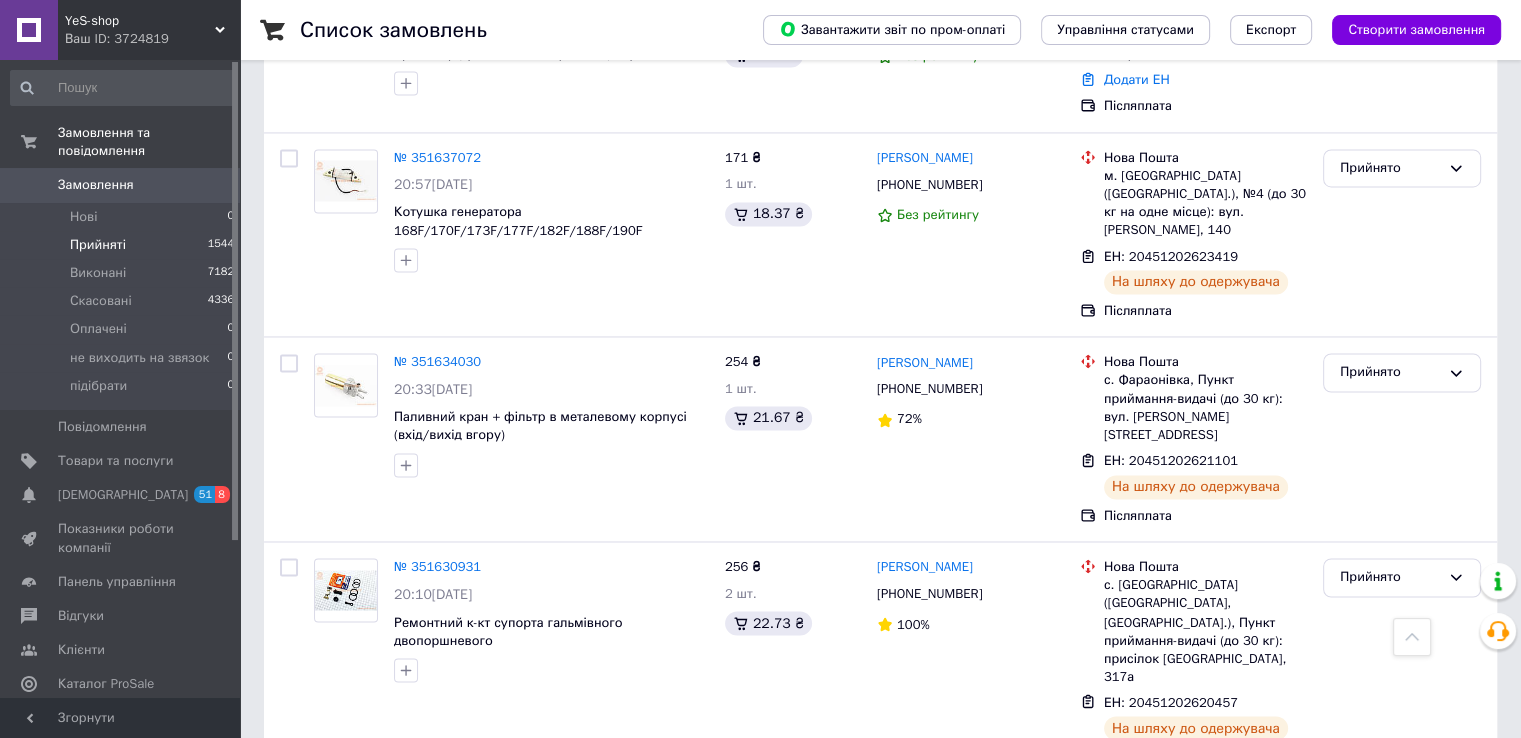 scroll, scrollTop: 3329, scrollLeft: 0, axis: vertical 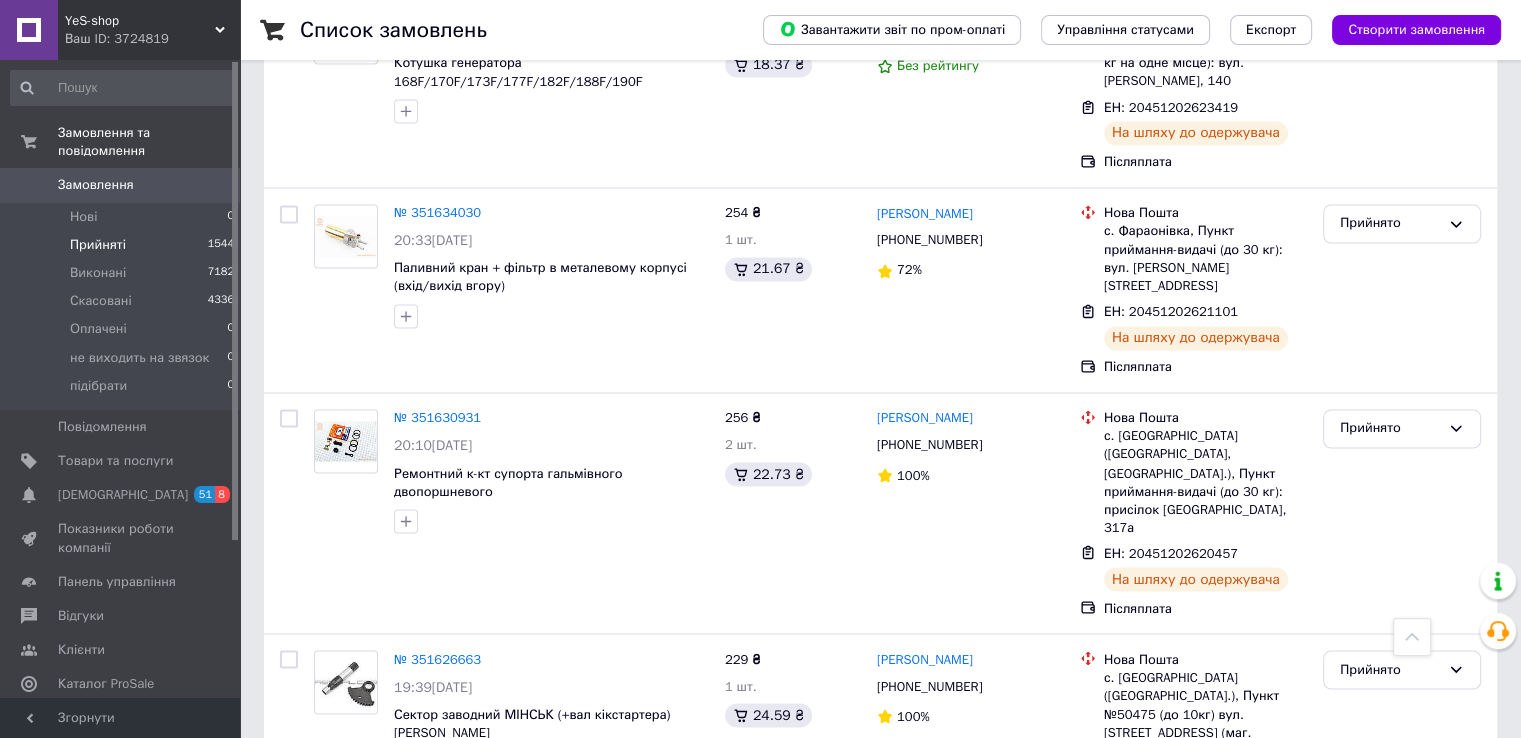 click on "7" at bounding box center [674, 901] 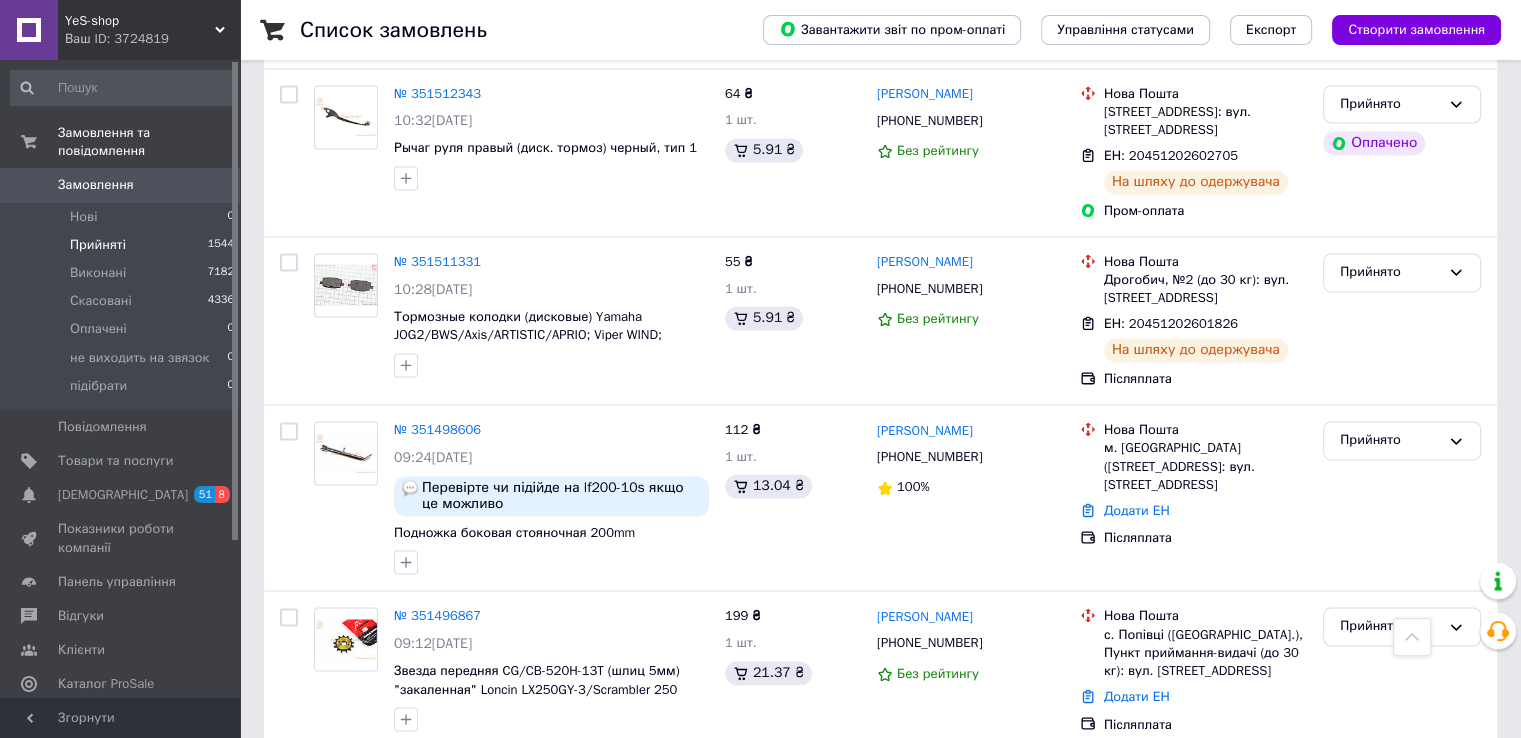 scroll, scrollTop: 3223, scrollLeft: 0, axis: vertical 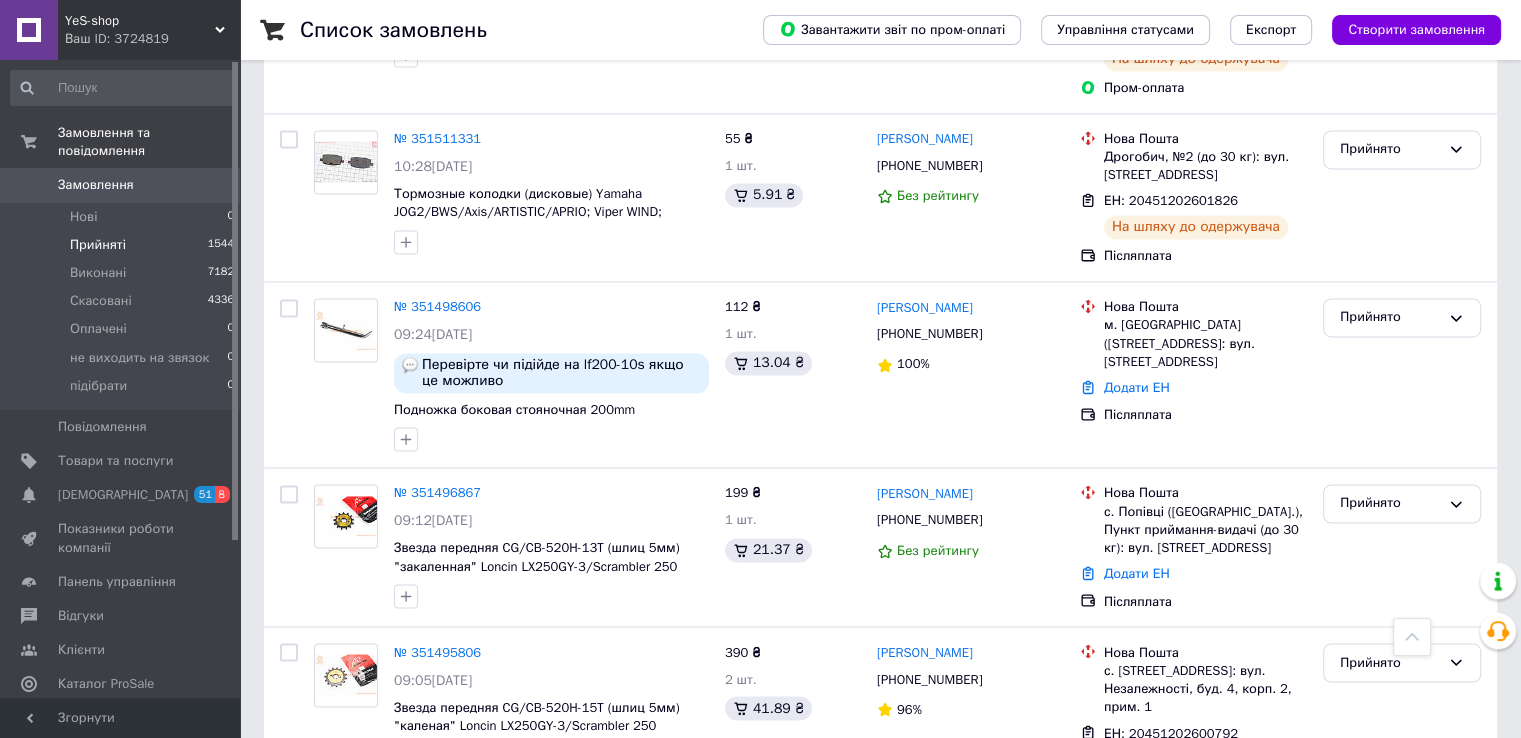 click on "8" at bounding box center [629, 857] 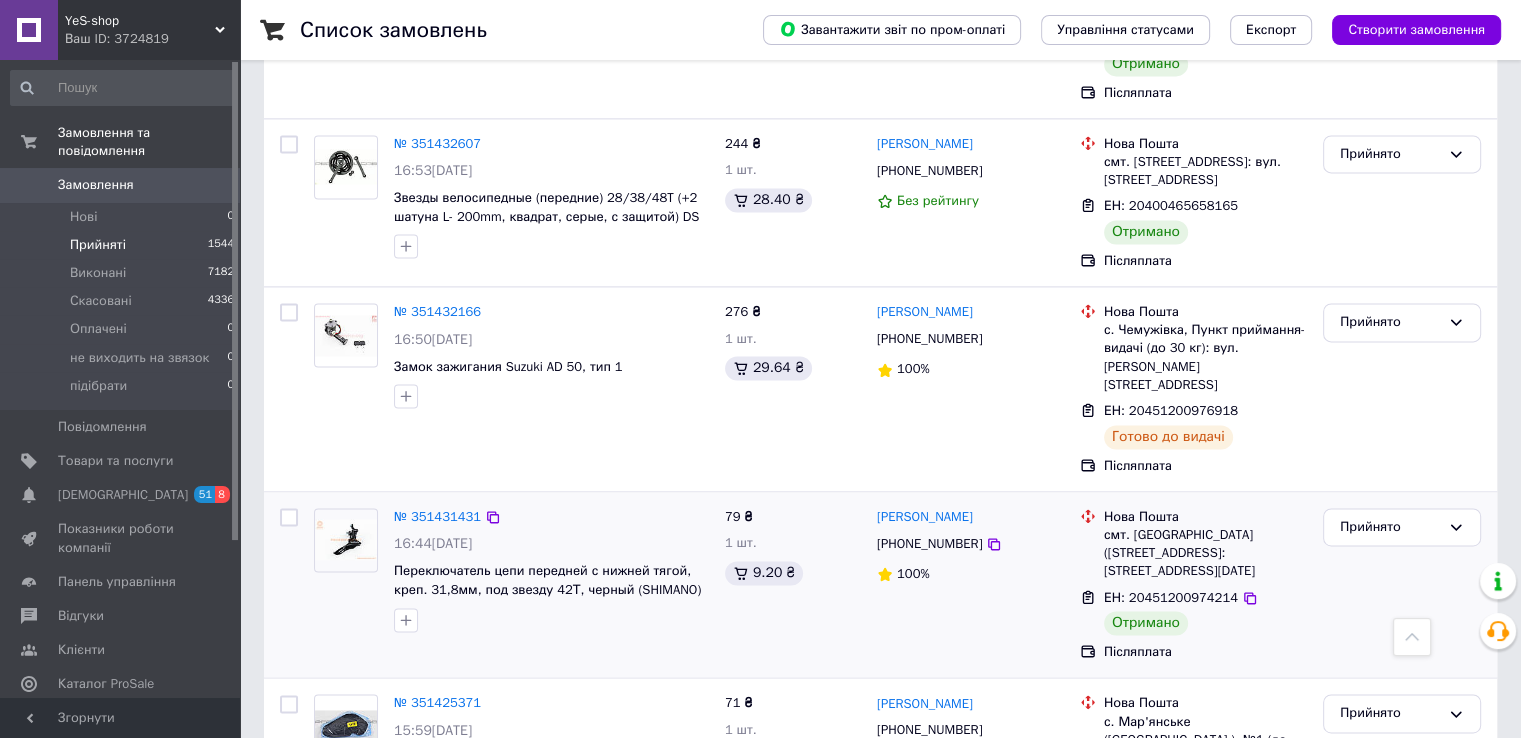 scroll, scrollTop: 3250, scrollLeft: 0, axis: vertical 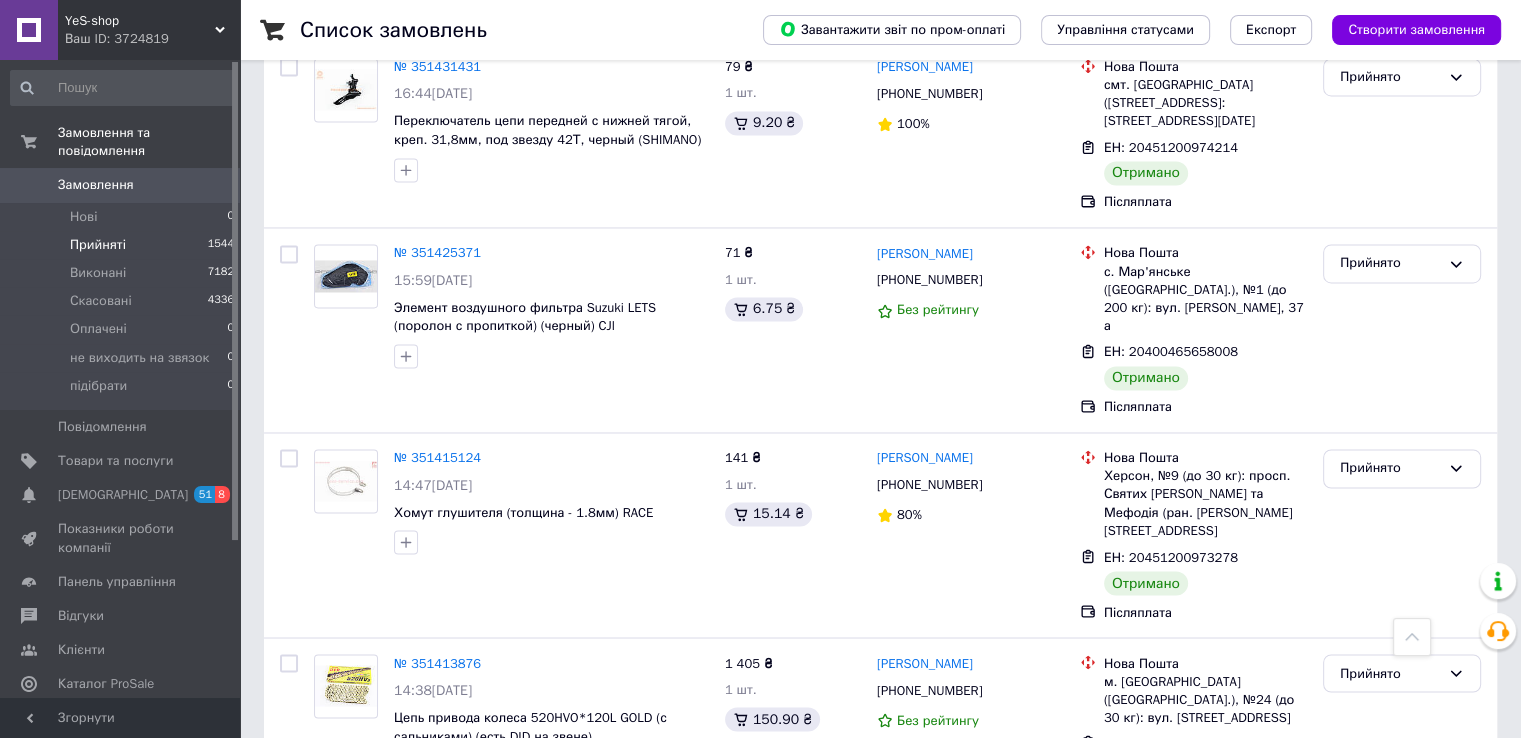 click on "9" at bounding box center [629, 868] 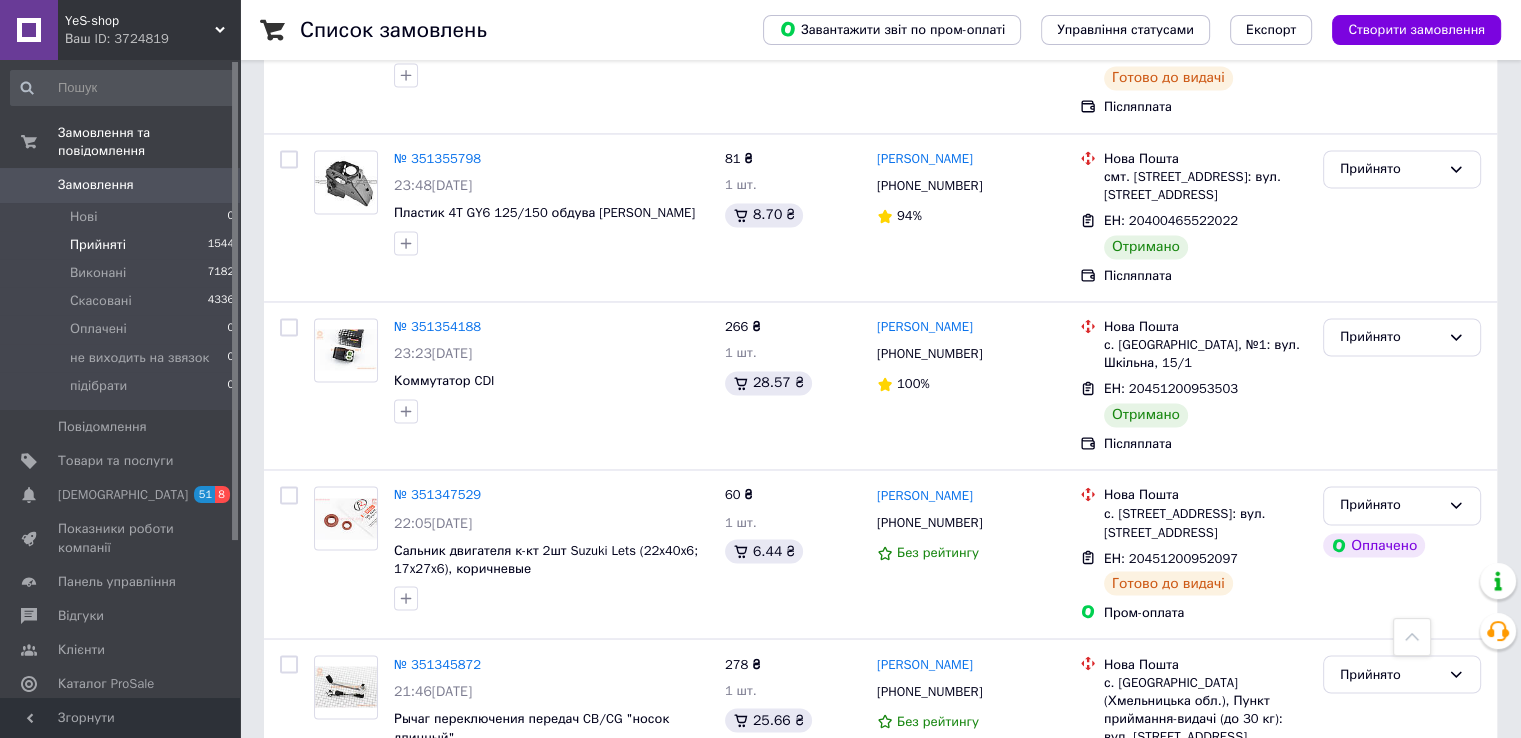 scroll, scrollTop: 3363, scrollLeft: 0, axis: vertical 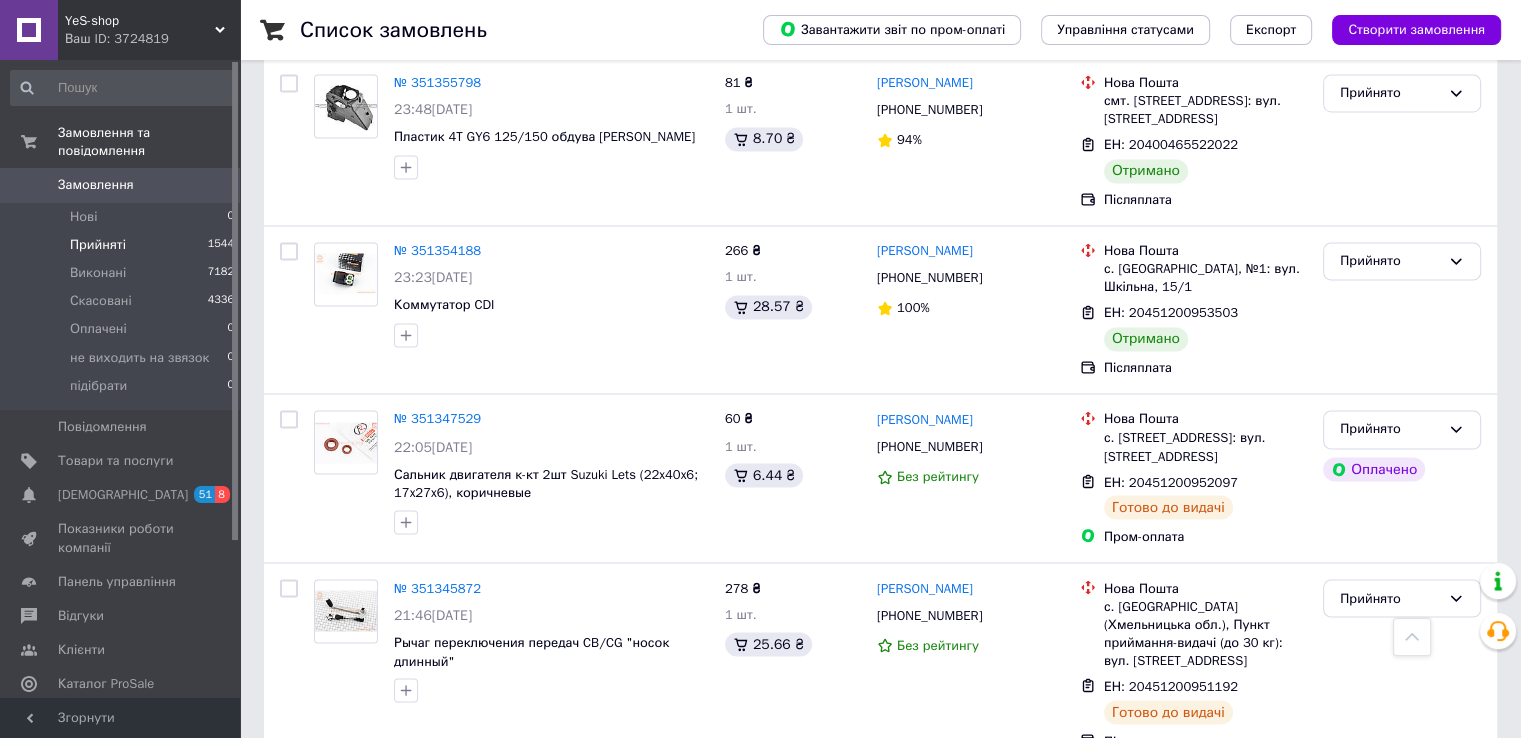 click on "10" at bounding box center [629, 811] 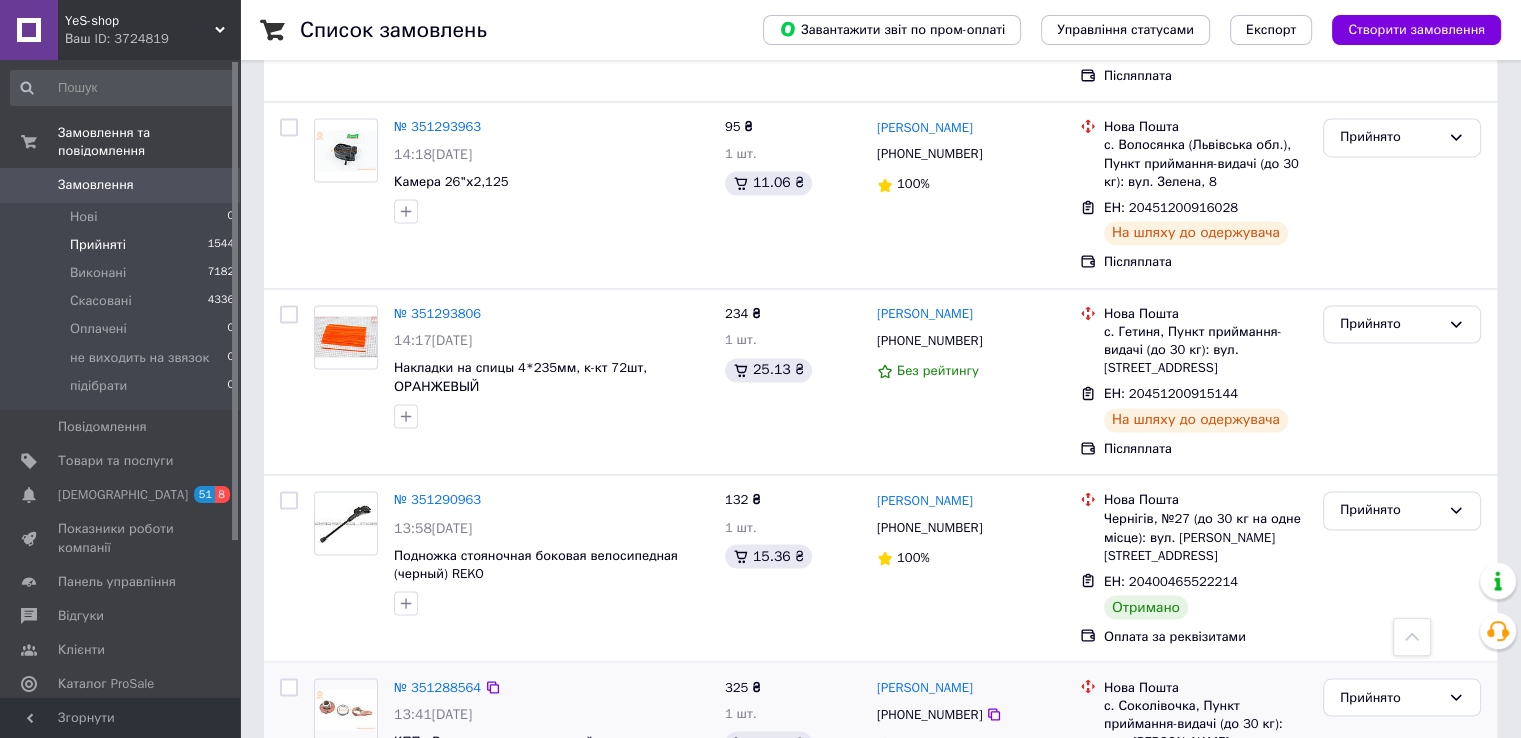 scroll, scrollTop: 3417, scrollLeft: 0, axis: vertical 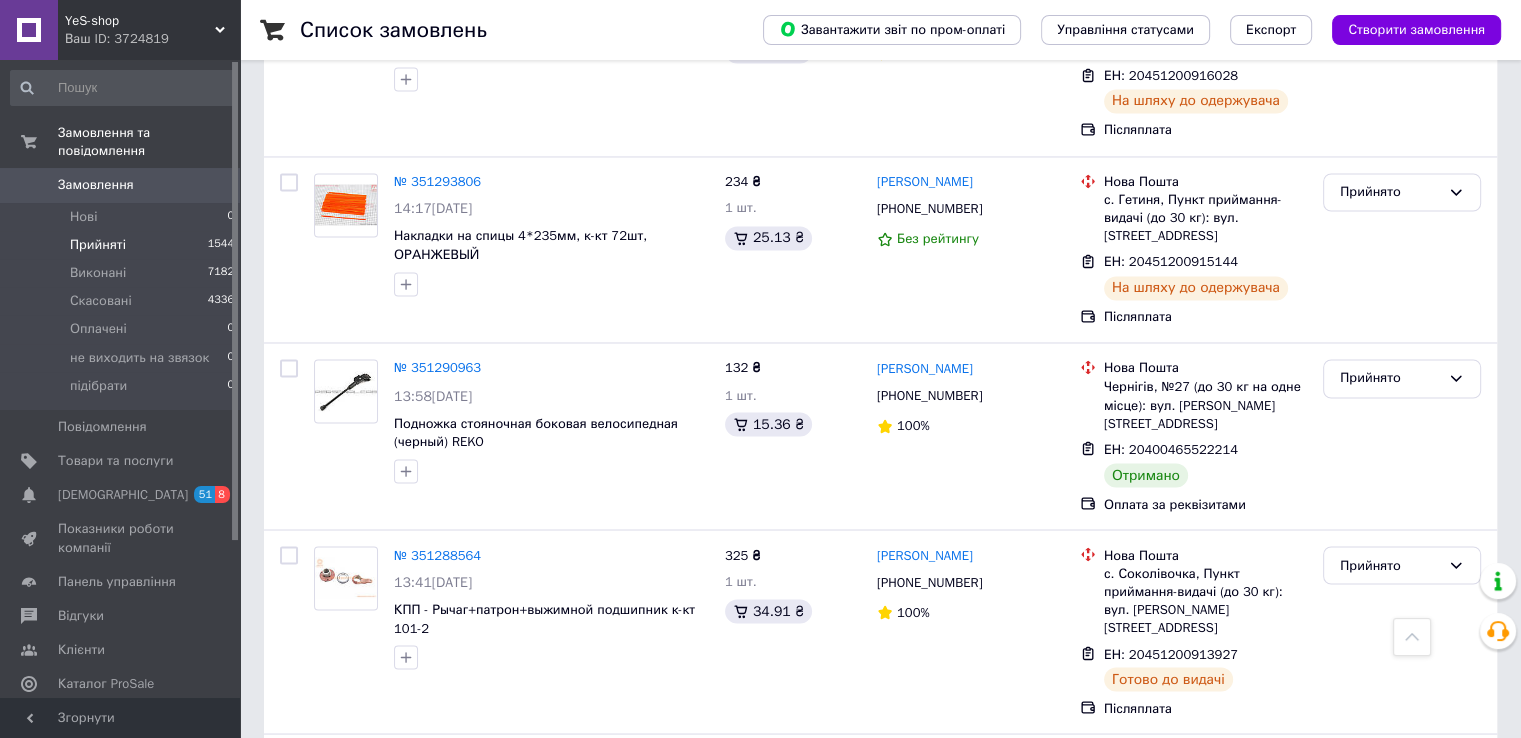 click on "9" at bounding box center (539, 919) 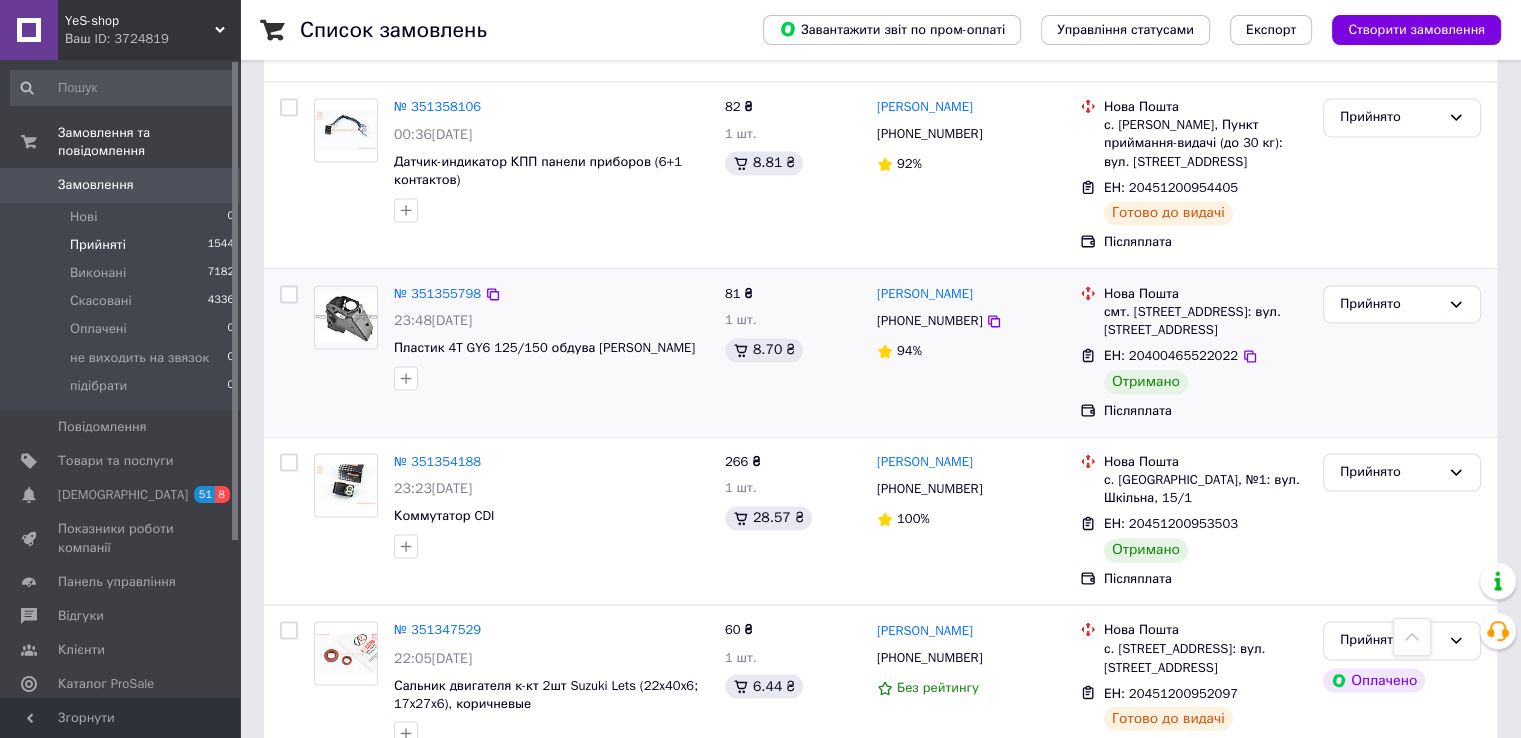 scroll, scrollTop: 3363, scrollLeft: 0, axis: vertical 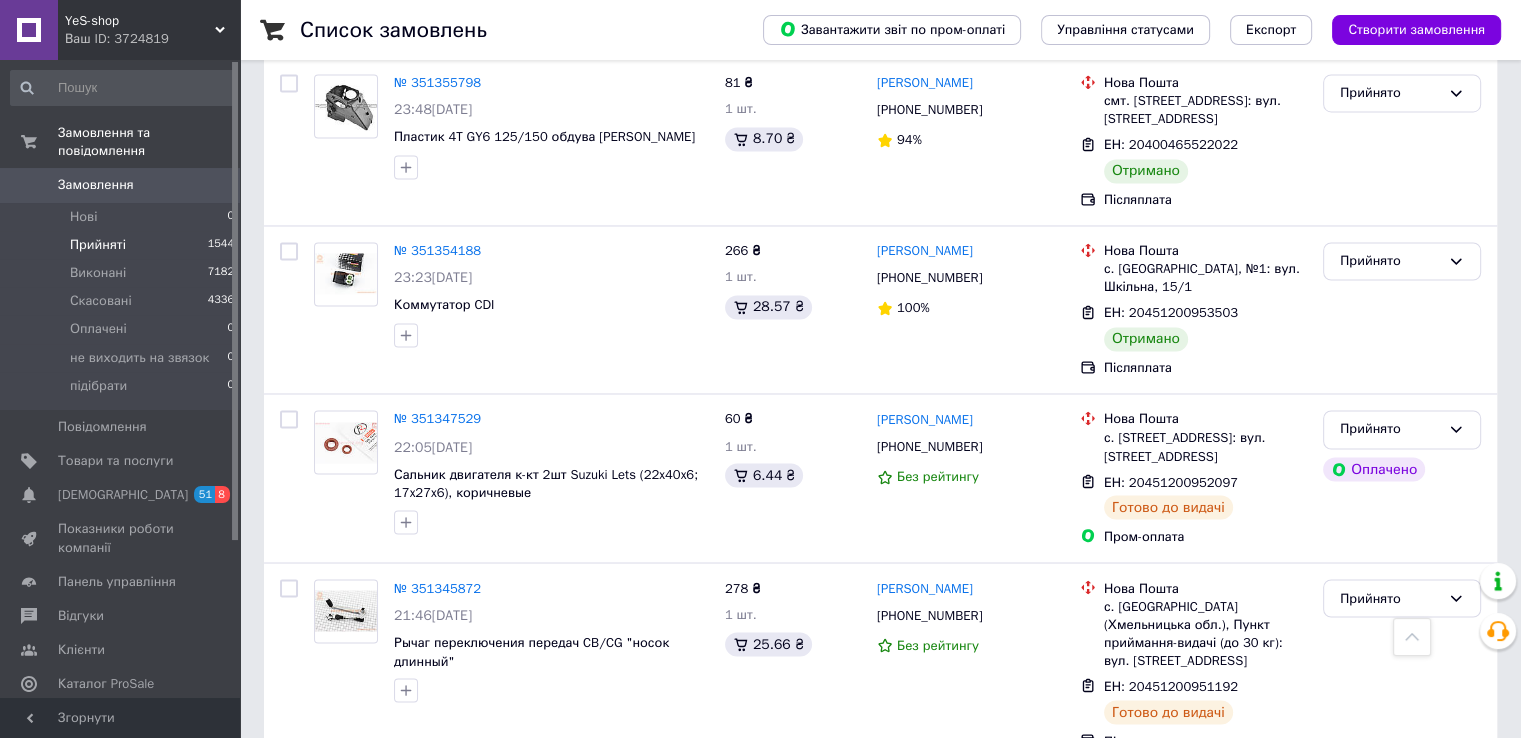click on "8" at bounding box center [539, 811] 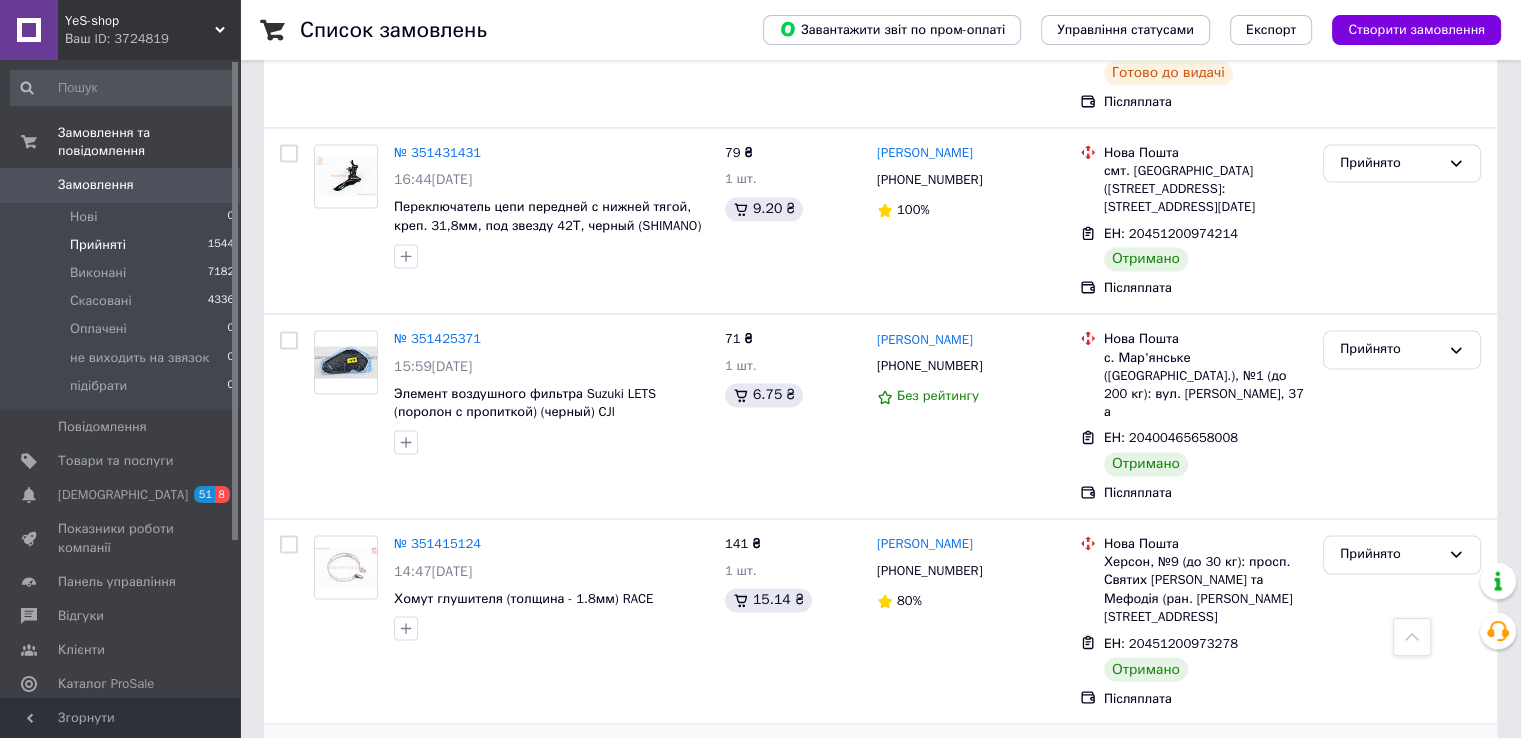 scroll, scrollTop: 3250, scrollLeft: 0, axis: vertical 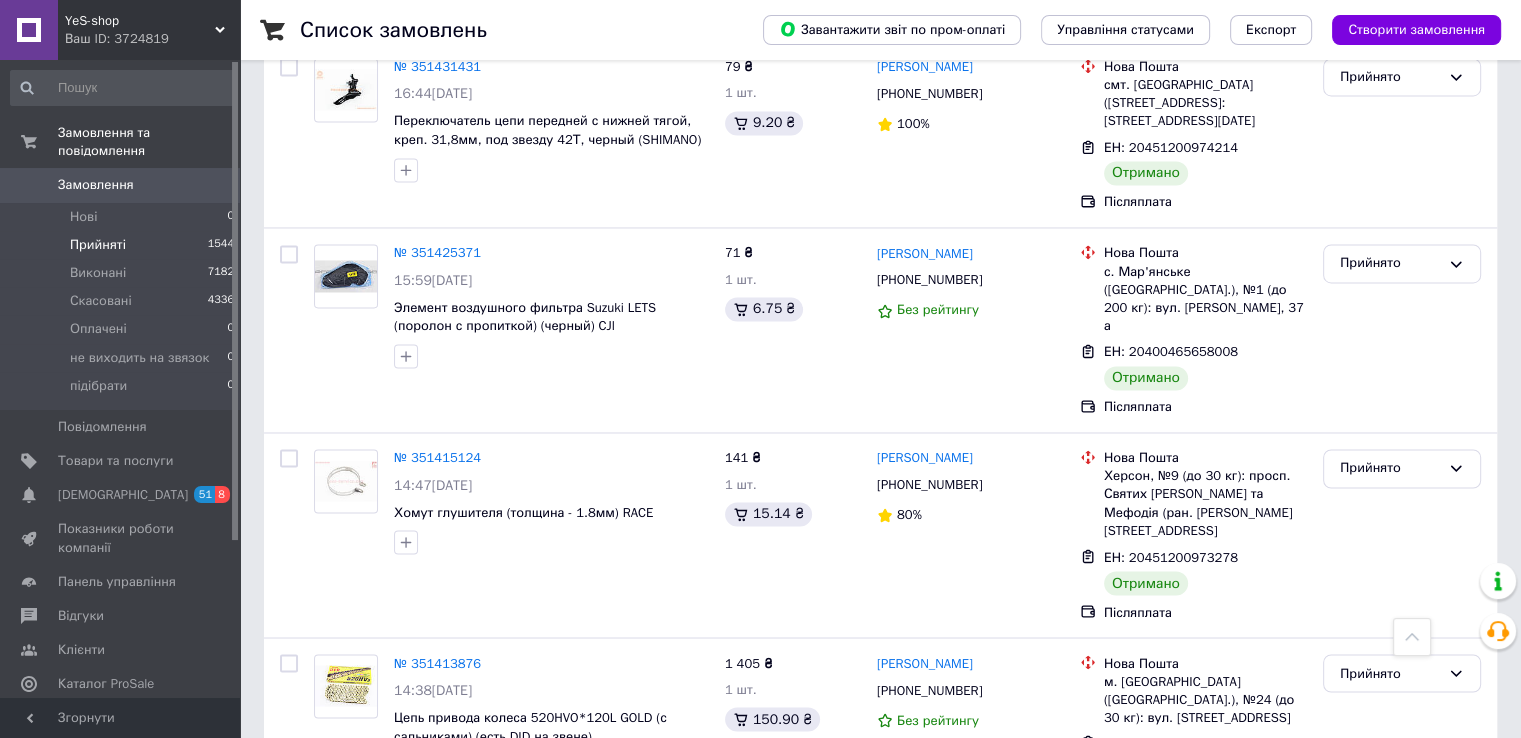 click on "7" at bounding box center (539, 868) 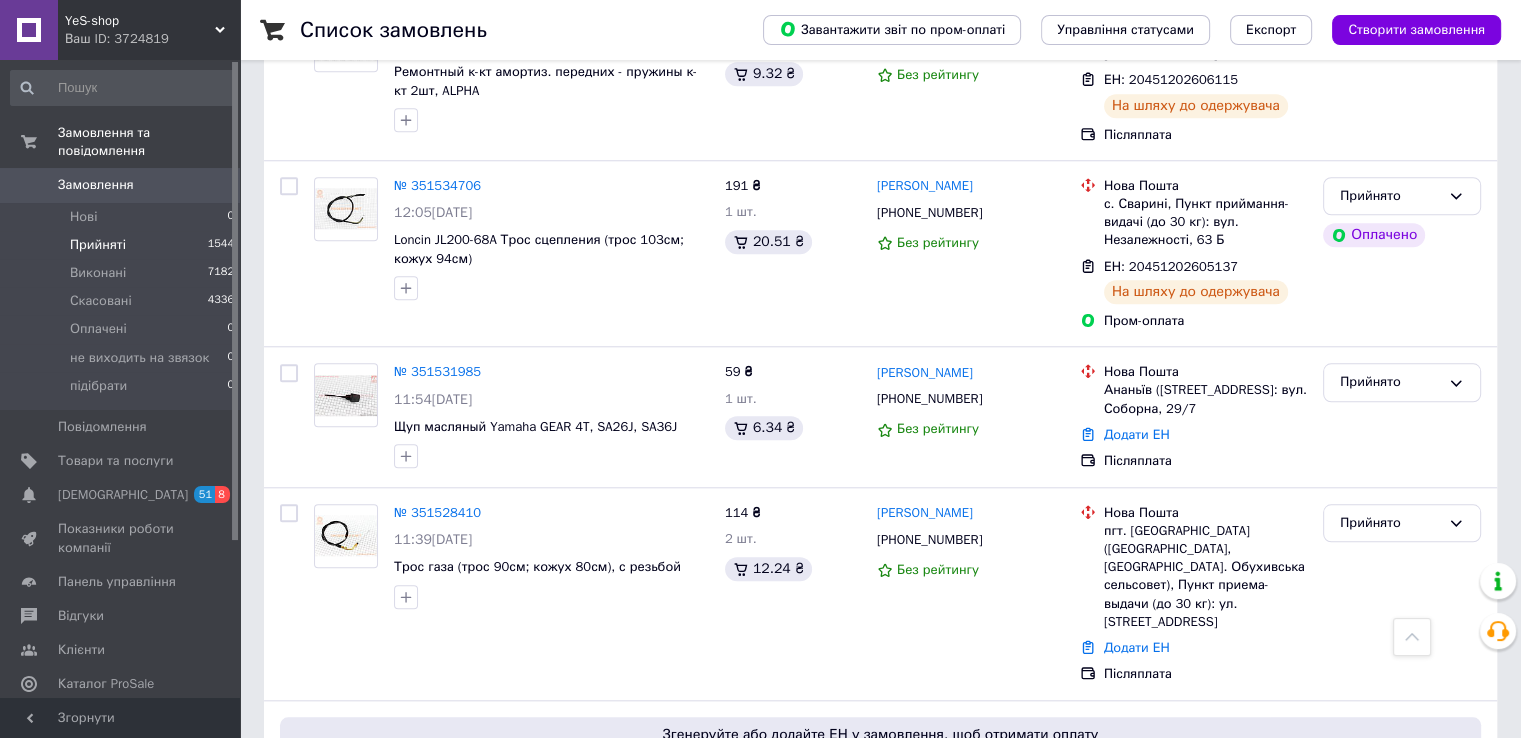 scroll, scrollTop: 1823, scrollLeft: 0, axis: vertical 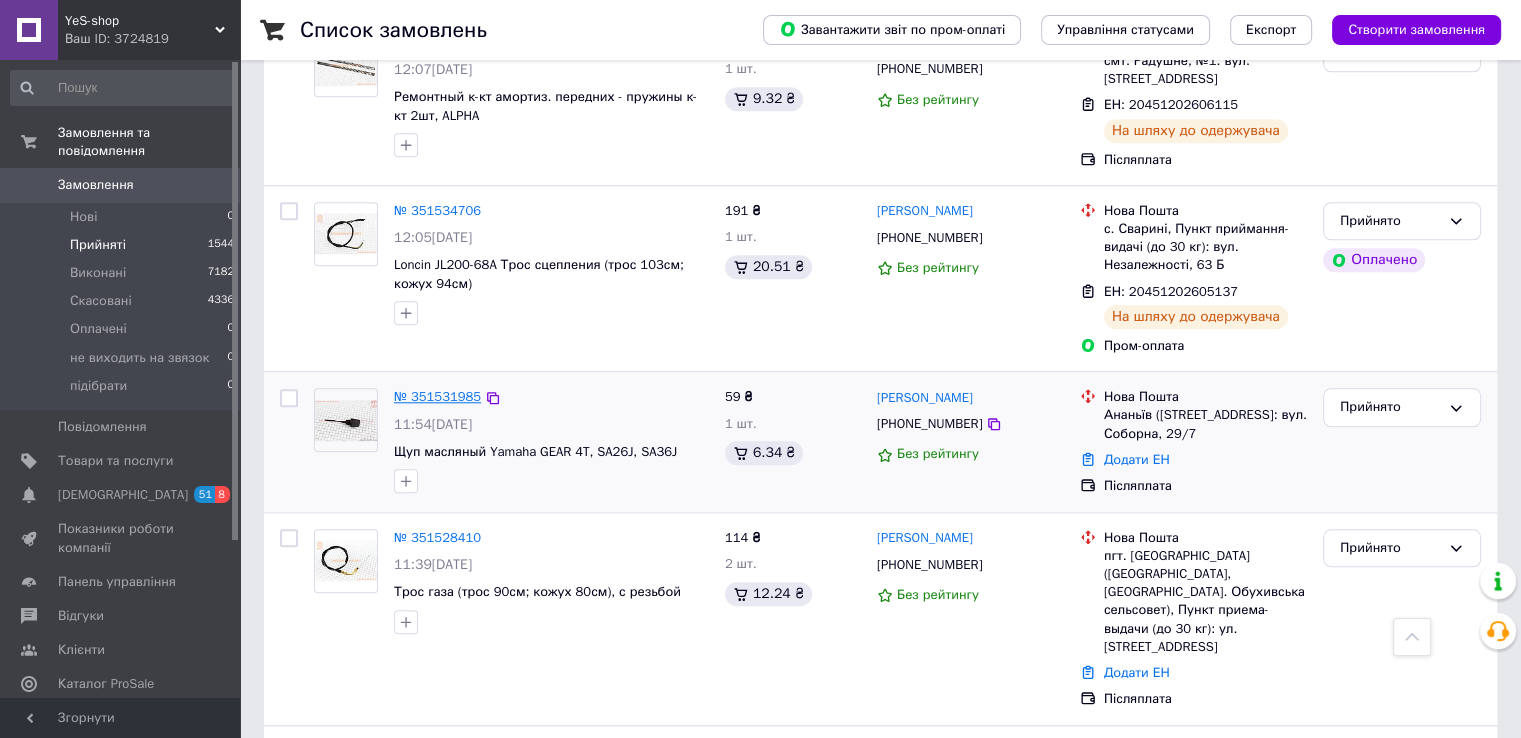 click on "№ 351531985" at bounding box center [437, 396] 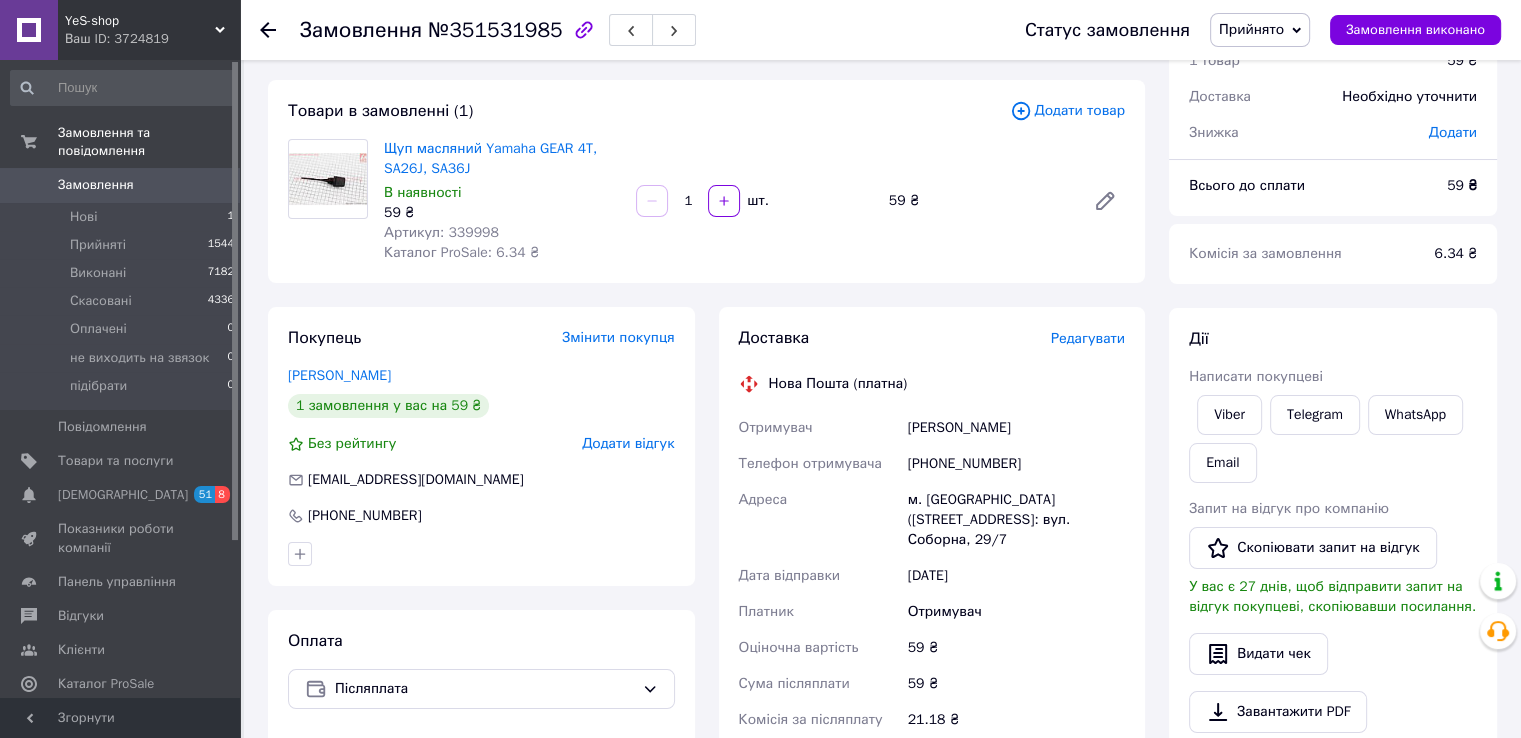 scroll, scrollTop: 0, scrollLeft: 0, axis: both 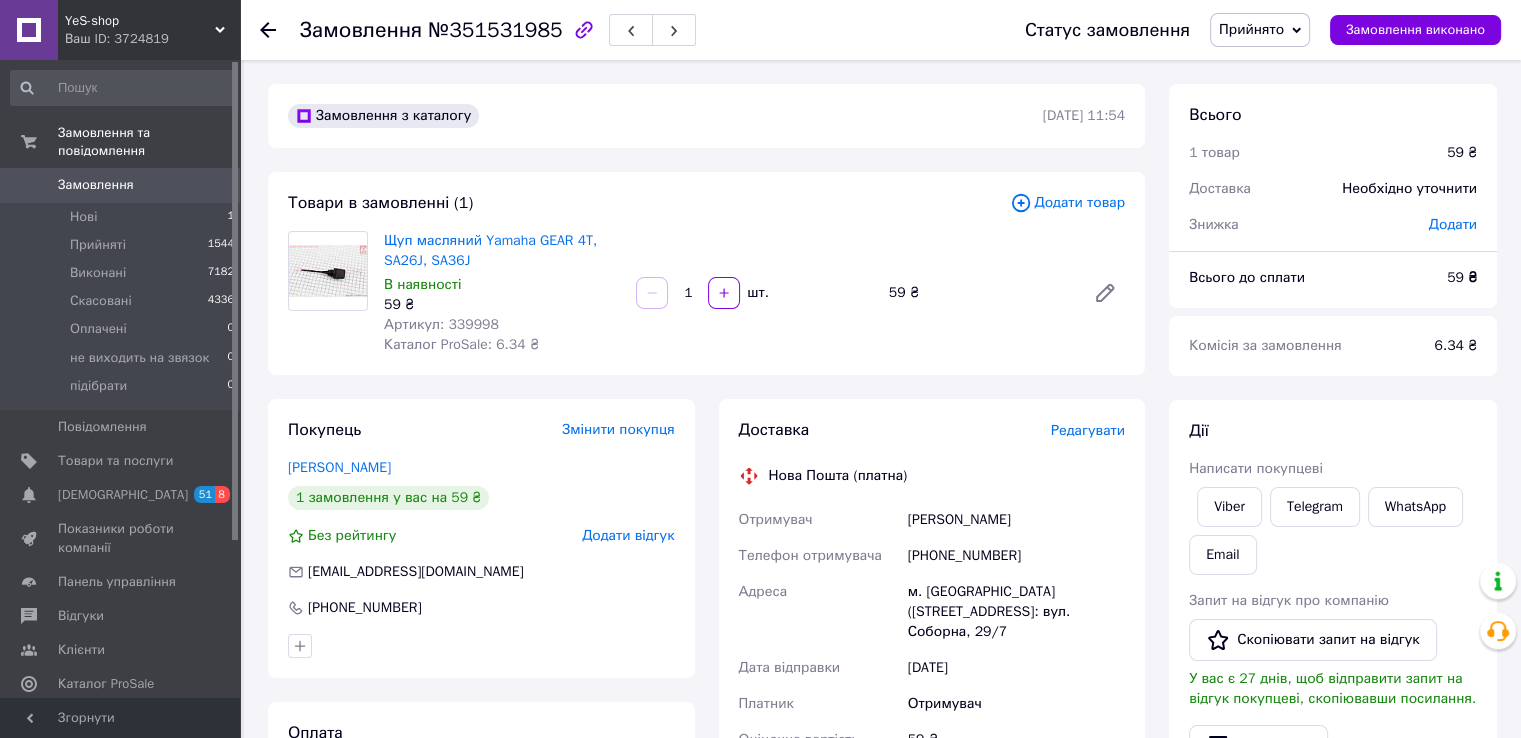 click 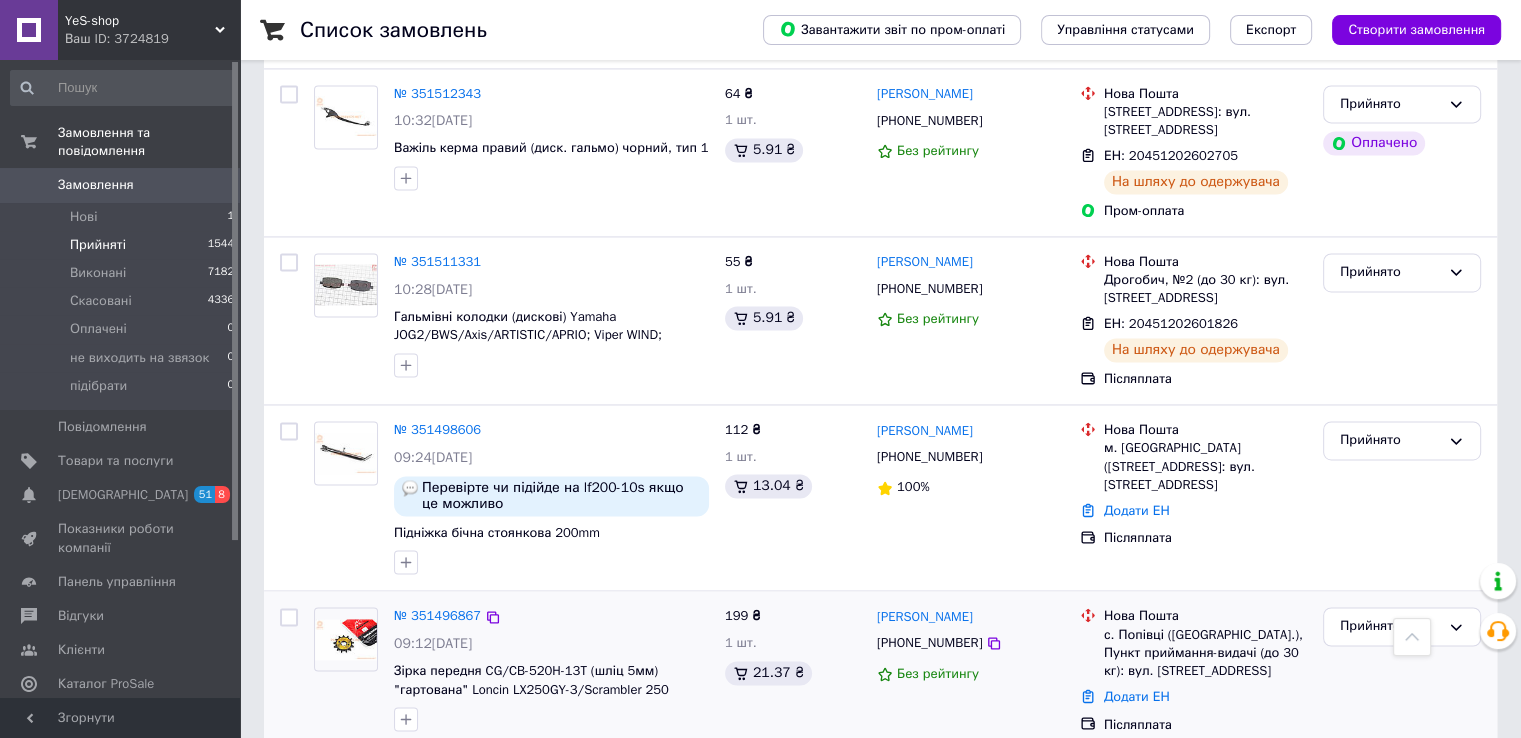 scroll, scrollTop: 3223, scrollLeft: 0, axis: vertical 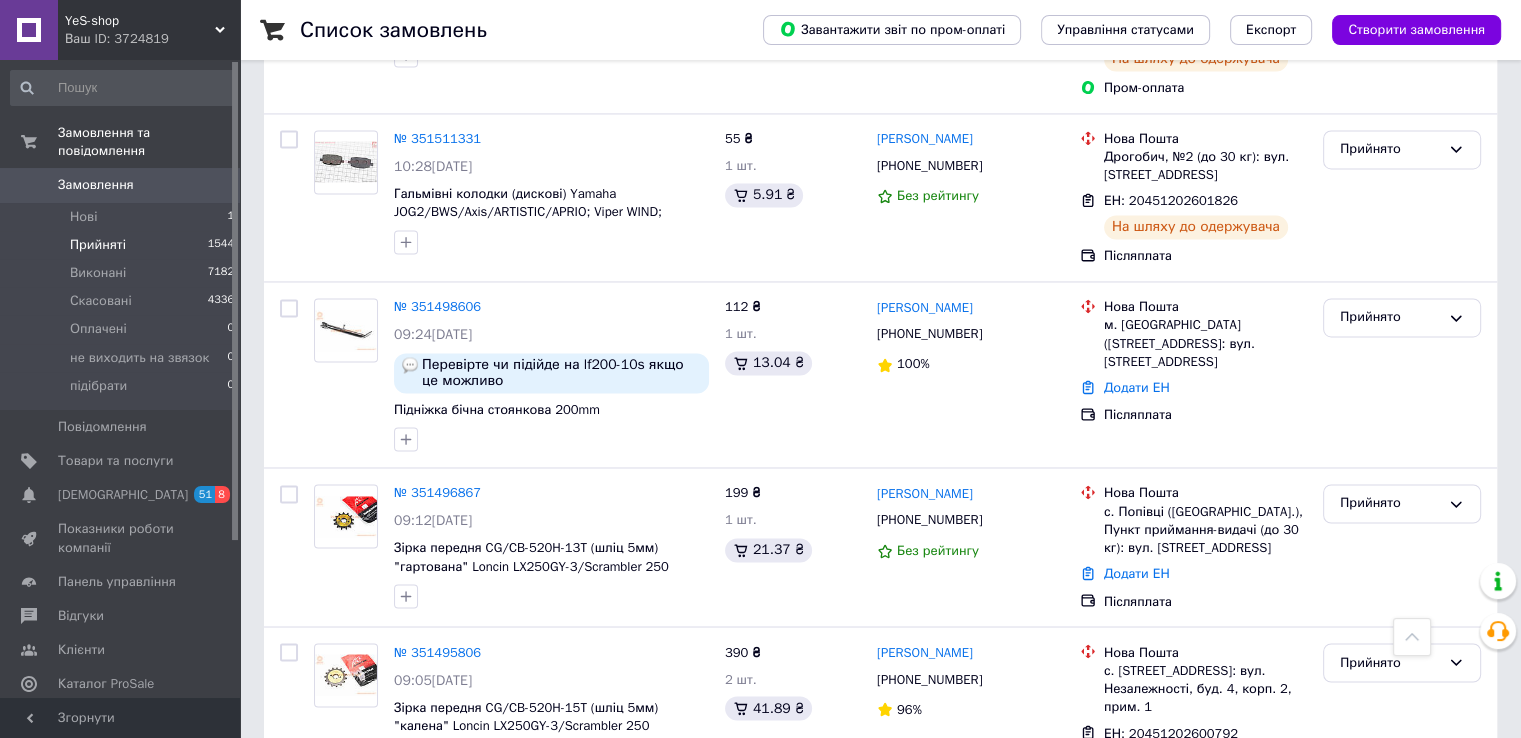 click on "6" at bounding box center [539, 857] 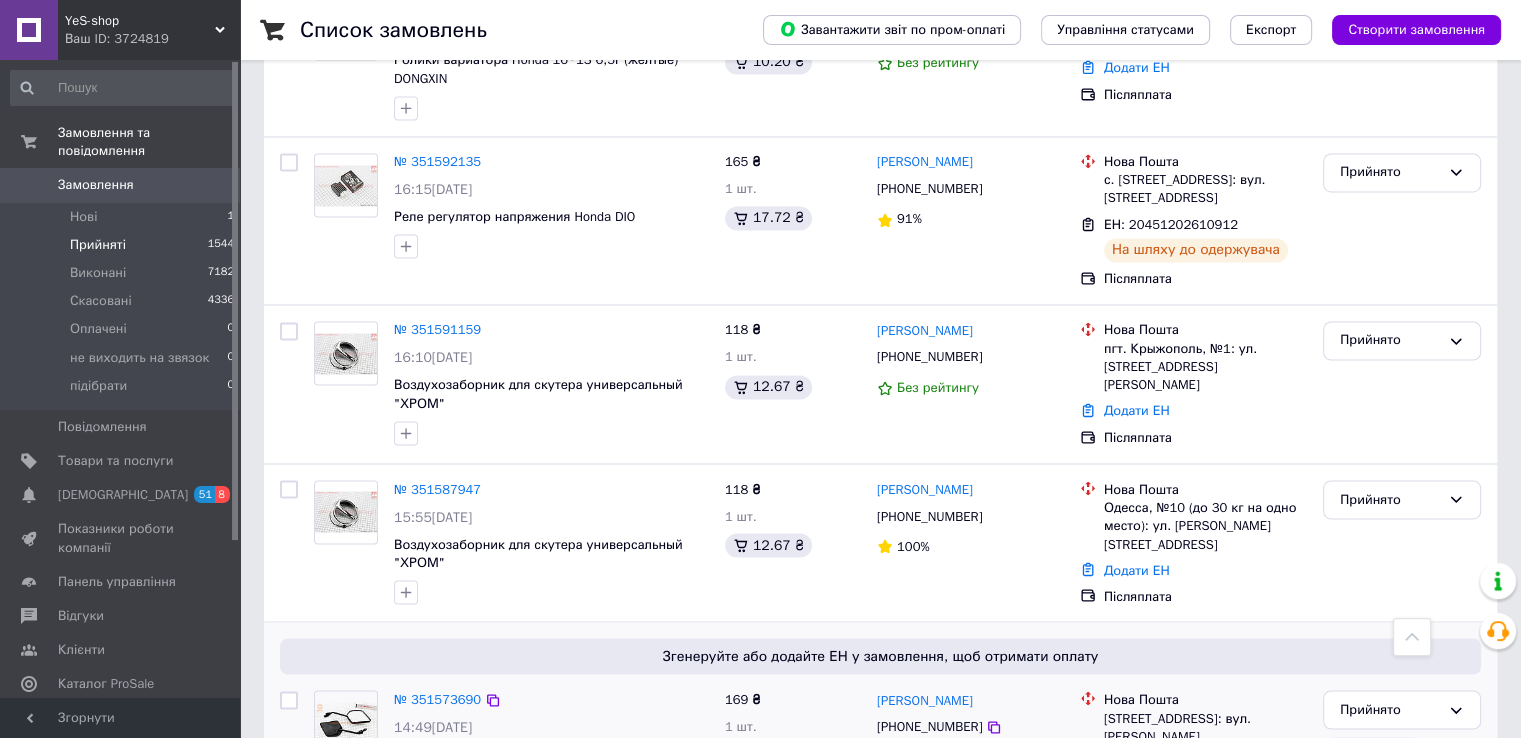 scroll, scrollTop: 3338, scrollLeft: 0, axis: vertical 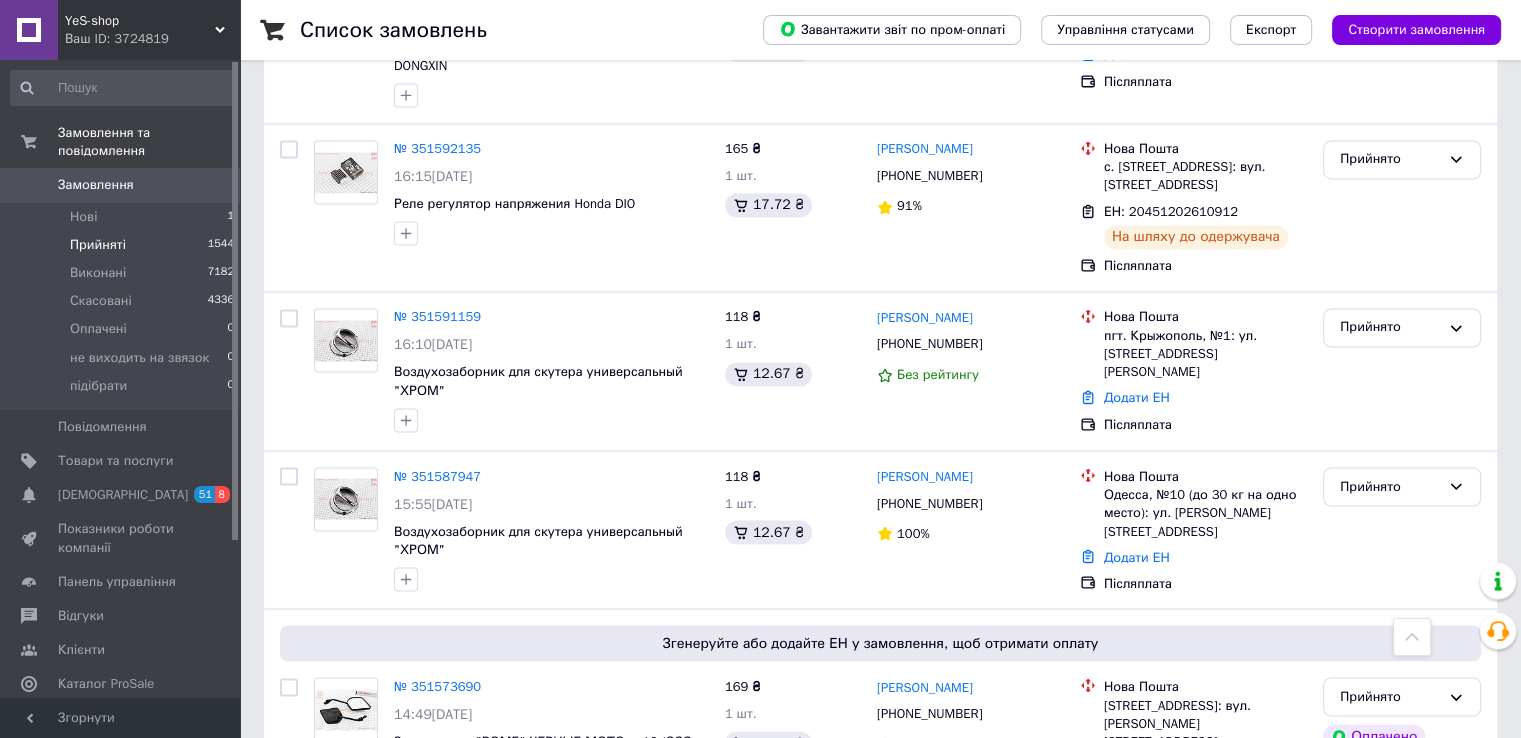 click on "5" at bounding box center [539, 864] 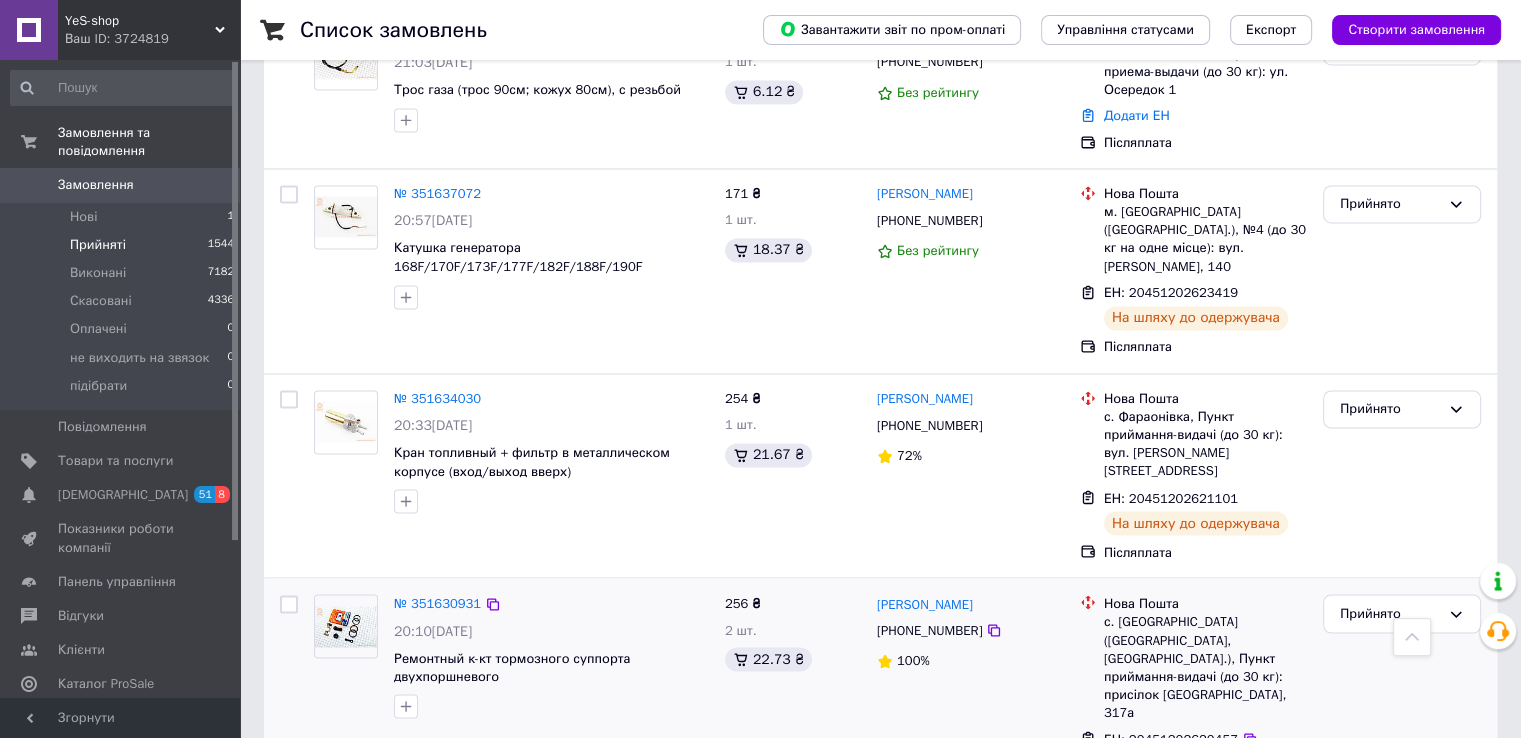 scroll, scrollTop: 3316, scrollLeft: 0, axis: vertical 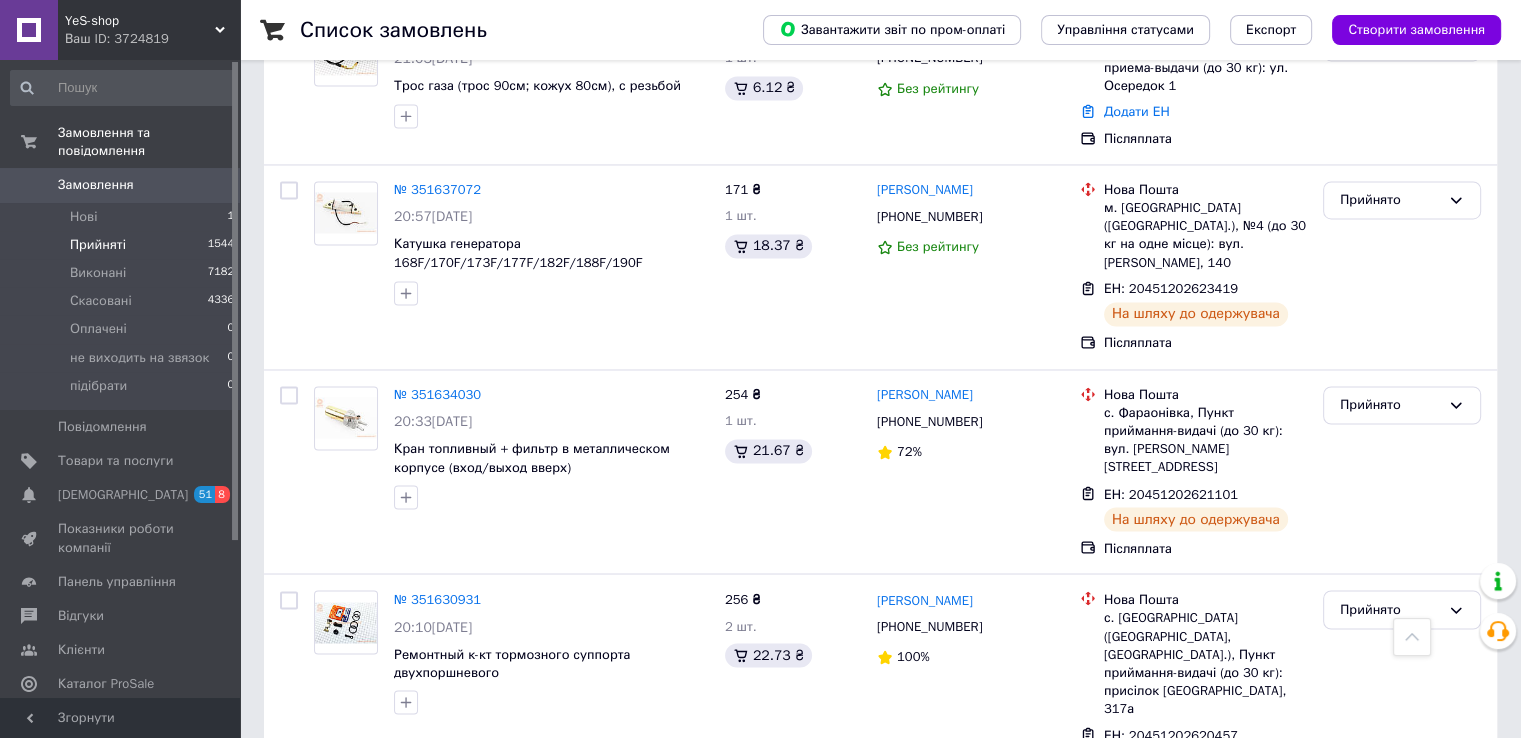 click on "4" at bounding box center [539, 859] 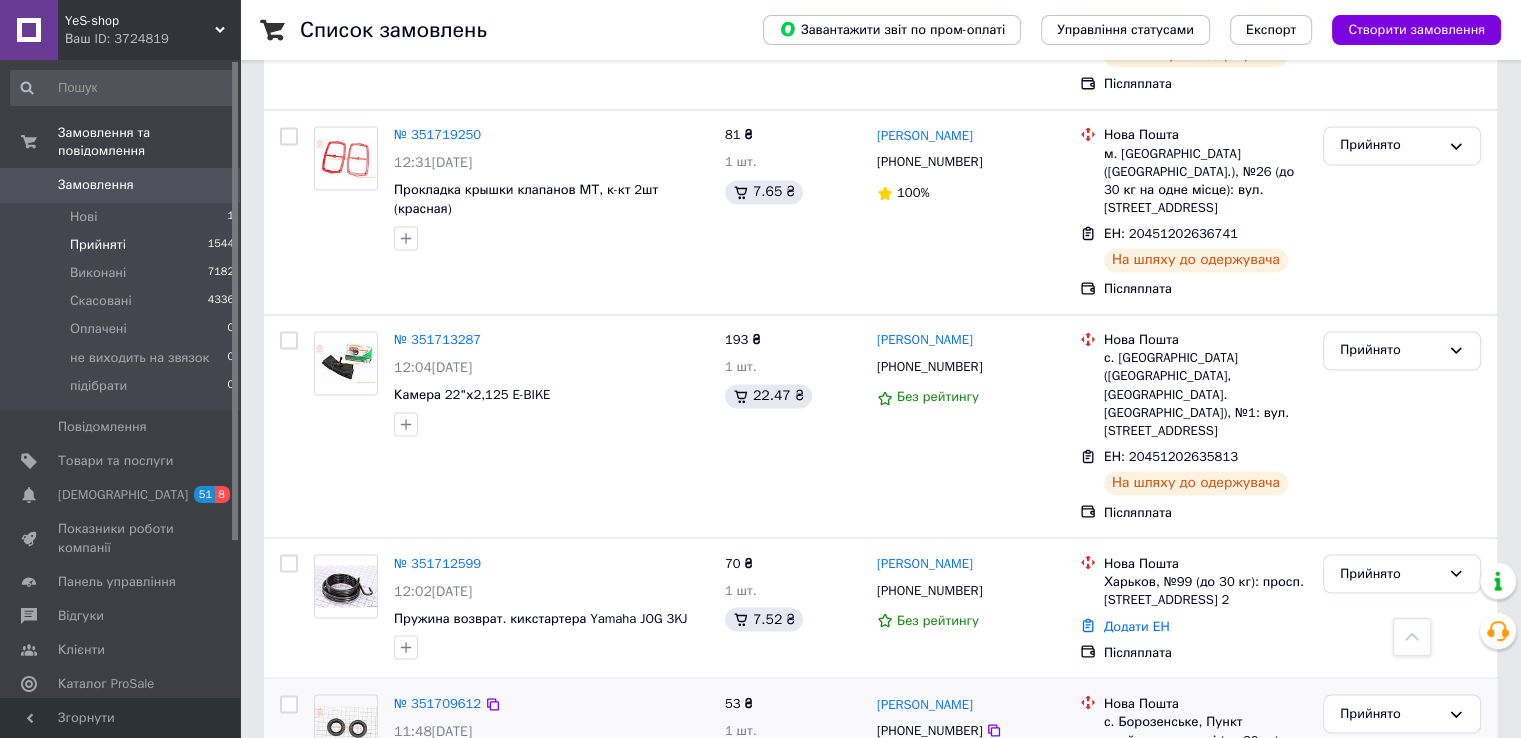 scroll, scrollTop: 3315, scrollLeft: 0, axis: vertical 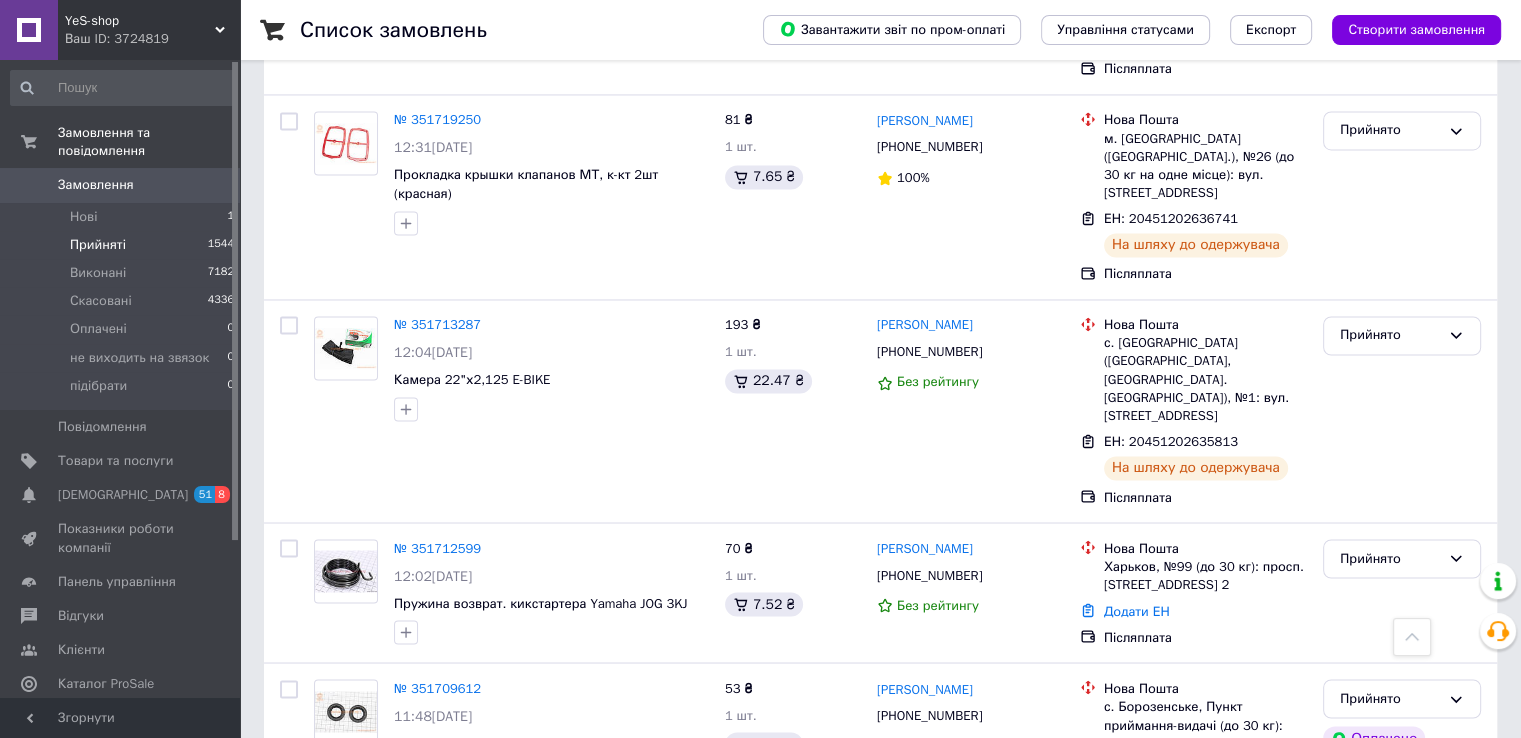 click on "3" at bounding box center [494, 894] 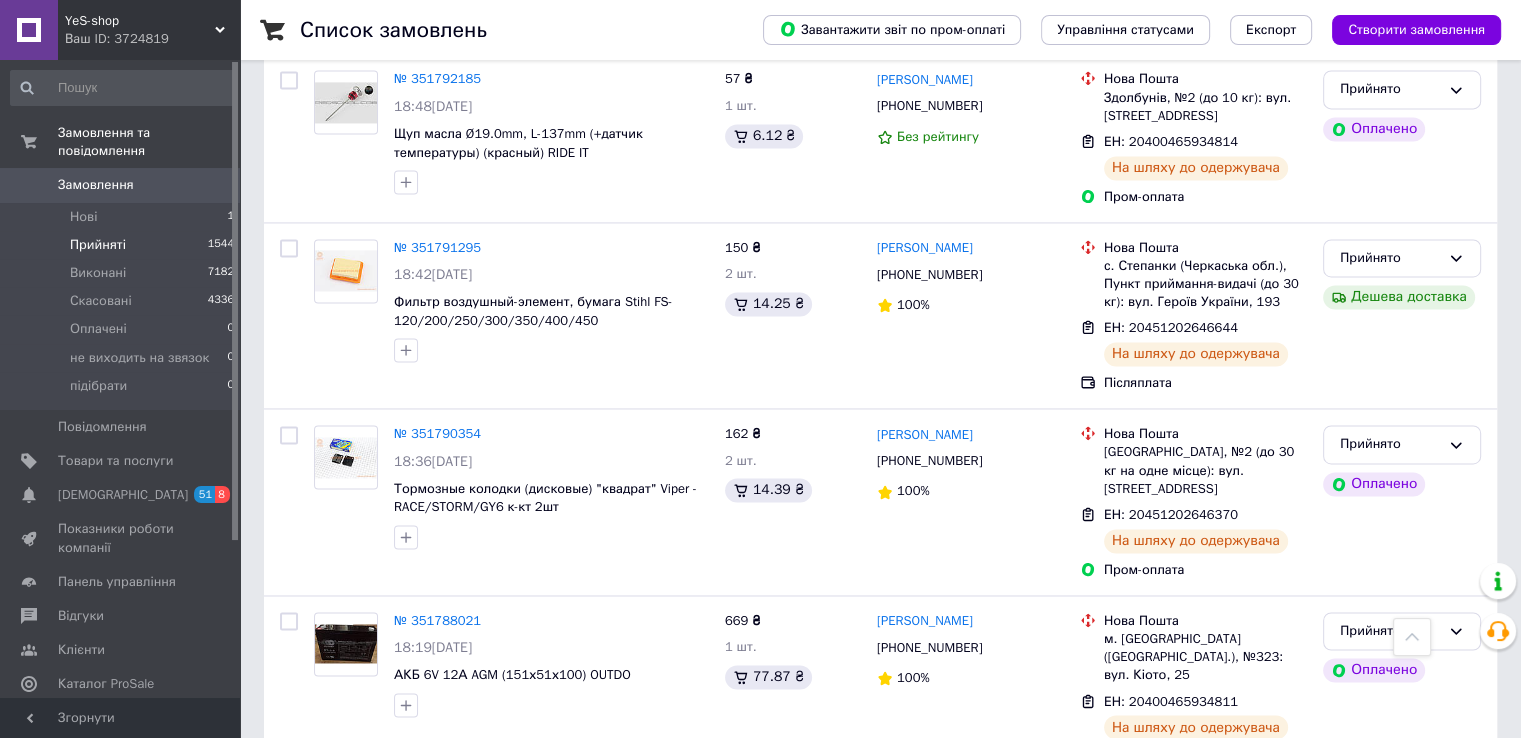 scroll, scrollTop: 3155, scrollLeft: 0, axis: vertical 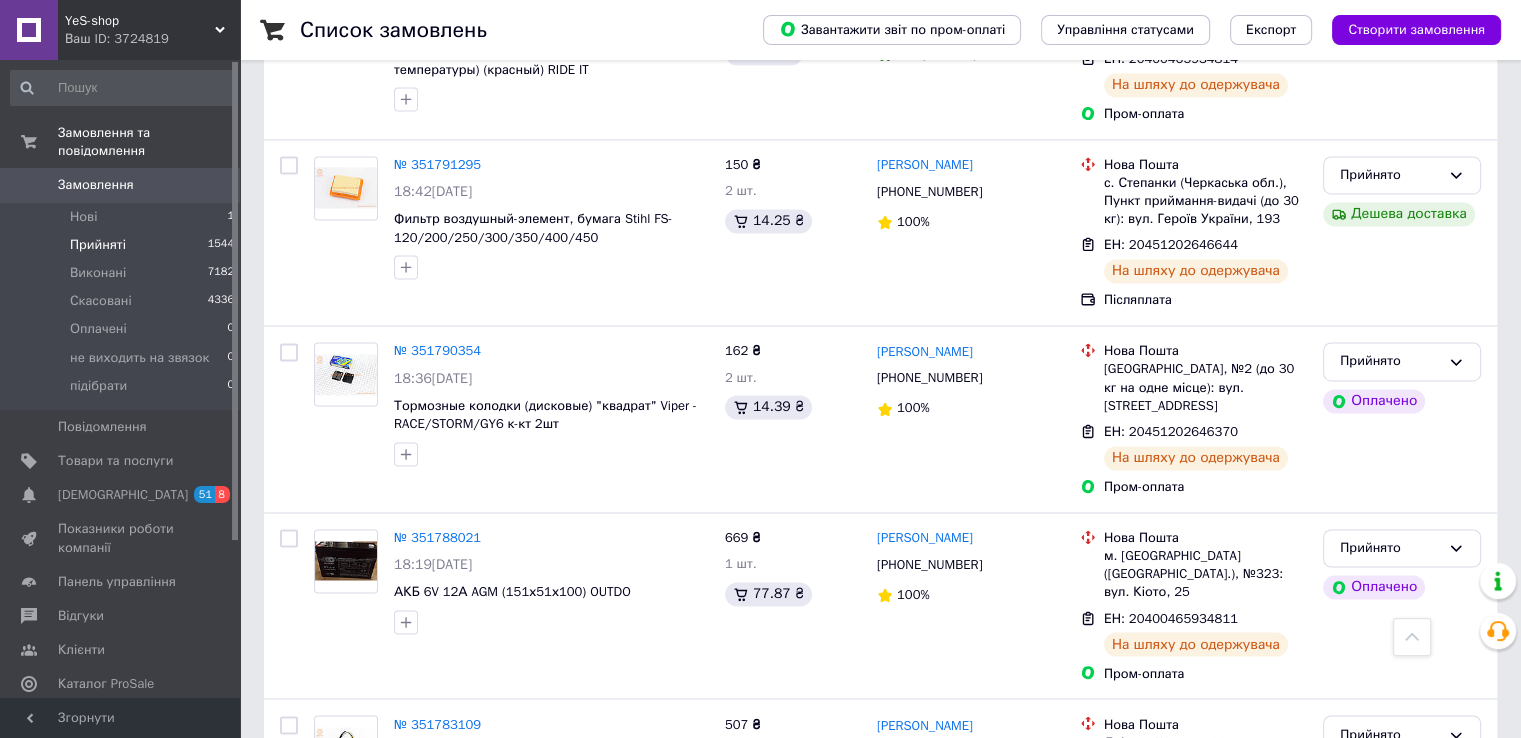 click on "2" at bounding box center (449, 932) 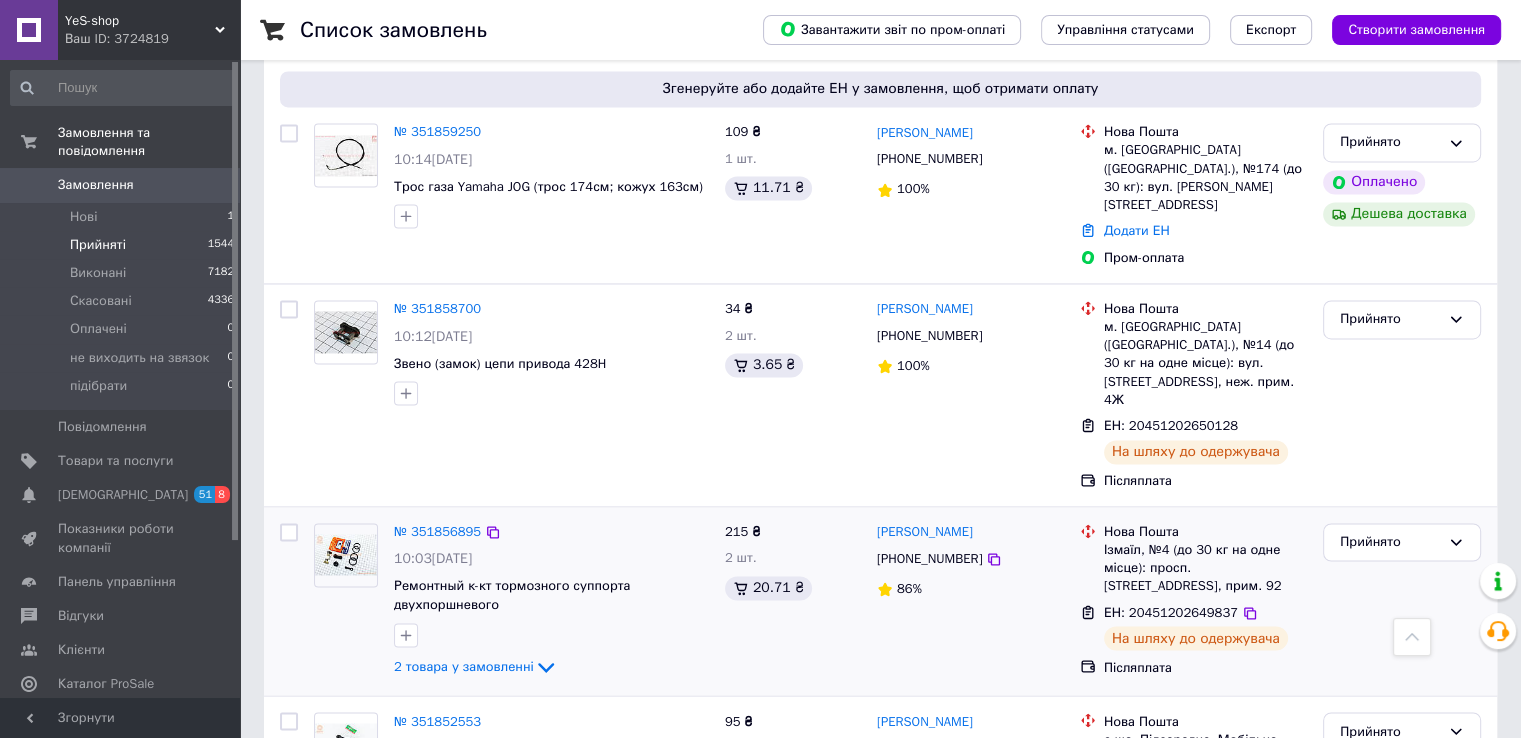scroll, scrollTop: 3205, scrollLeft: 0, axis: vertical 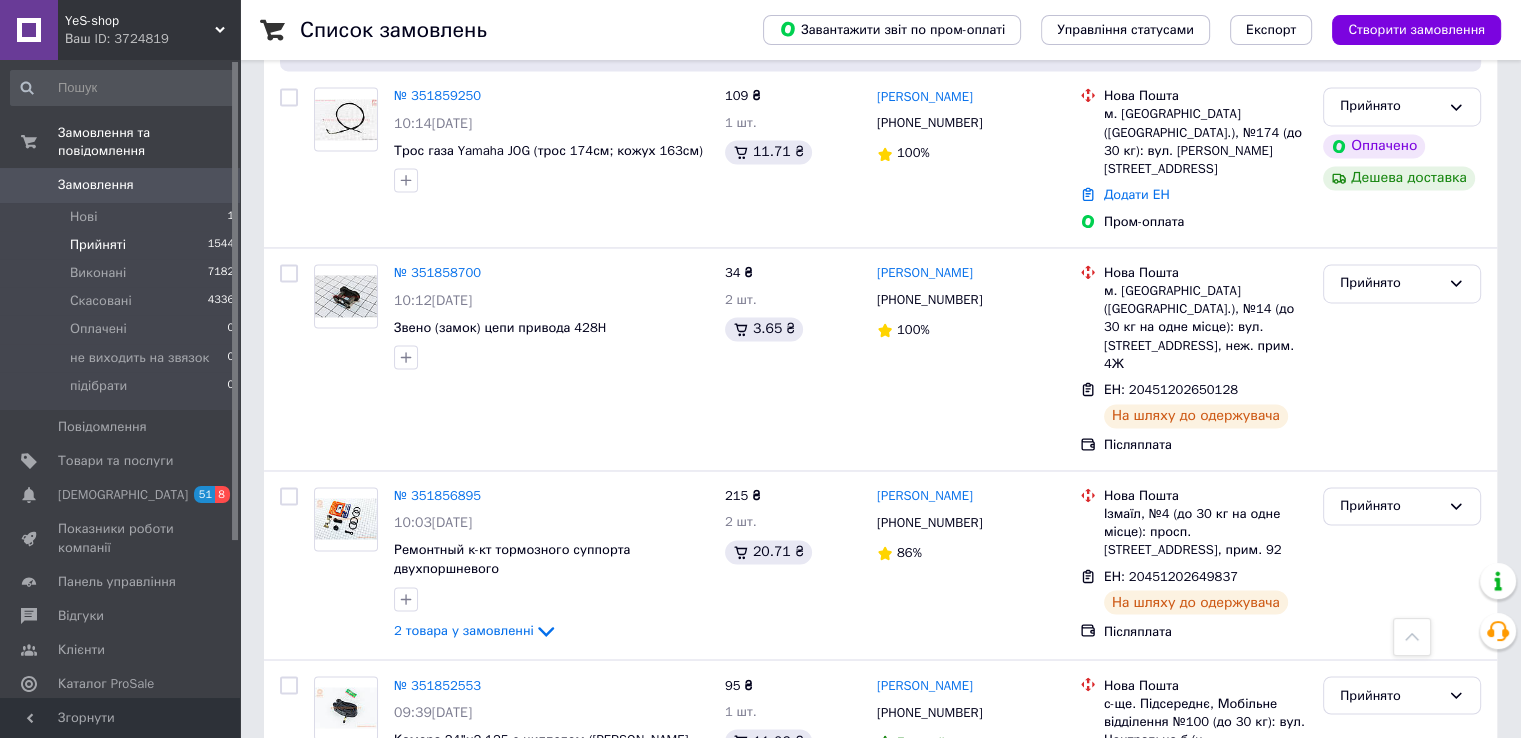 click on "1" at bounding box center [404, 862] 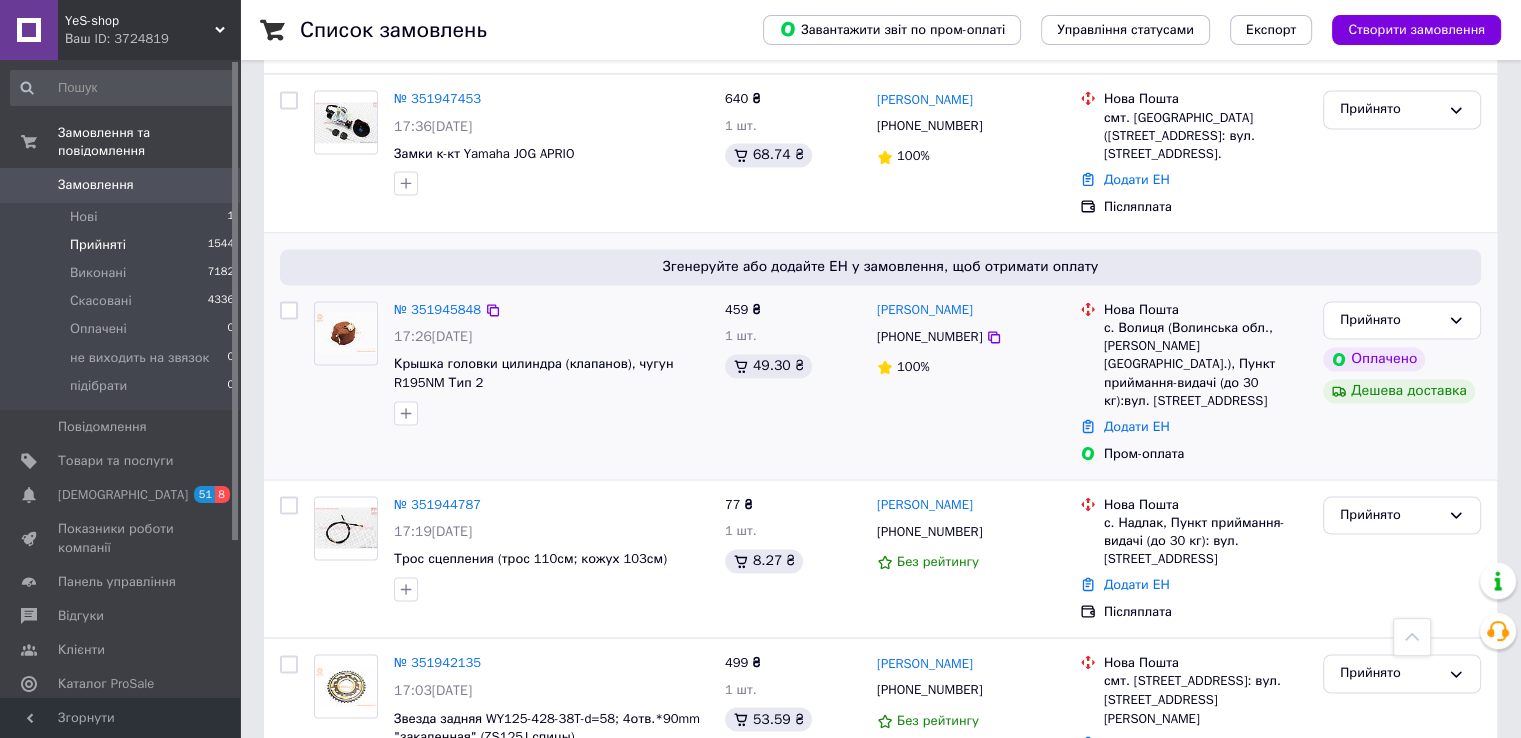 scroll, scrollTop: 3219, scrollLeft: 0, axis: vertical 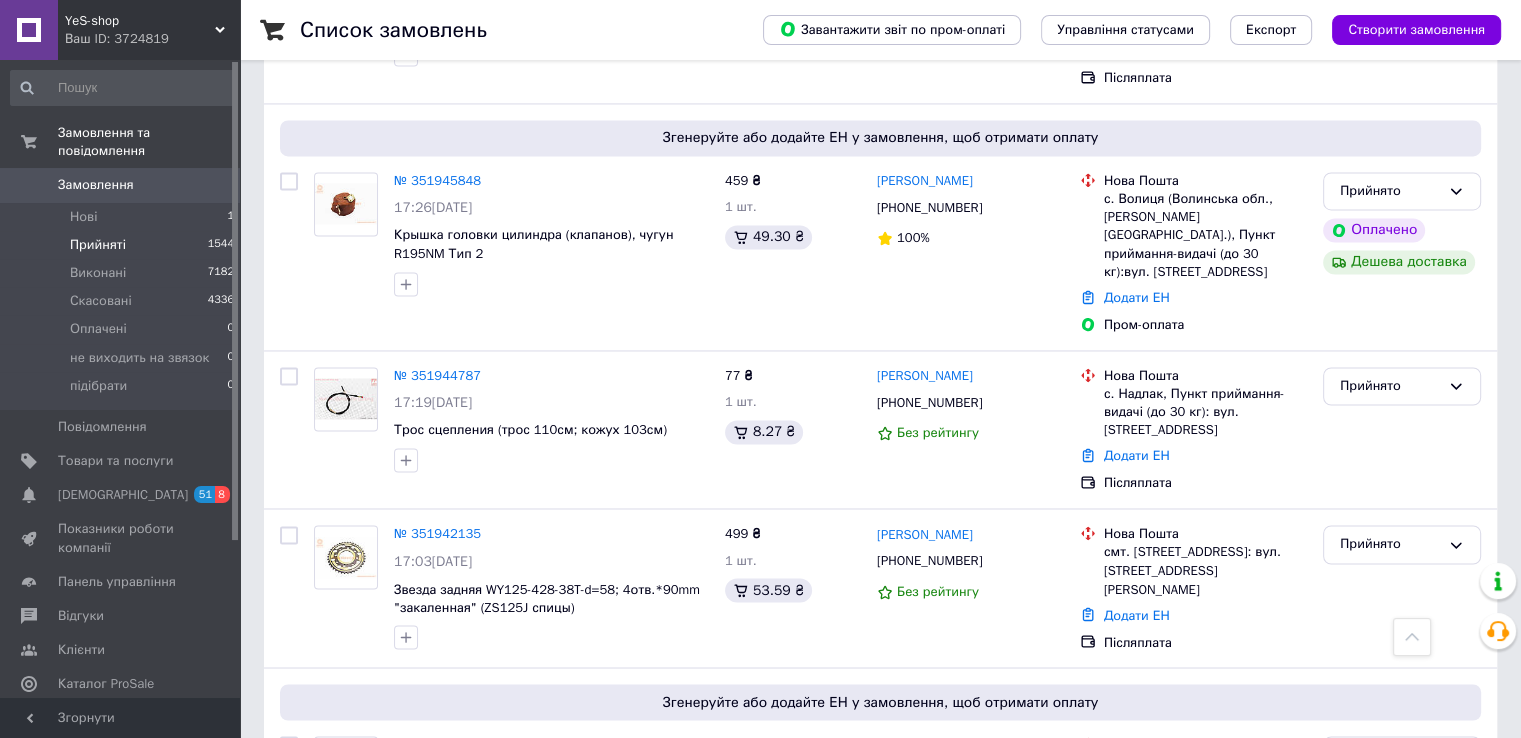 click on "2" at bounding box center [327, 940] 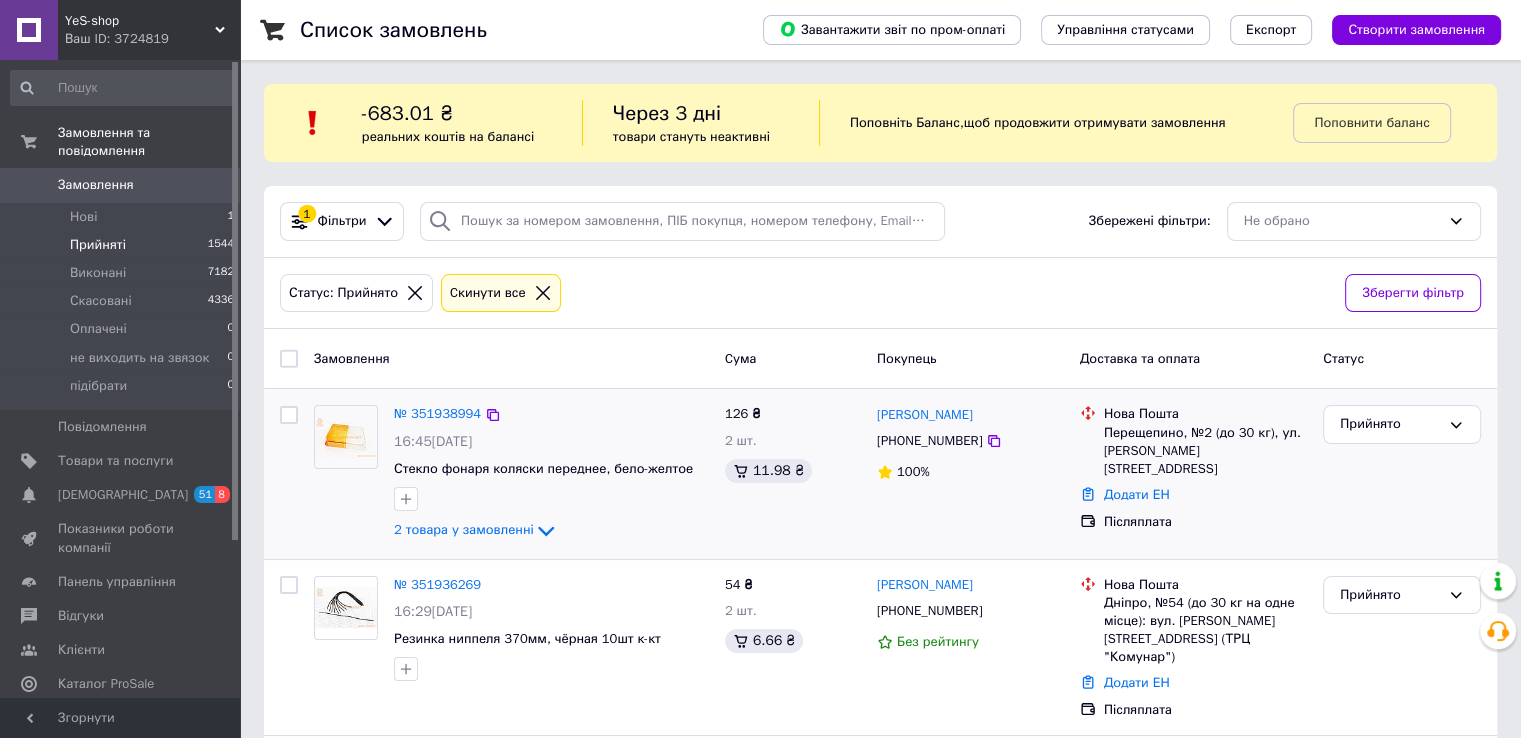 scroll, scrollTop: 200, scrollLeft: 0, axis: vertical 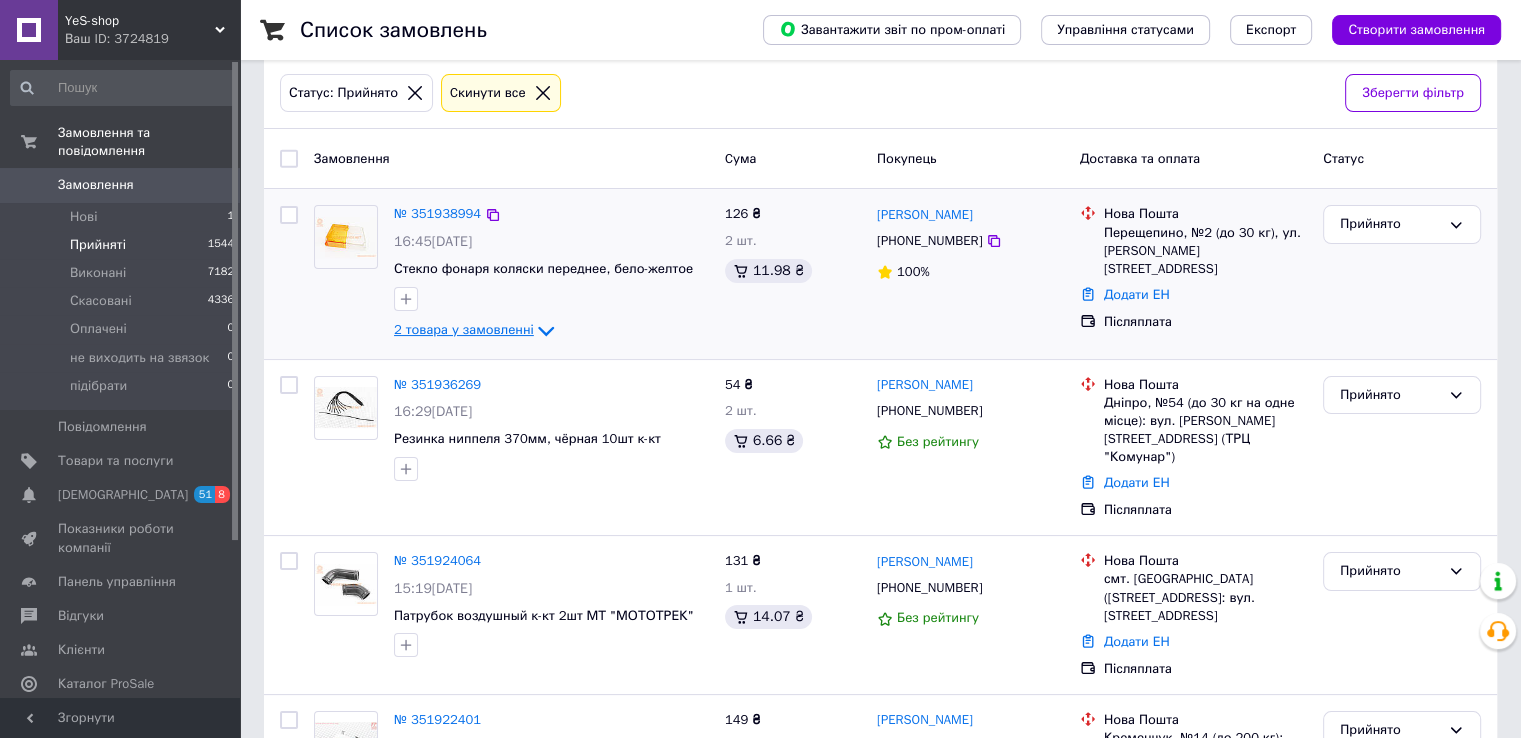 click on "2 товара у замовленні" at bounding box center (464, 329) 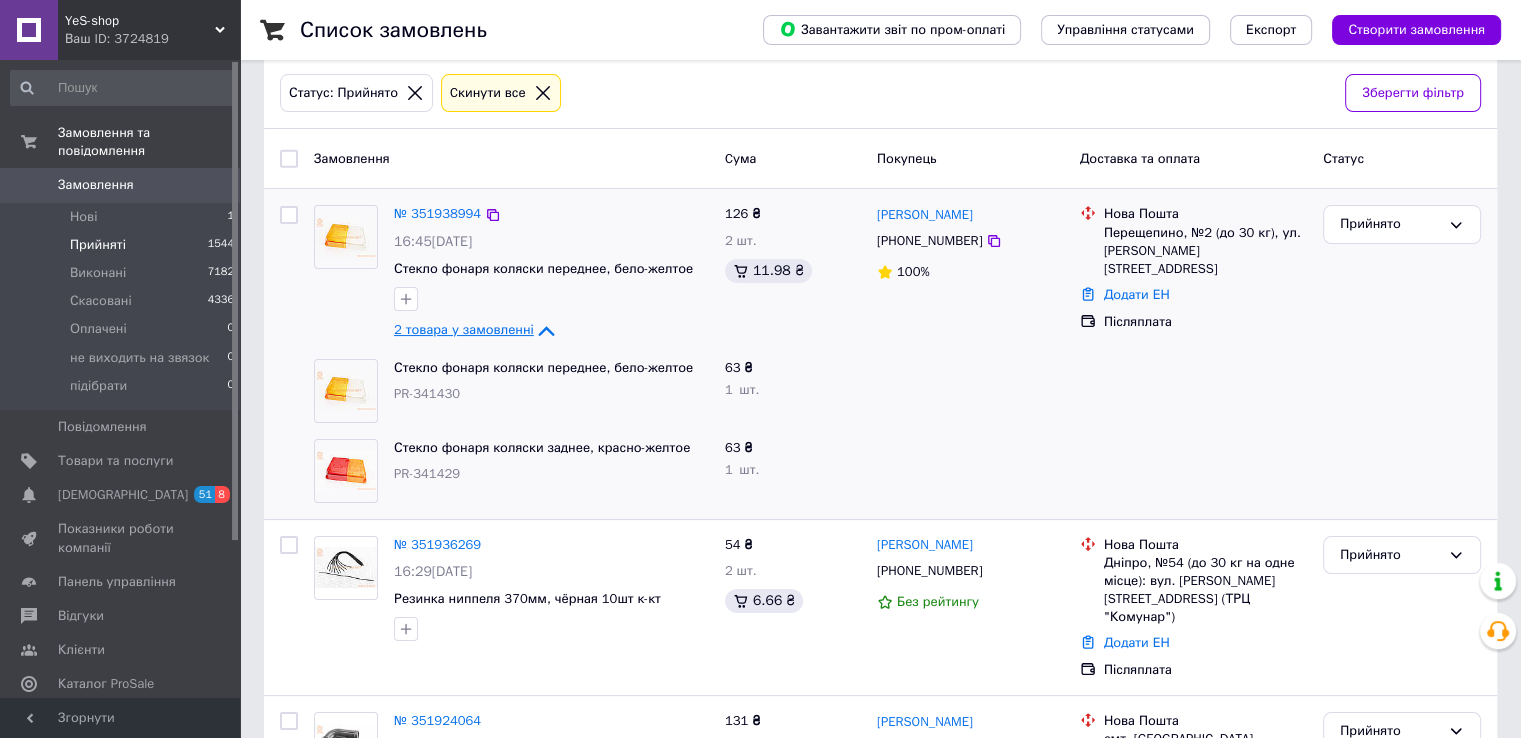 click on "2 товара у замовленні" at bounding box center [464, 329] 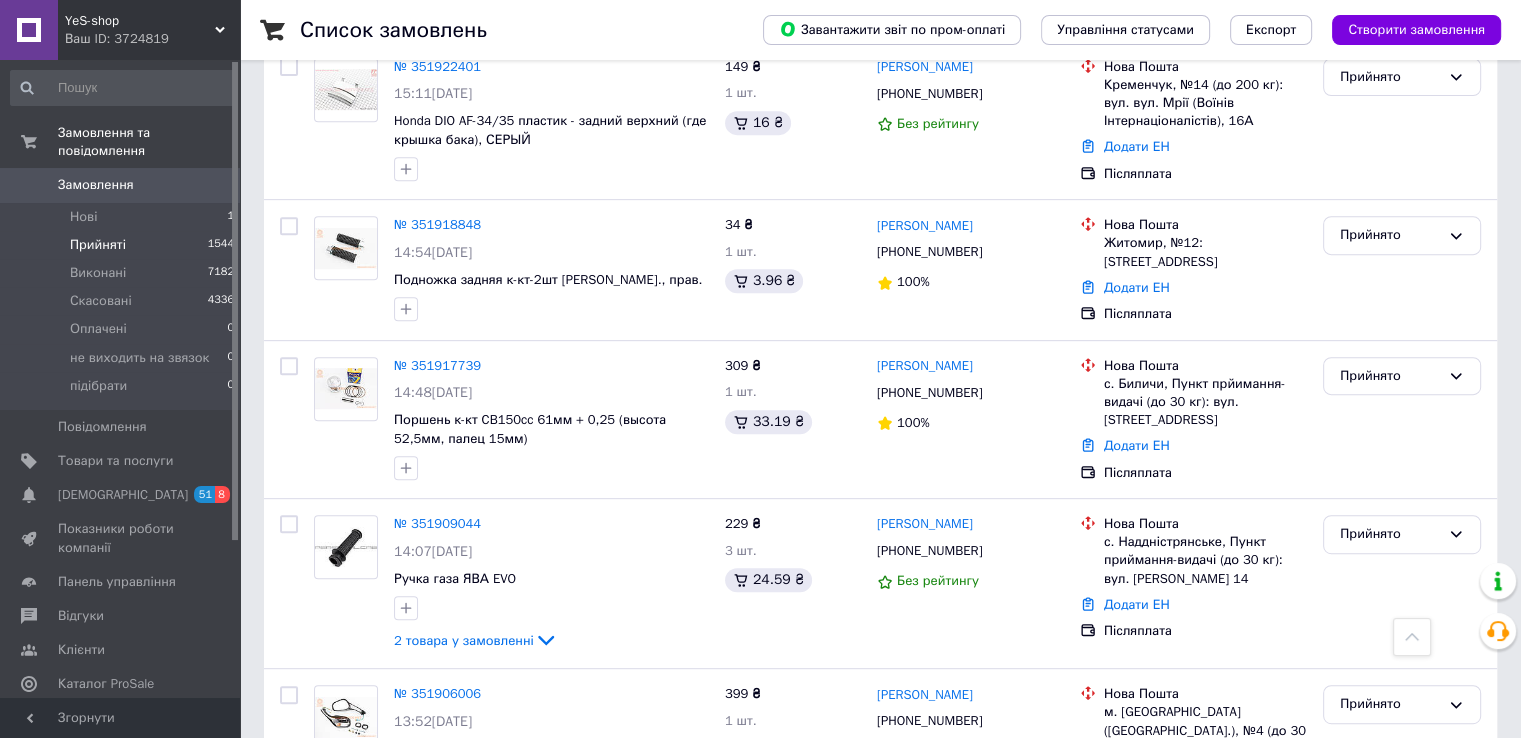scroll, scrollTop: 900, scrollLeft: 0, axis: vertical 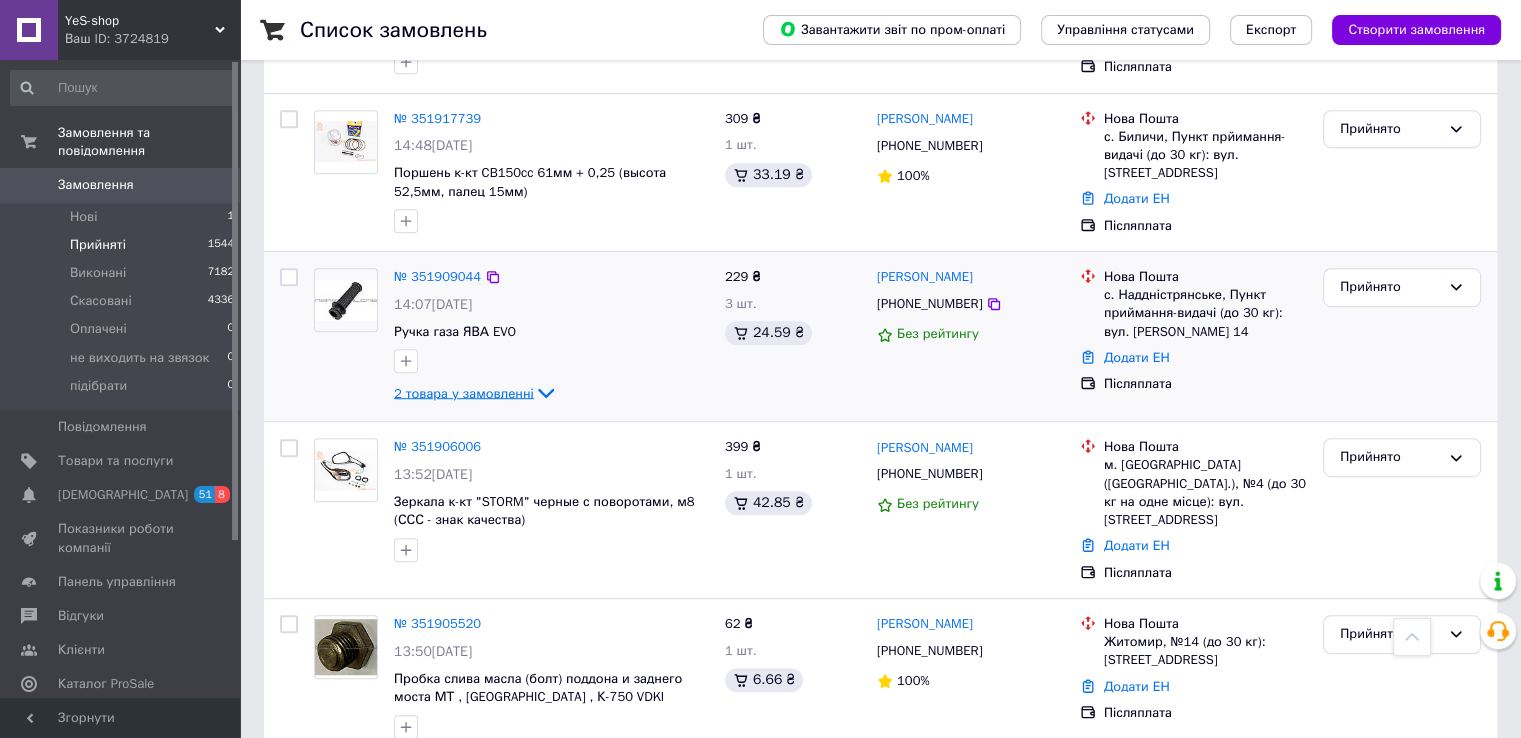 click on "2 товара у замовленні" at bounding box center [464, 392] 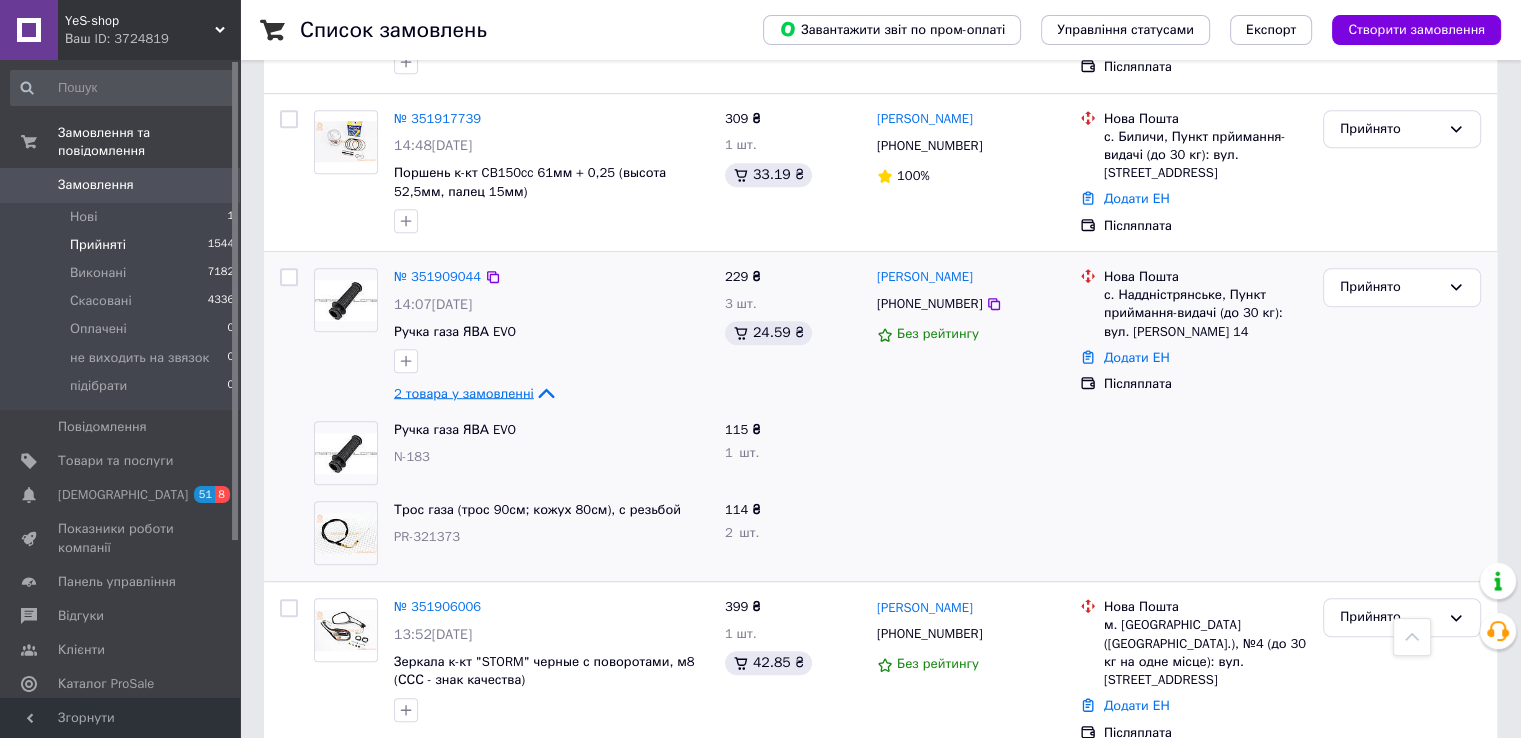click on "2 товара у замовленні" at bounding box center [464, 392] 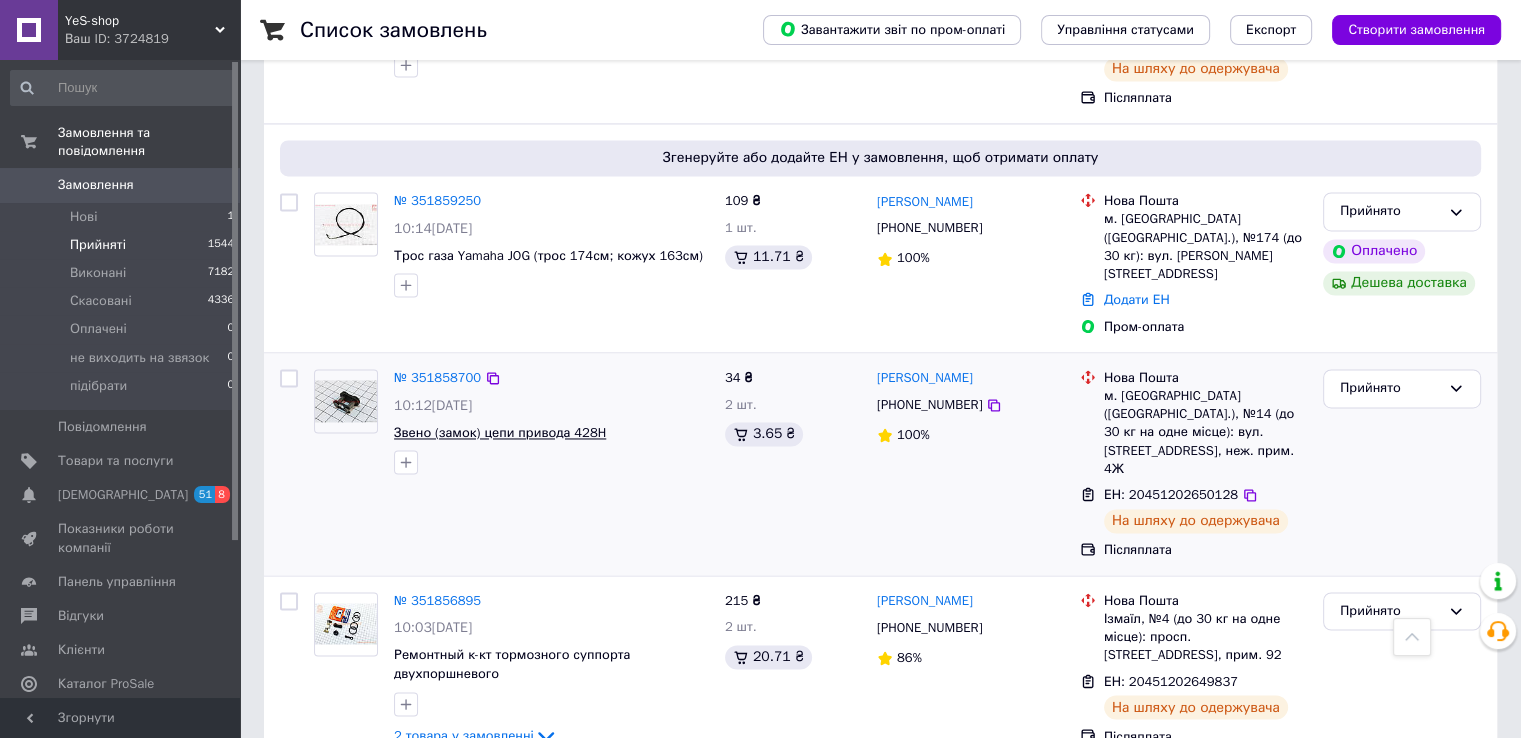 scroll, scrollTop: 3205, scrollLeft: 0, axis: vertical 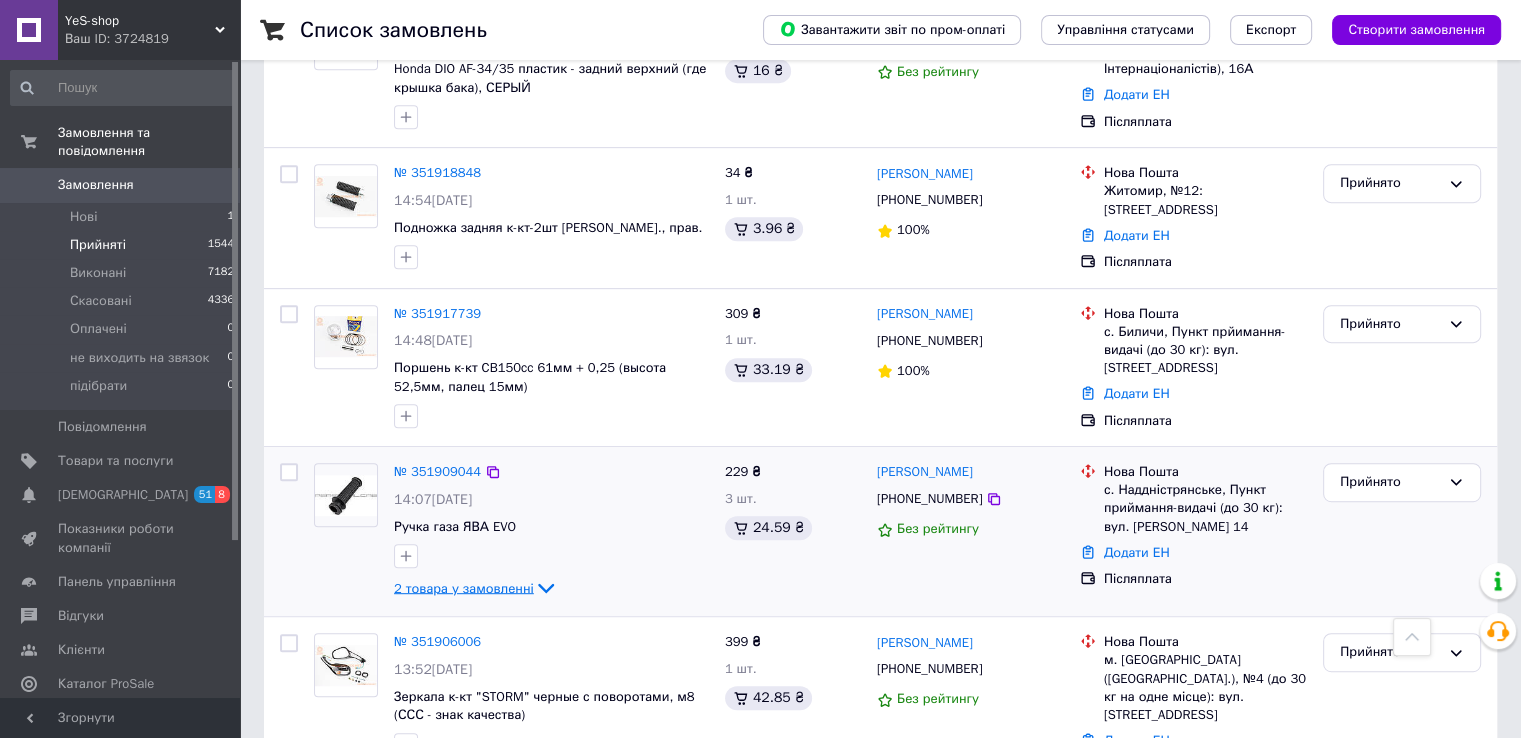 click on "2 товара у замовленні" at bounding box center (464, 587) 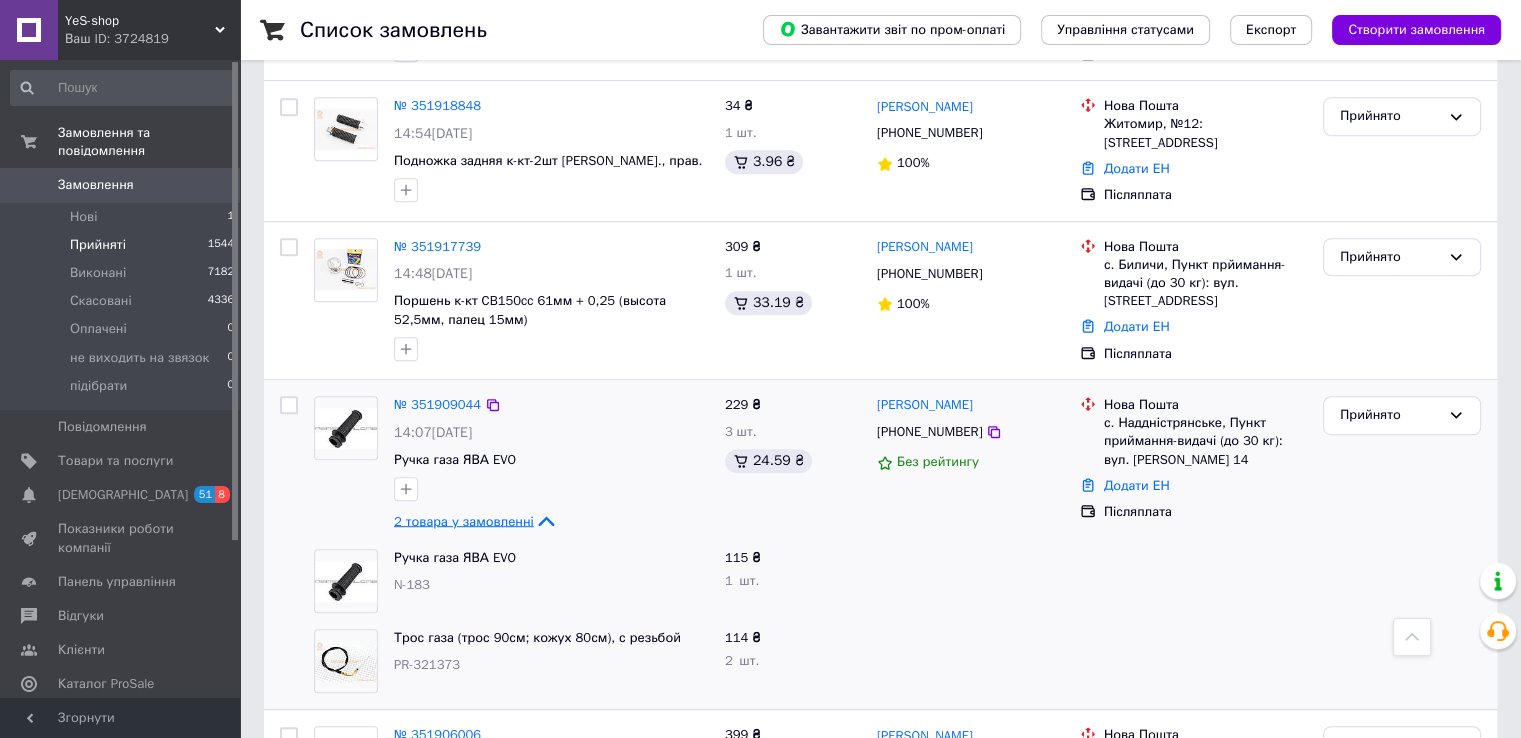 scroll, scrollTop: 1005, scrollLeft: 0, axis: vertical 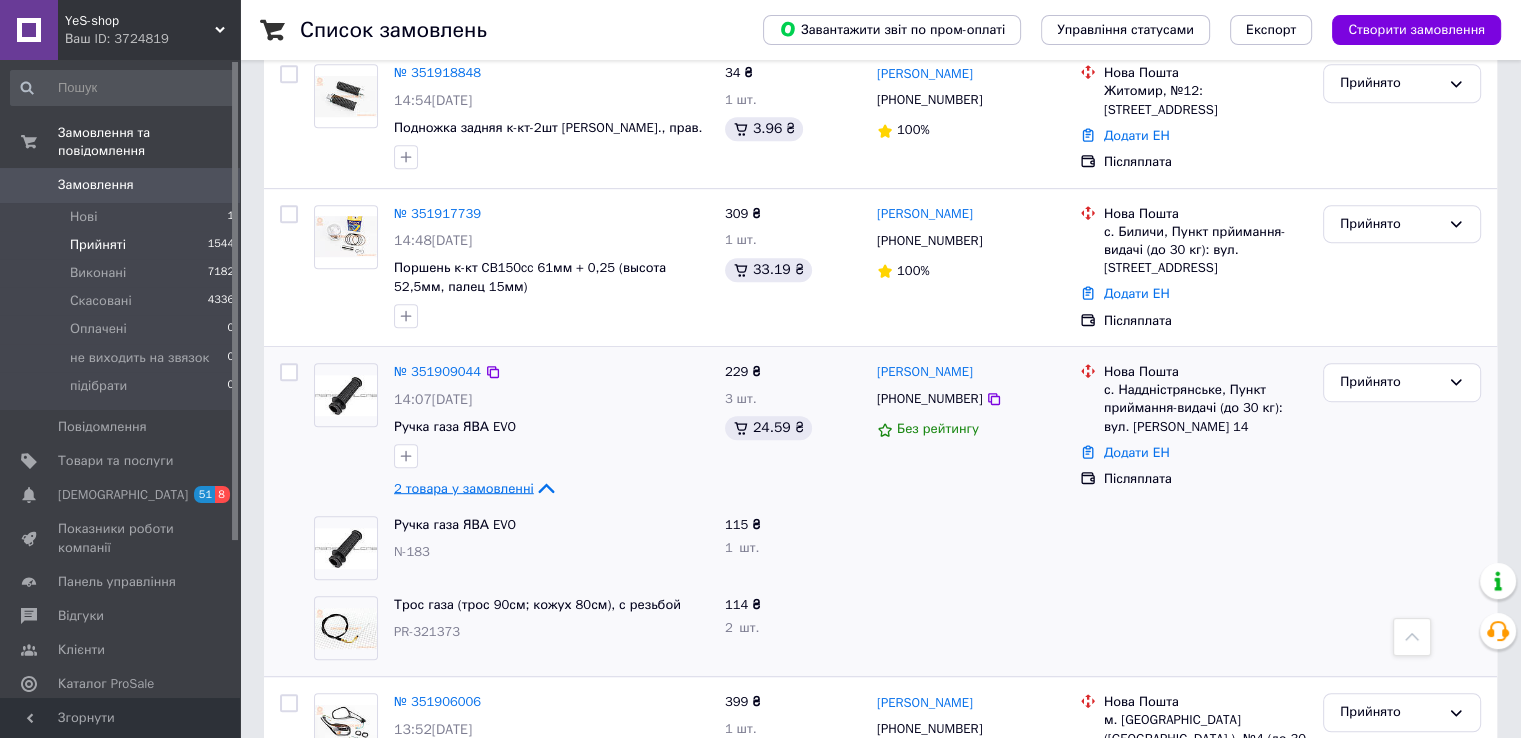 click on "2 товара у замовленні" at bounding box center [464, 487] 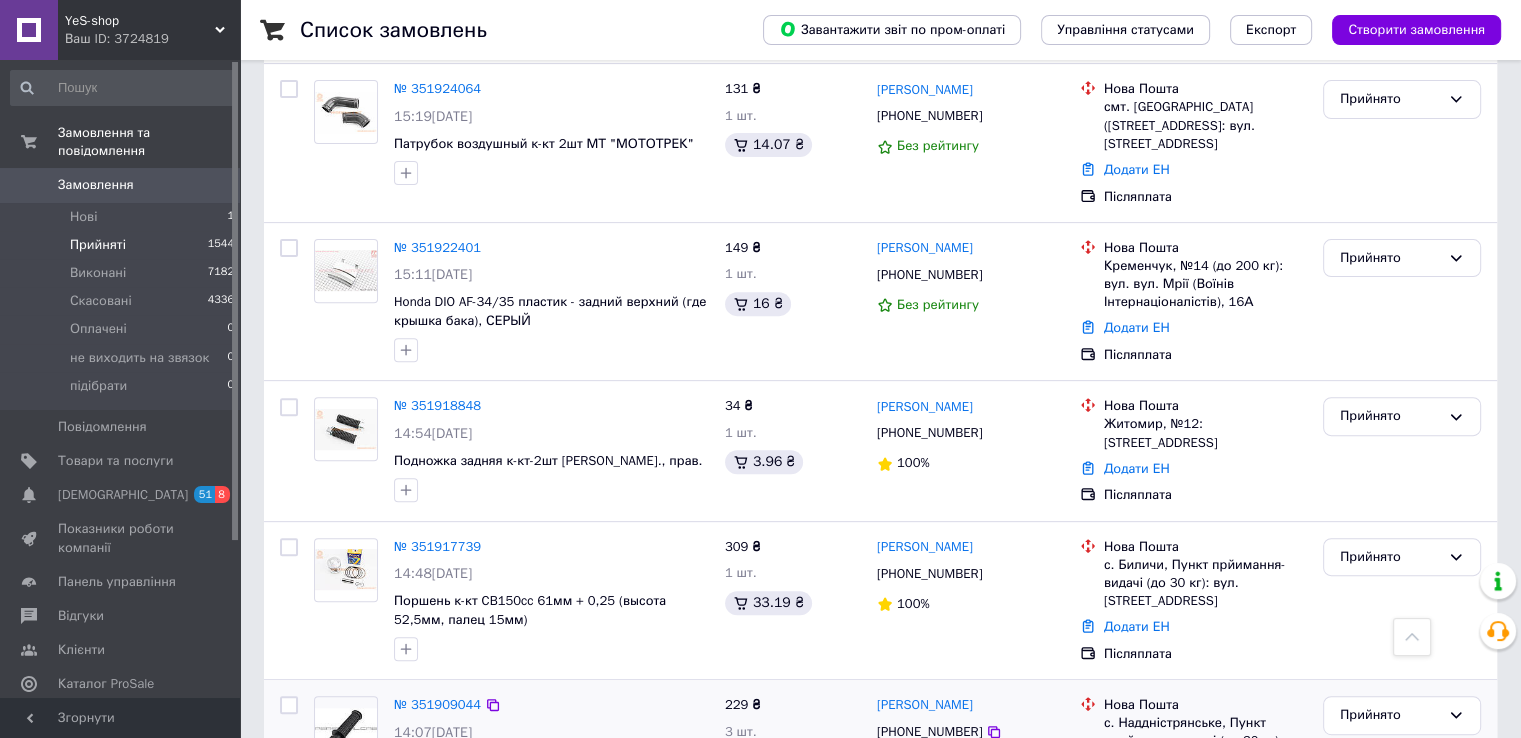 scroll, scrollTop: 605, scrollLeft: 0, axis: vertical 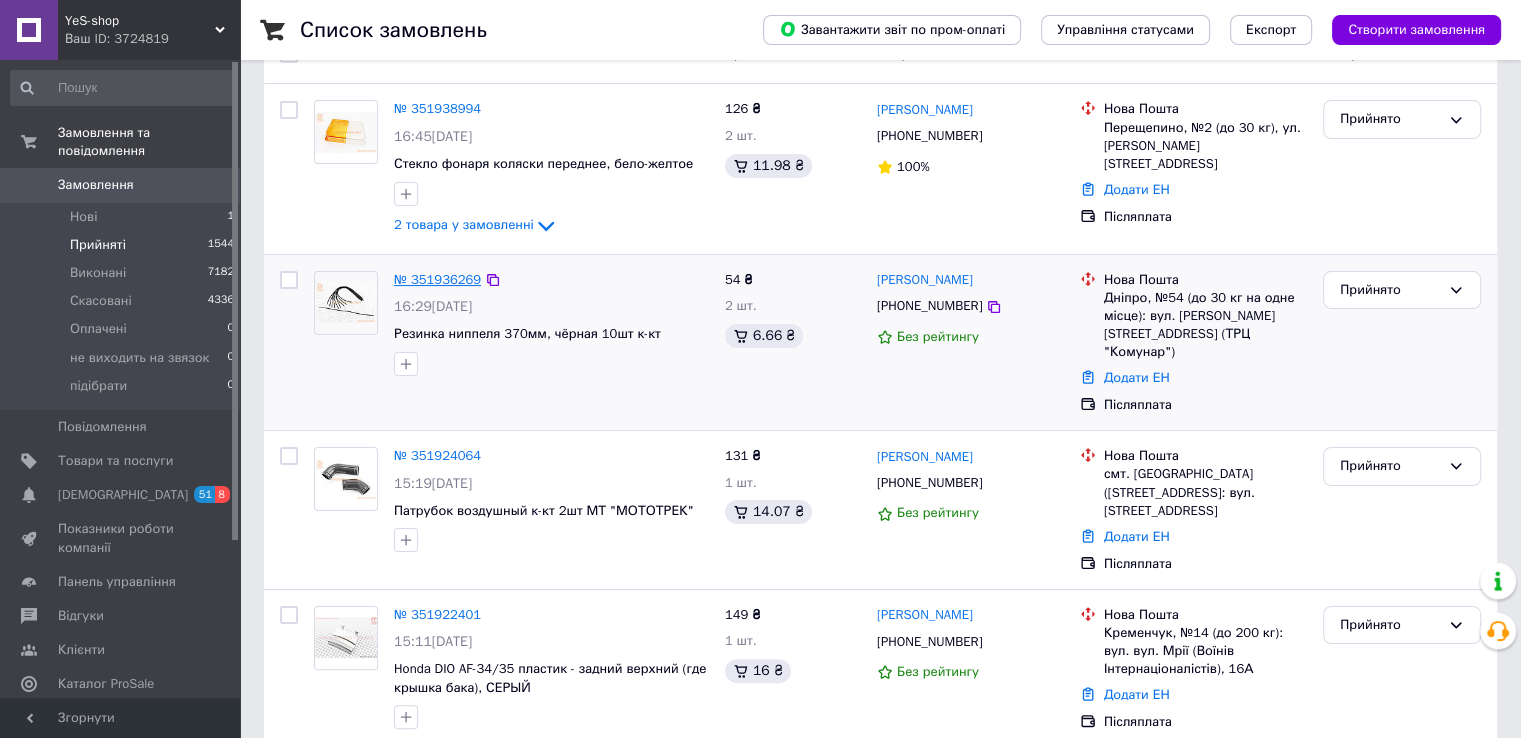 click on "№ 351936269" at bounding box center [437, 279] 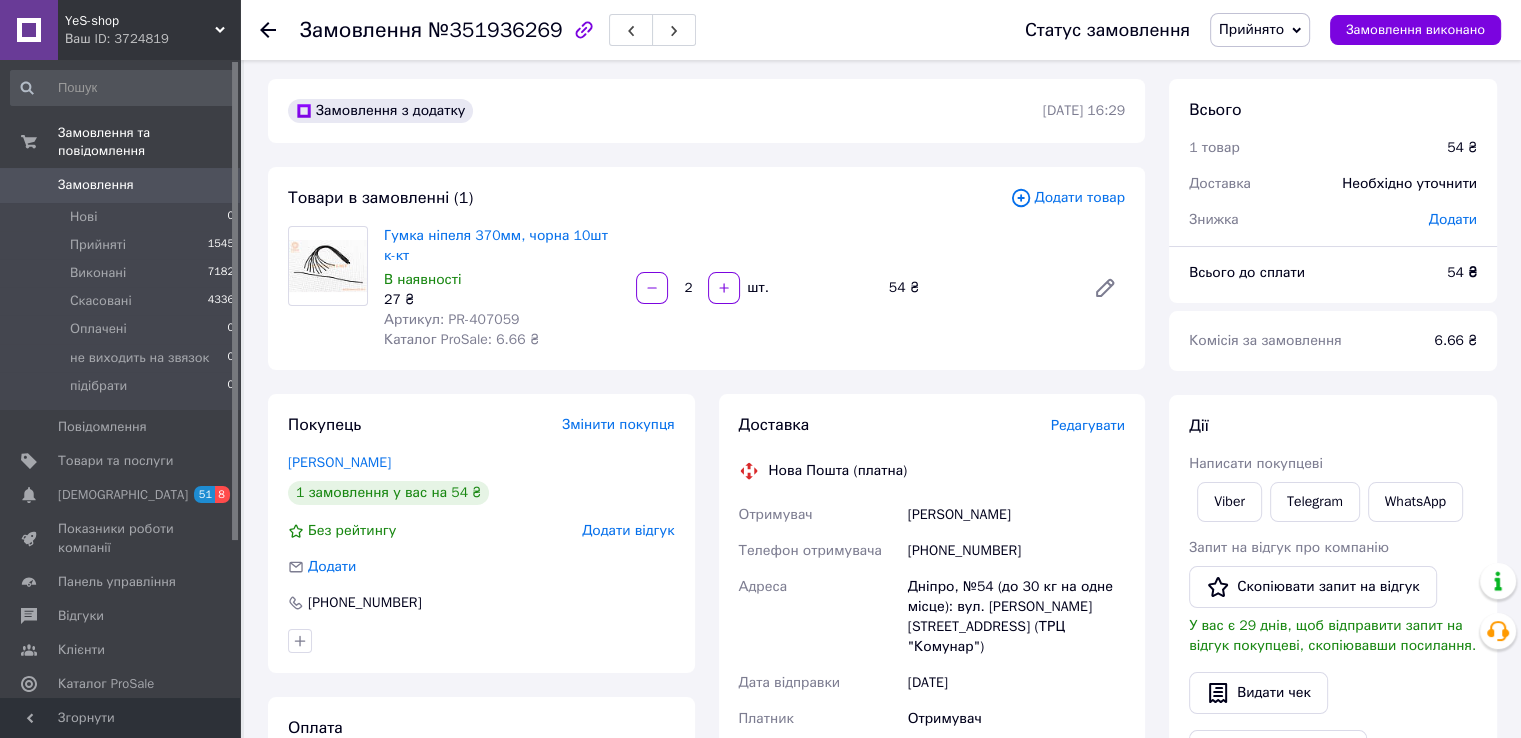 scroll, scrollTop: 0, scrollLeft: 0, axis: both 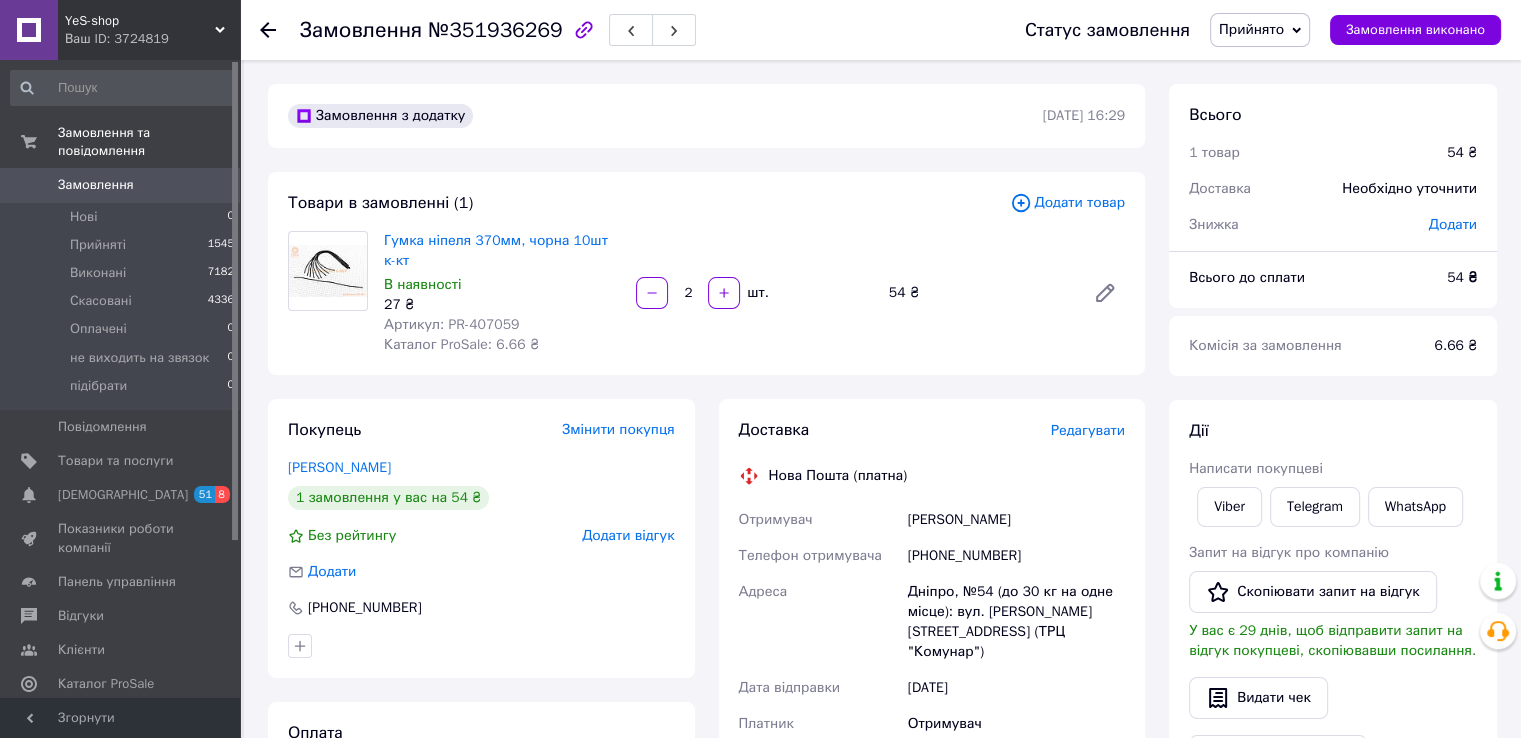 click 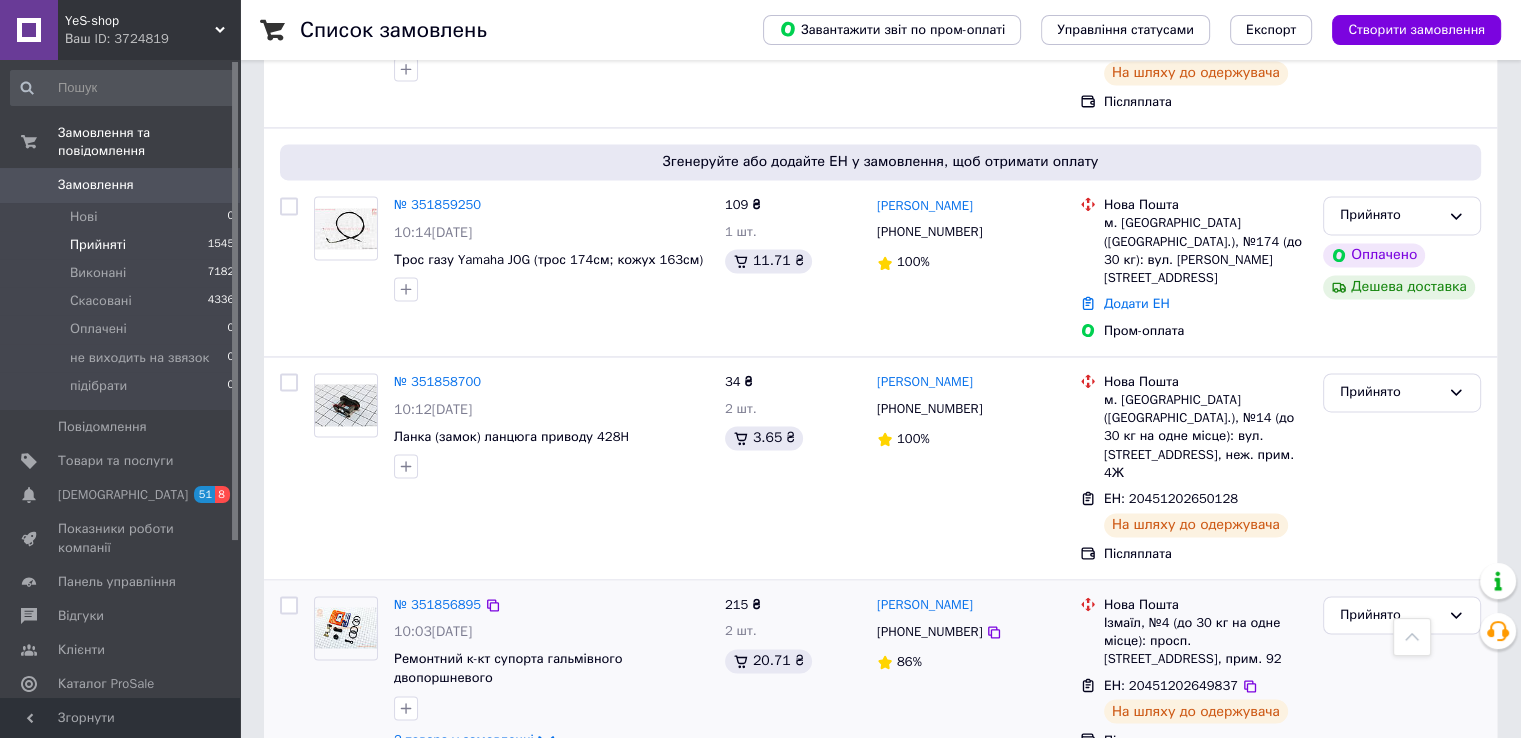 scroll, scrollTop: 3205, scrollLeft: 0, axis: vertical 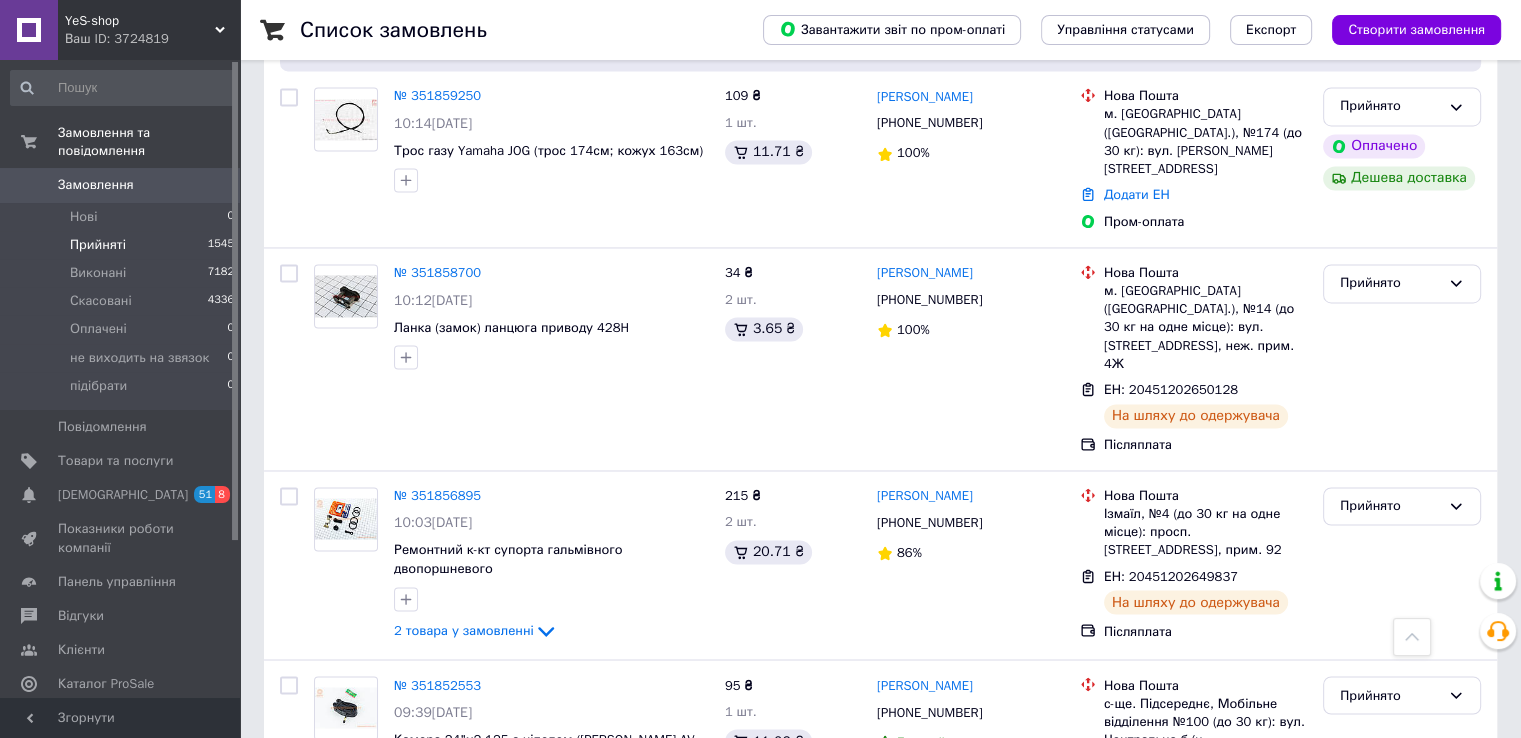 click on "1" at bounding box center (404, 862) 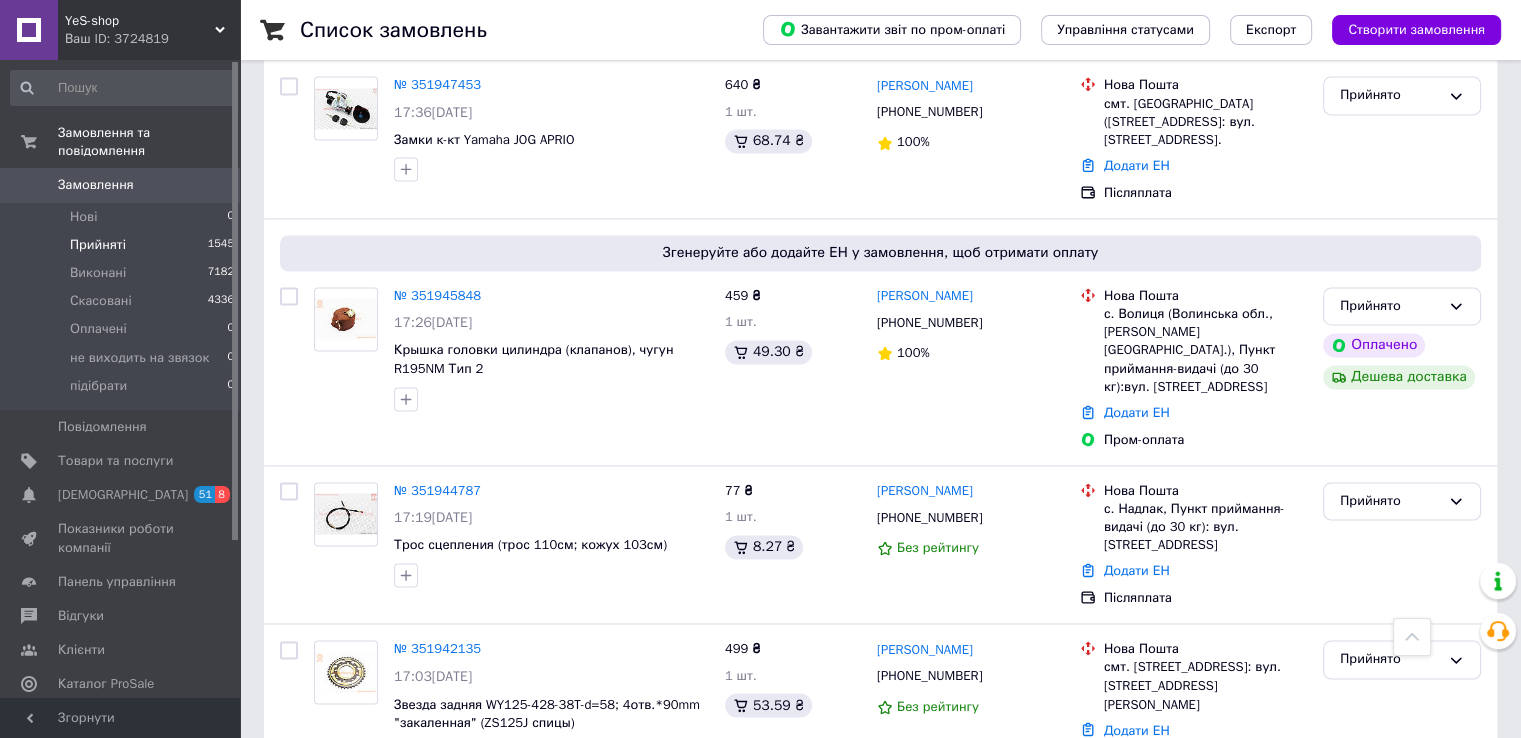 scroll, scrollTop: 3019, scrollLeft: 0, axis: vertical 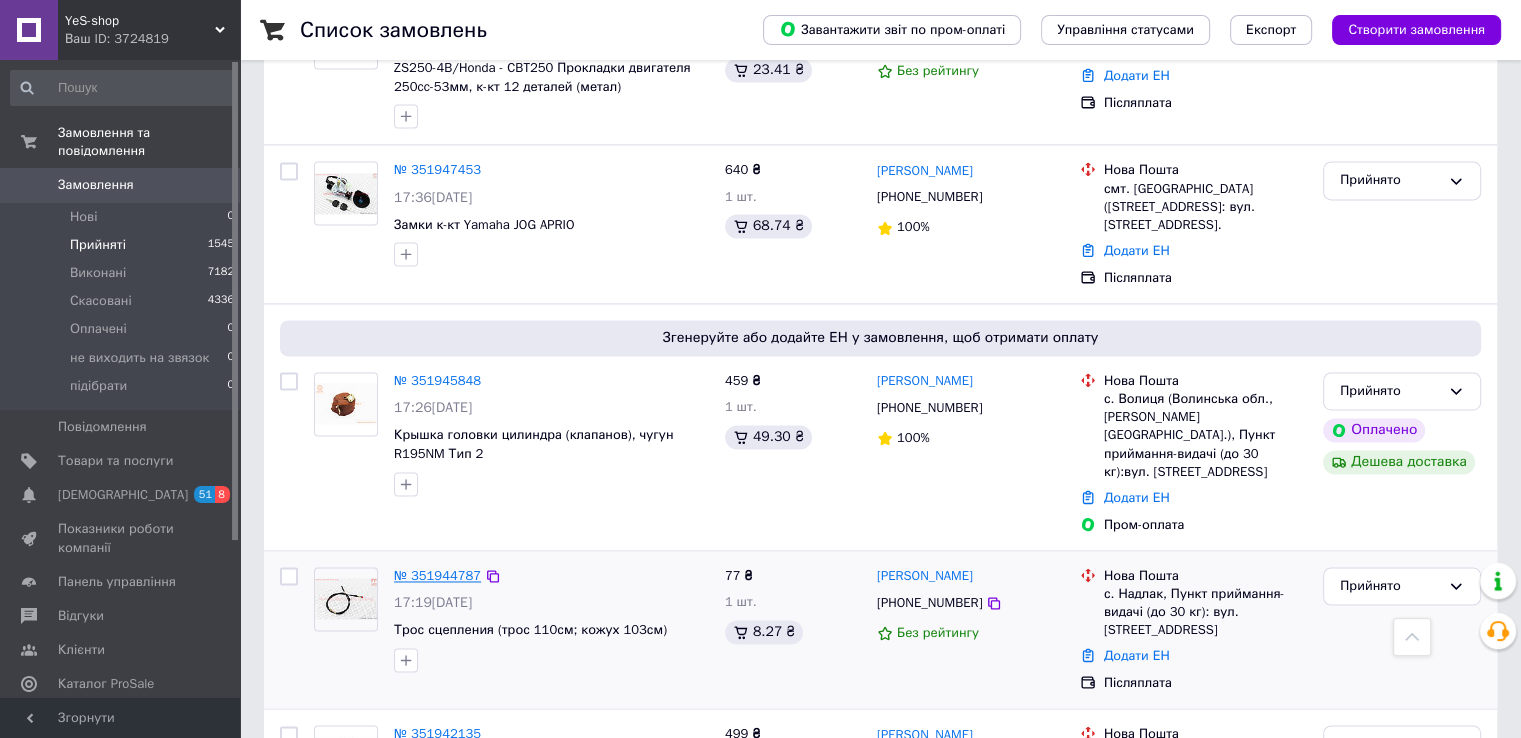 click on "№ 351944787" at bounding box center (437, 575) 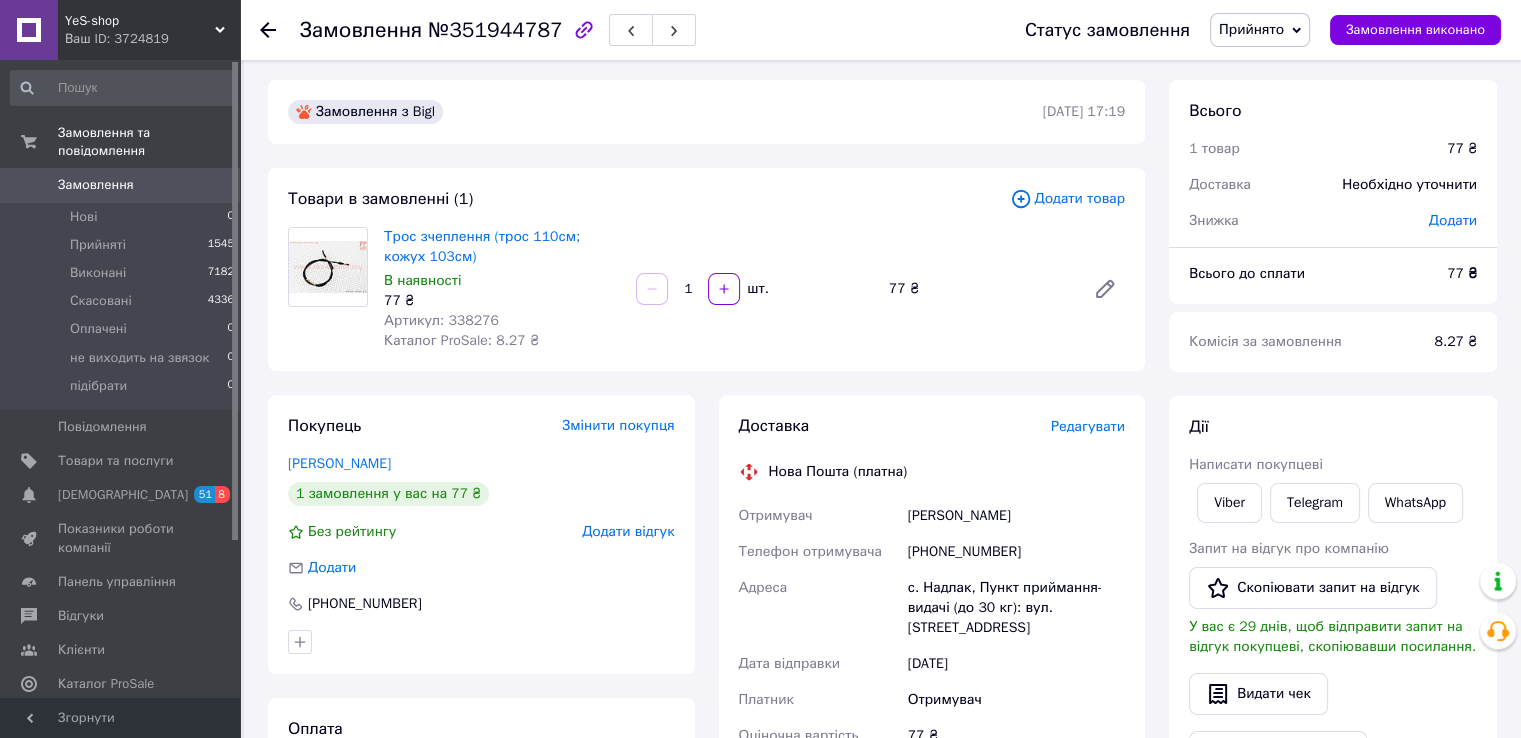 scroll, scrollTop: 0, scrollLeft: 0, axis: both 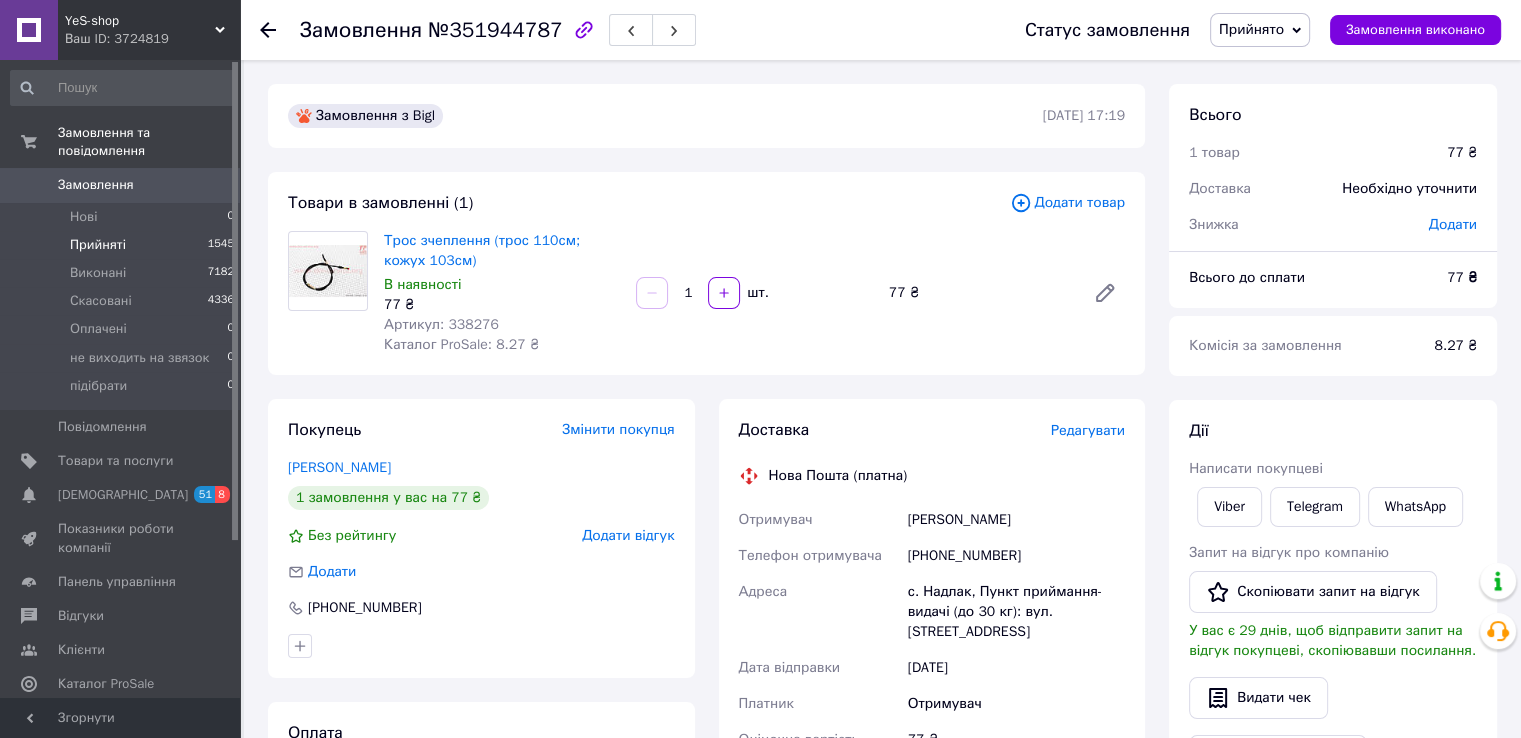 click on "Прийняті" at bounding box center [98, 245] 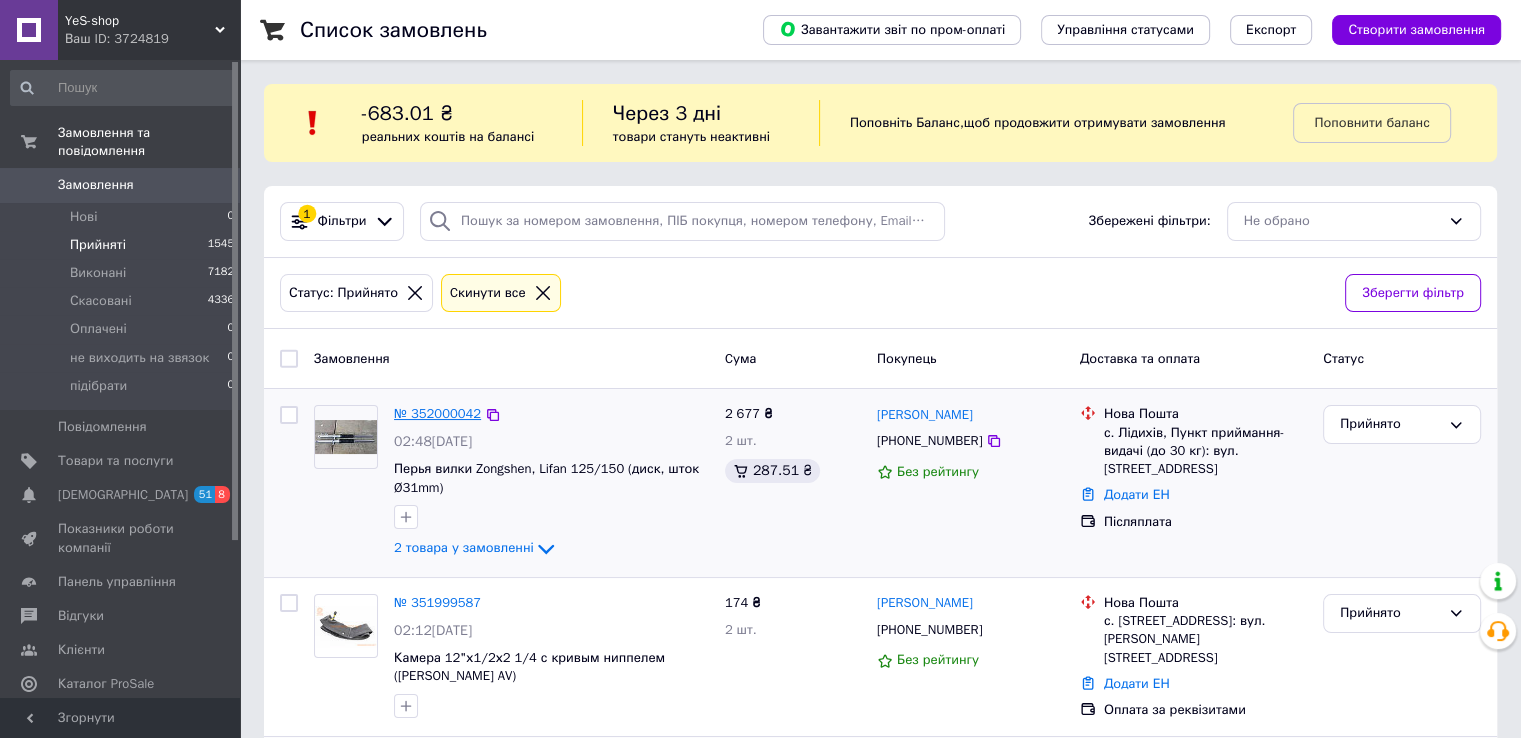 click on "№ 352000042" at bounding box center [437, 413] 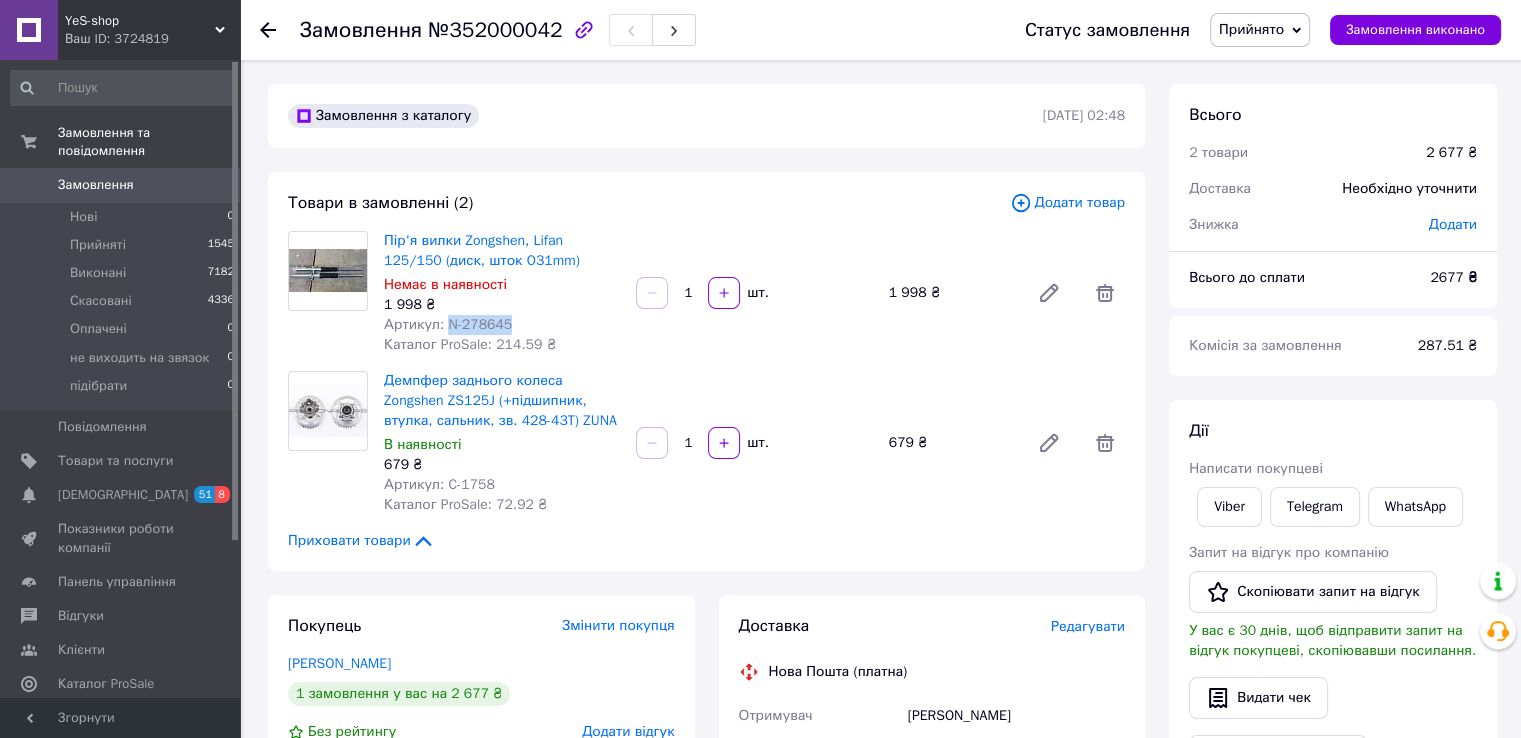 drag, startPoint x: 444, startPoint y: 317, endPoint x: 514, endPoint y: 331, distance: 71.38628 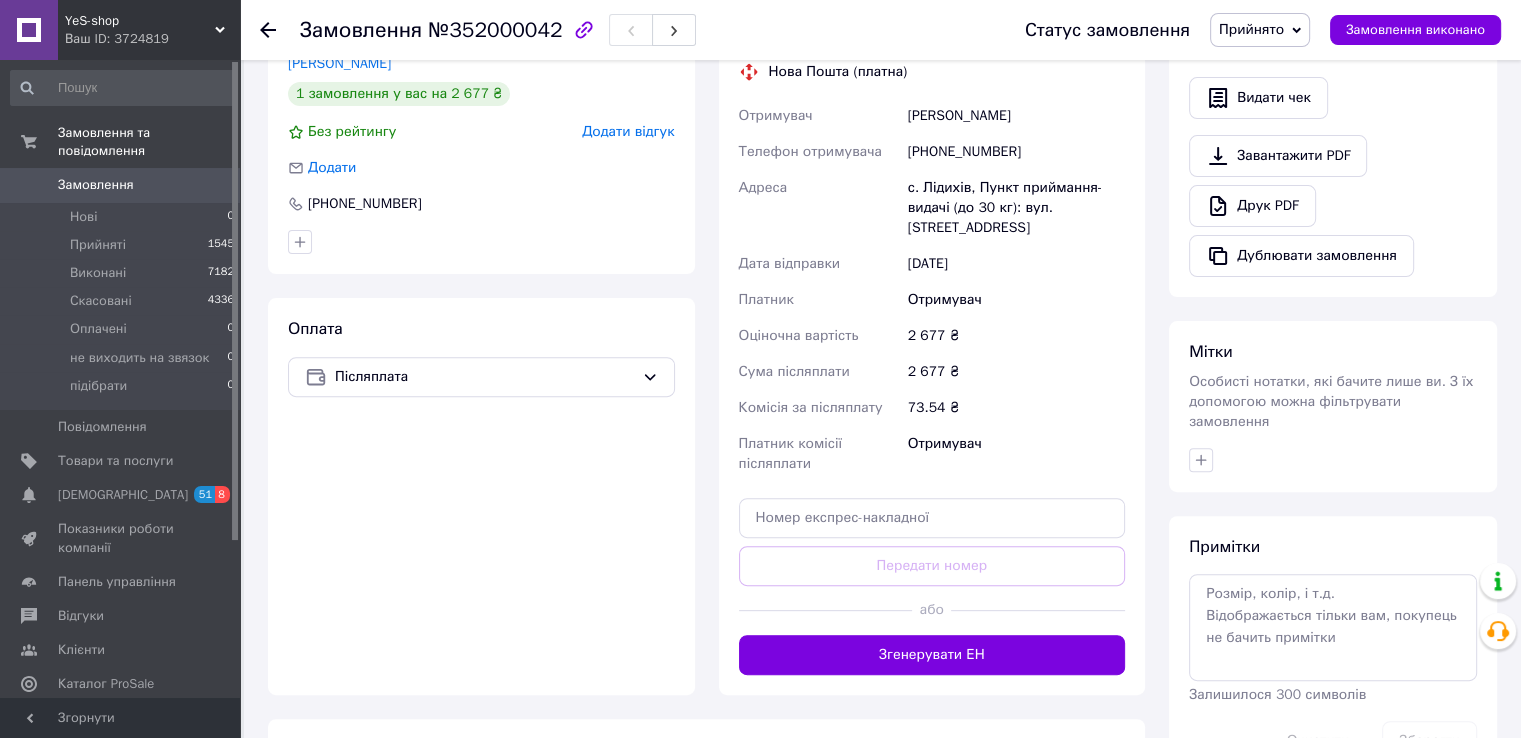 scroll, scrollTop: 772, scrollLeft: 0, axis: vertical 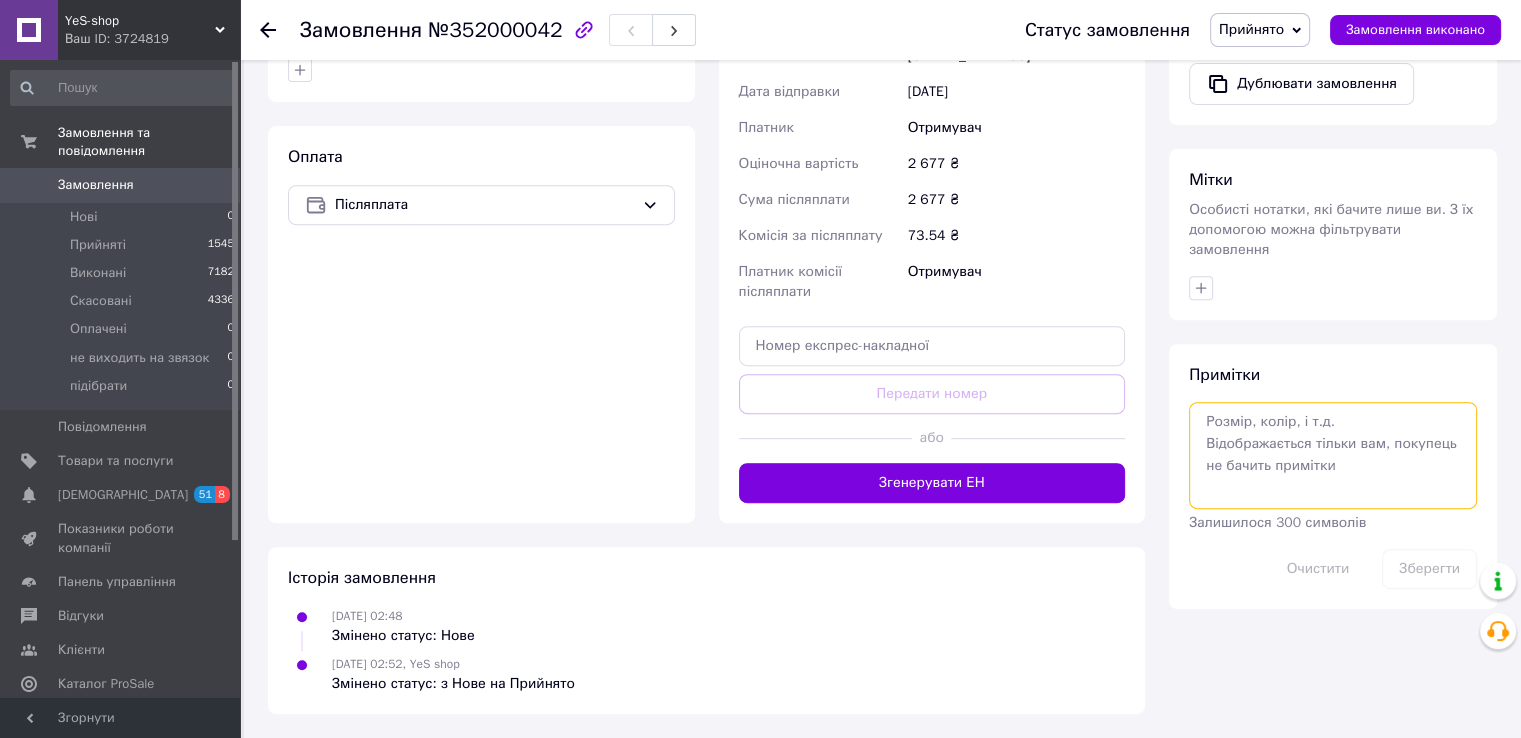 click at bounding box center [1333, 455] 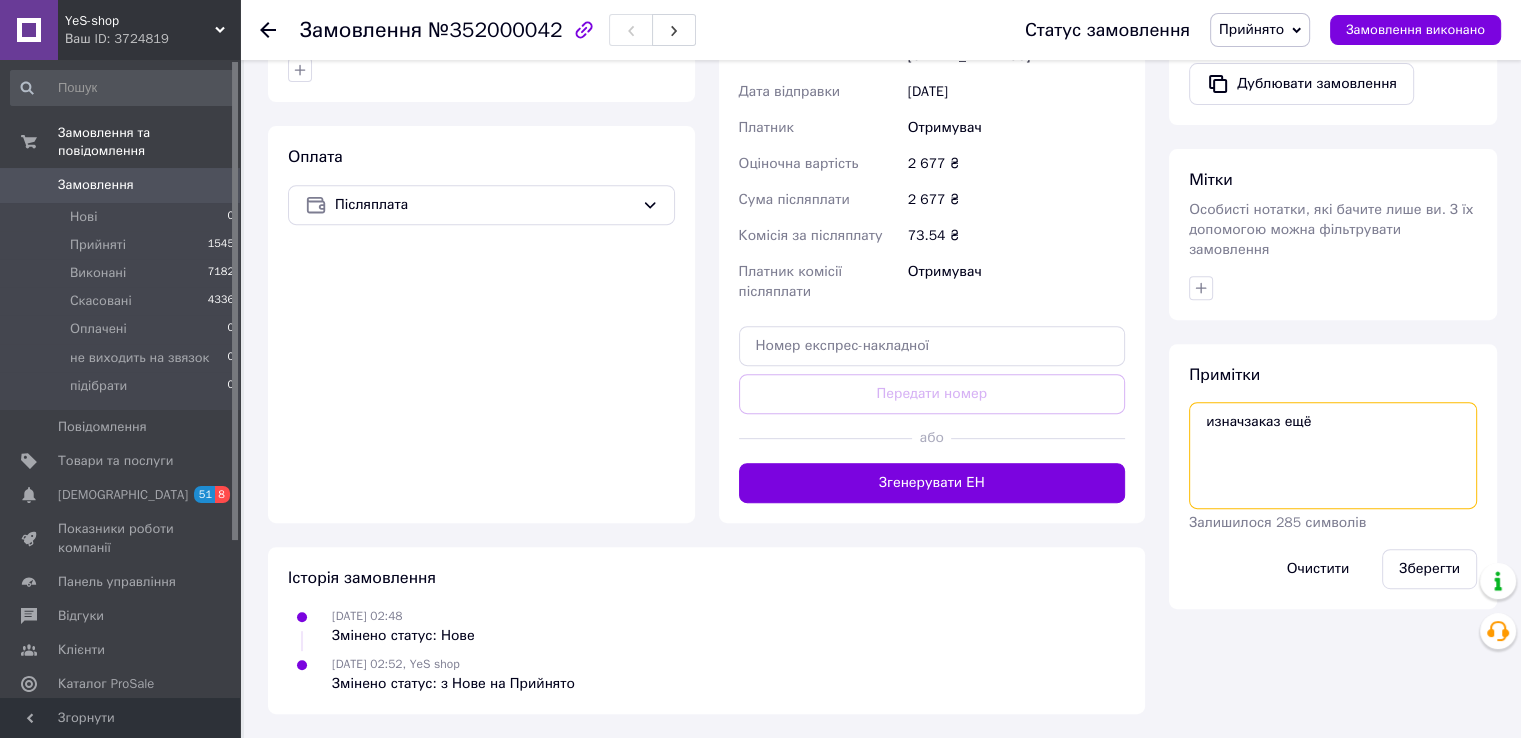 paste on "N-278645" 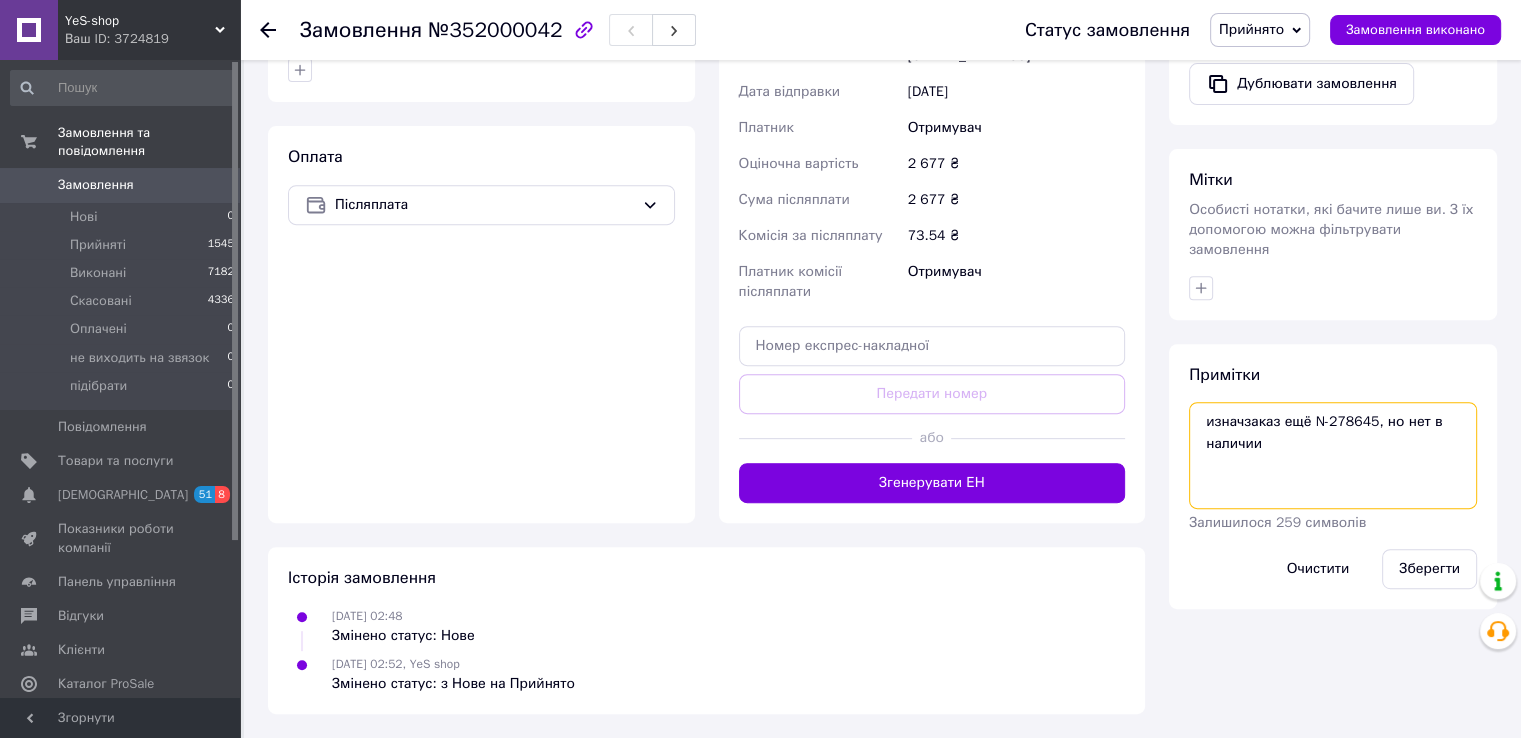 click on "изначзаказ ещё N-278645, но нет в наличии" at bounding box center [1333, 455] 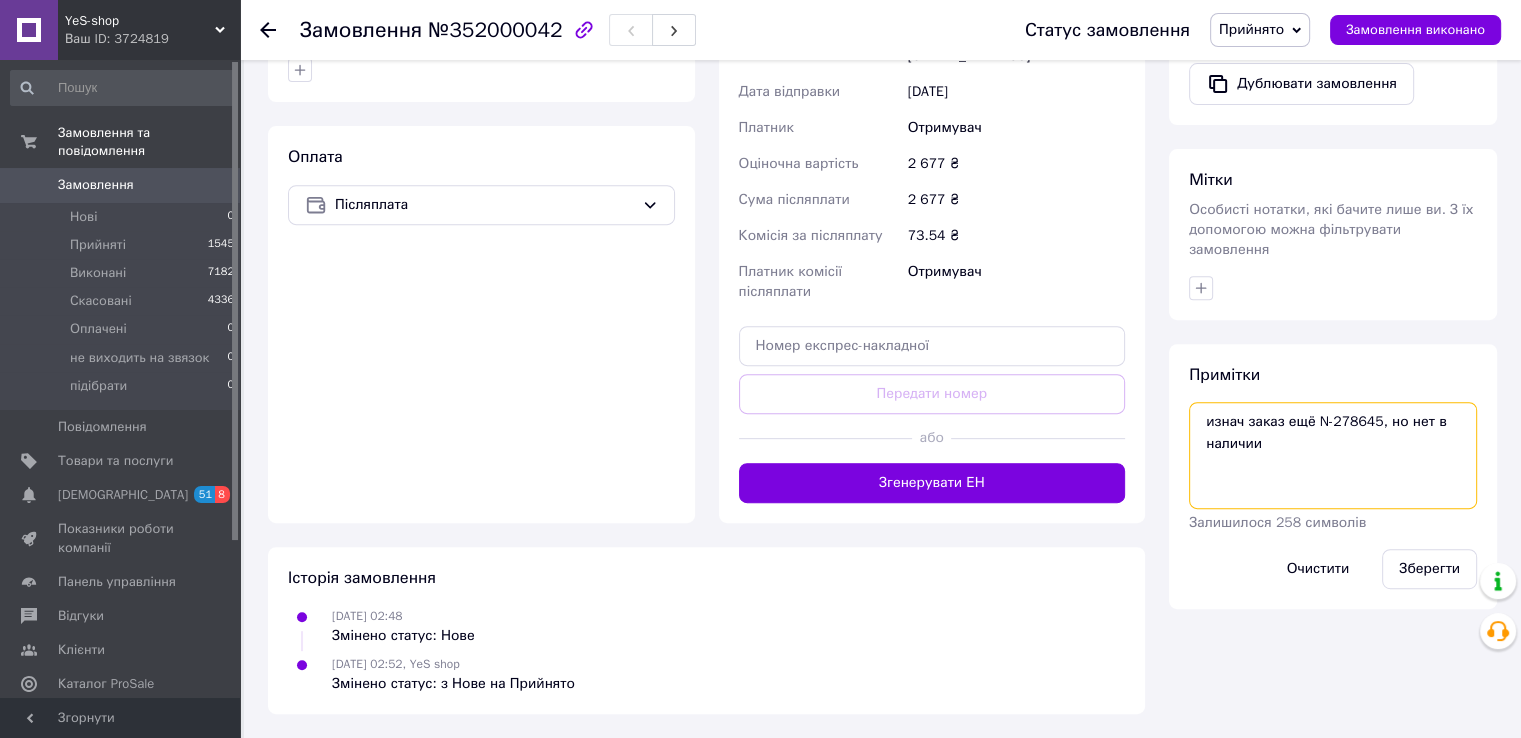 click on "изнач заказ ещё N-278645, но нет в наличии" at bounding box center [1333, 455] 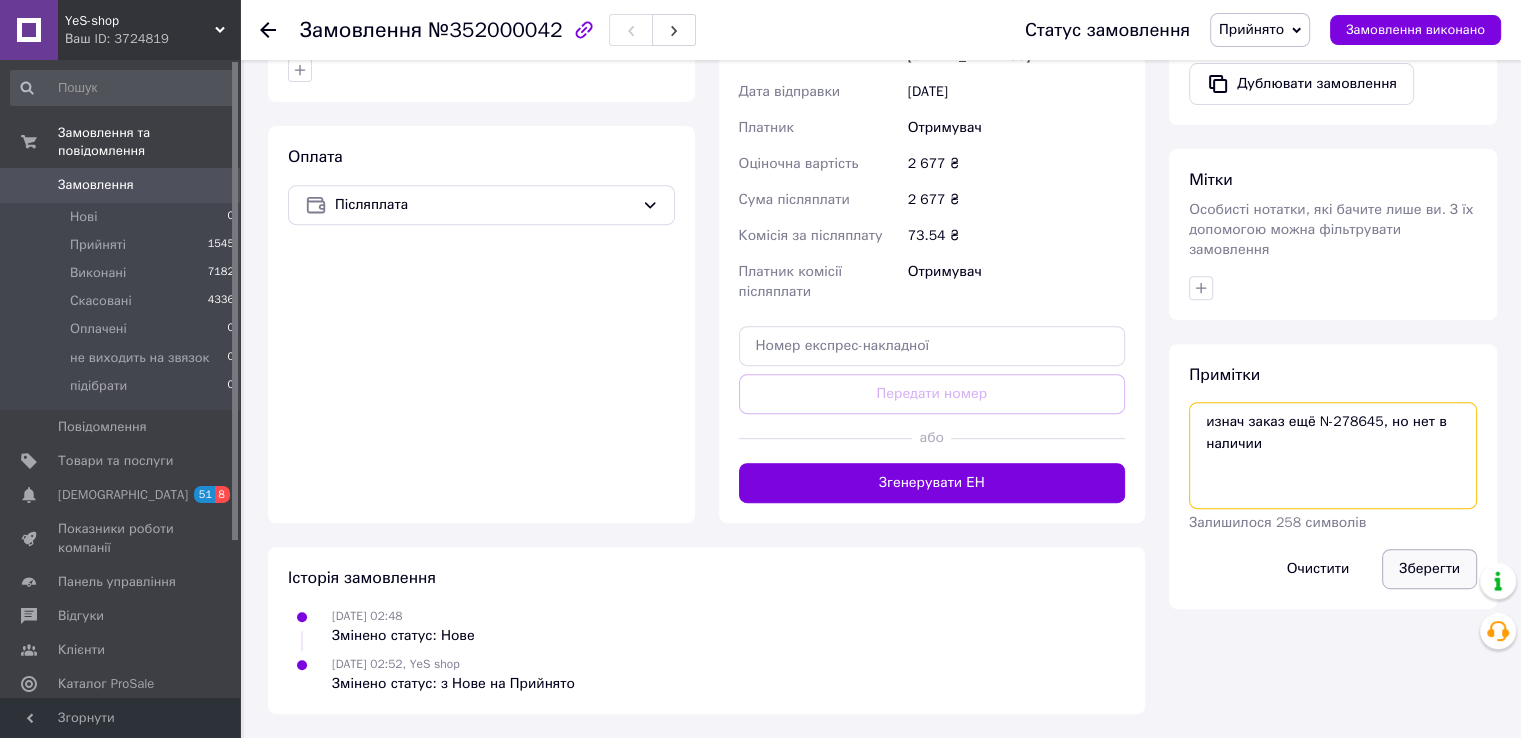 type on "изнач заказ ещё N-278645, но нет в наличии" 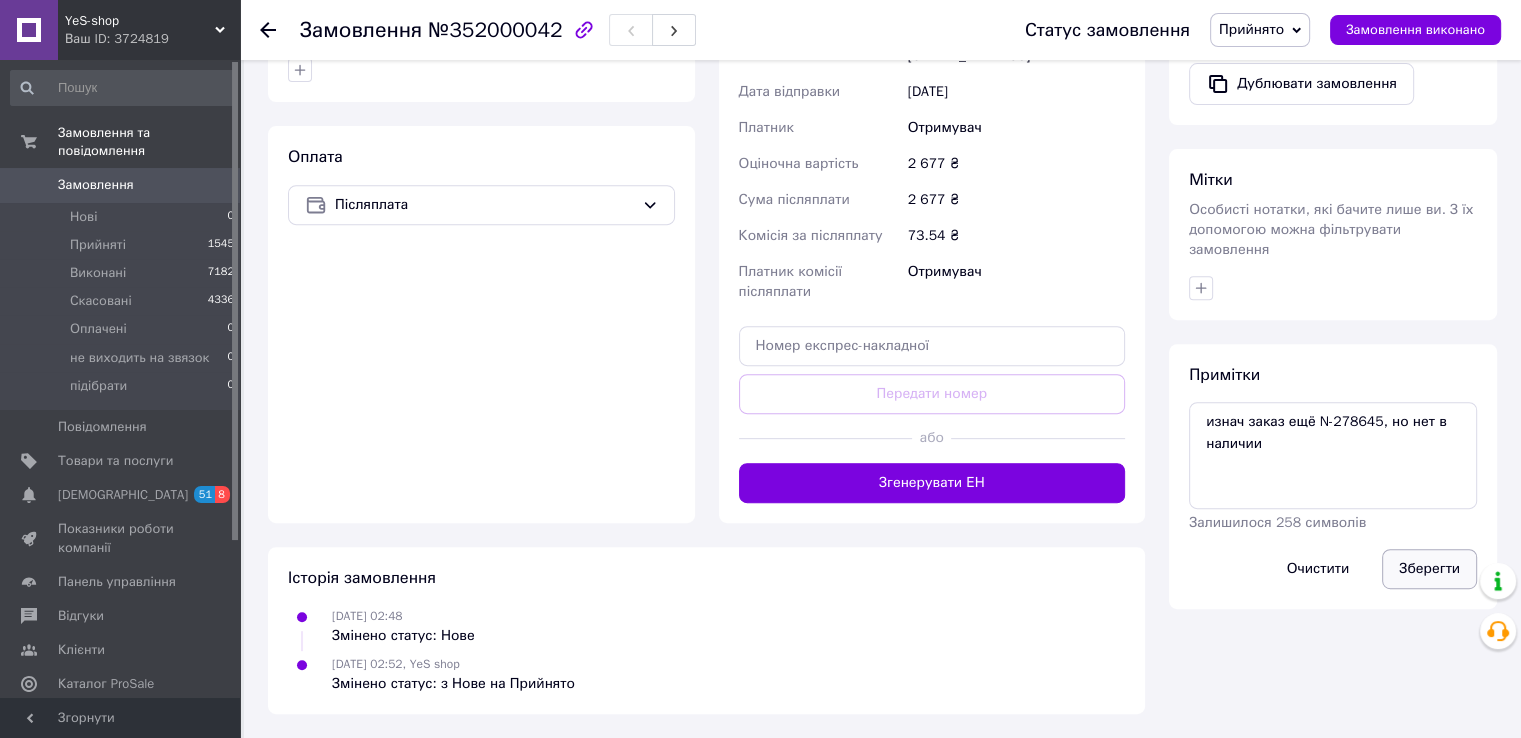 click on "Зберегти" at bounding box center (1429, 569) 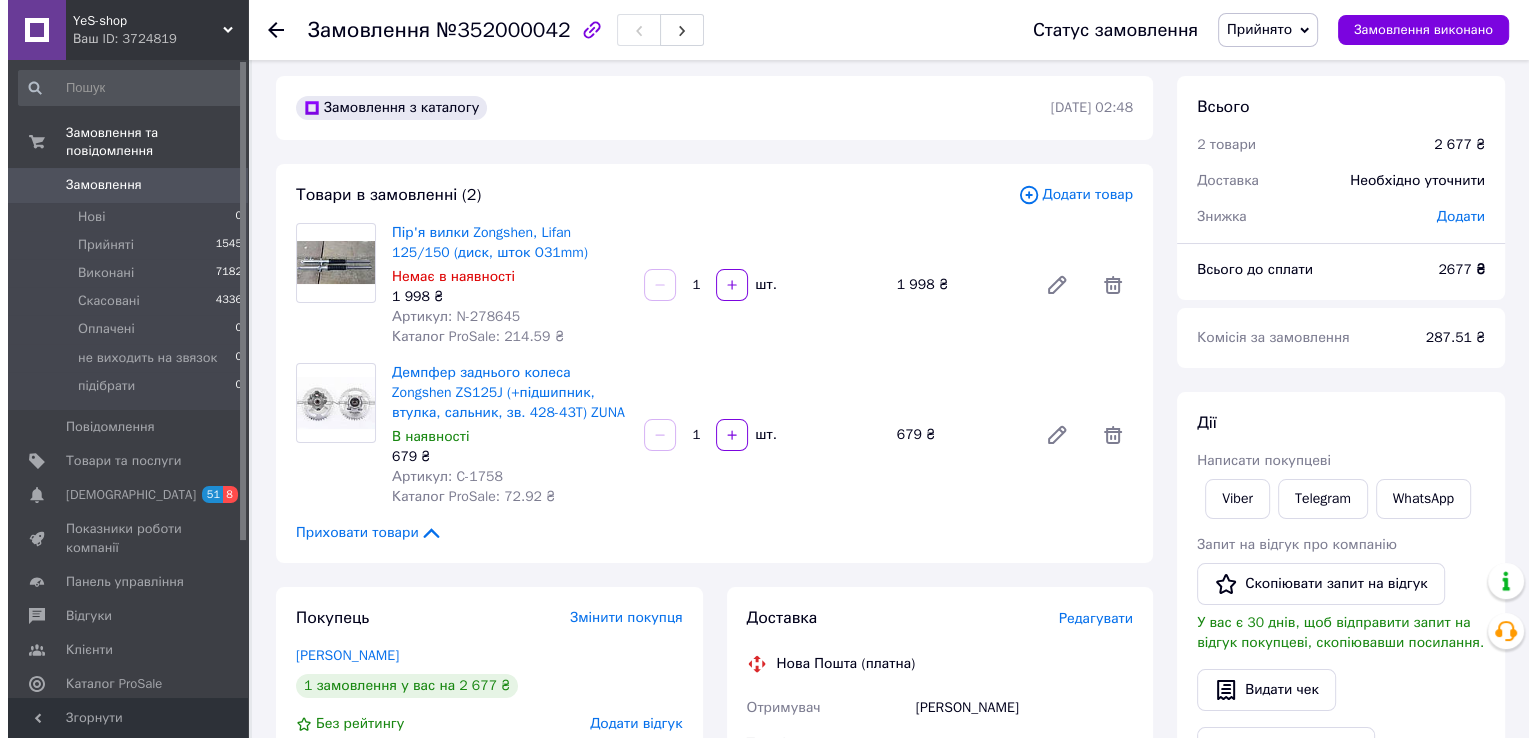 scroll, scrollTop: 0, scrollLeft: 0, axis: both 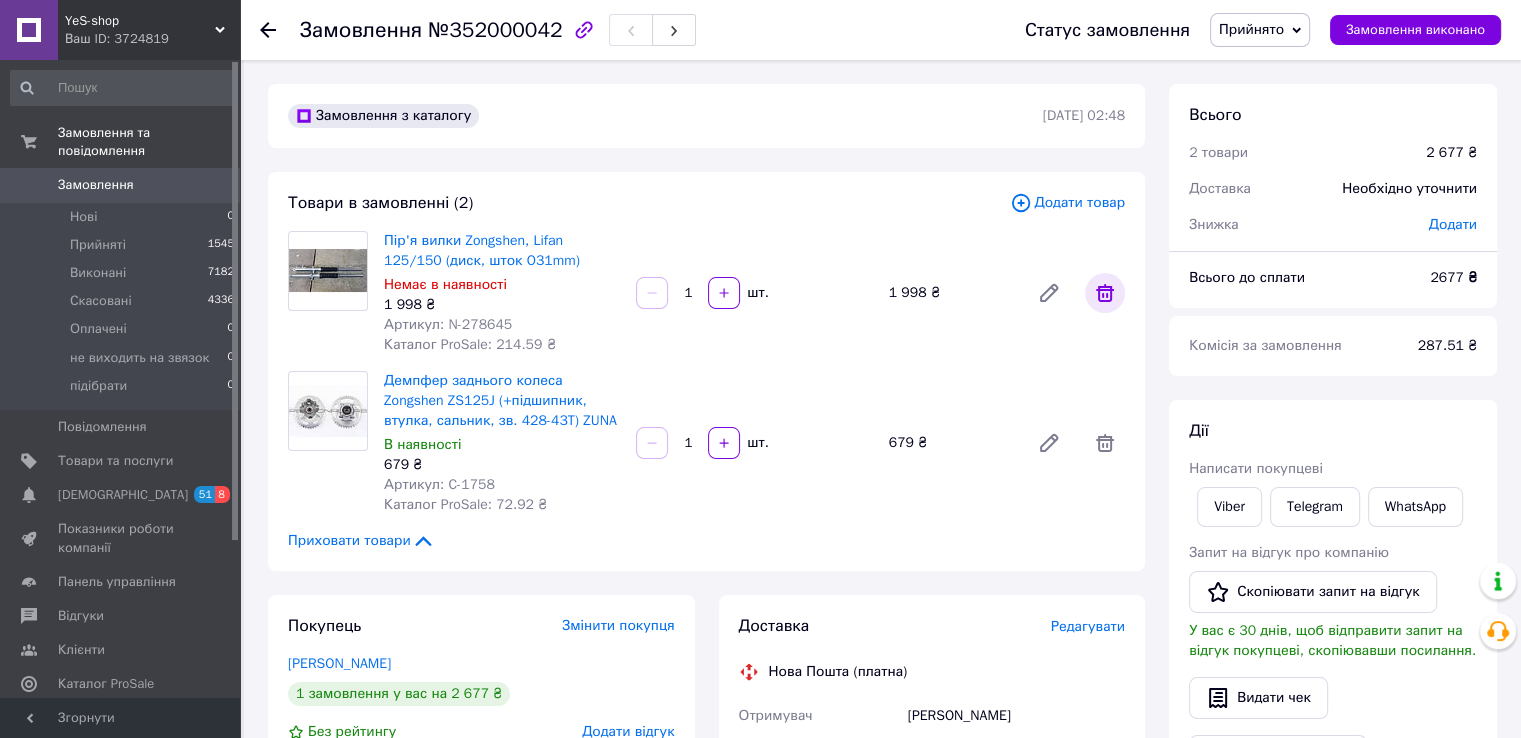 click 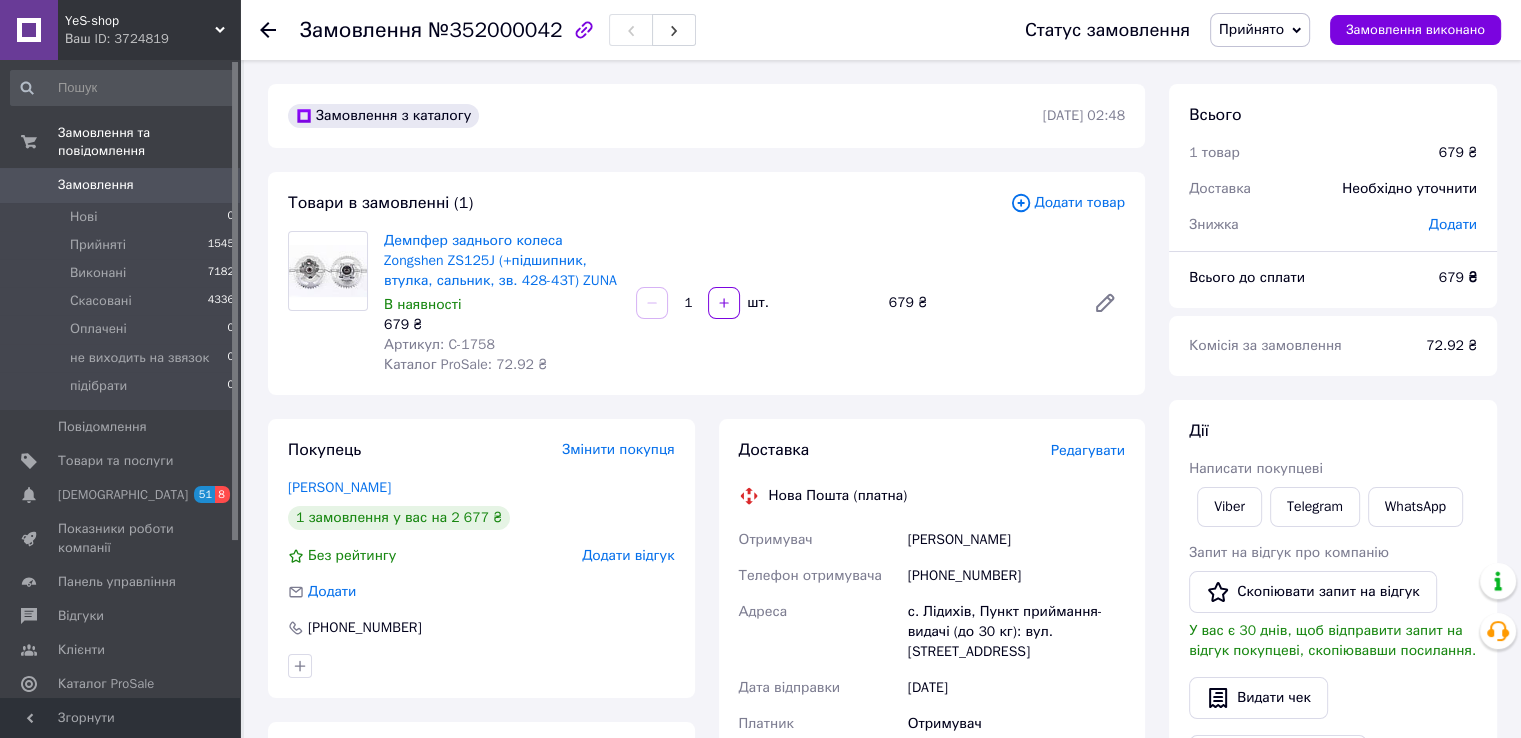 click 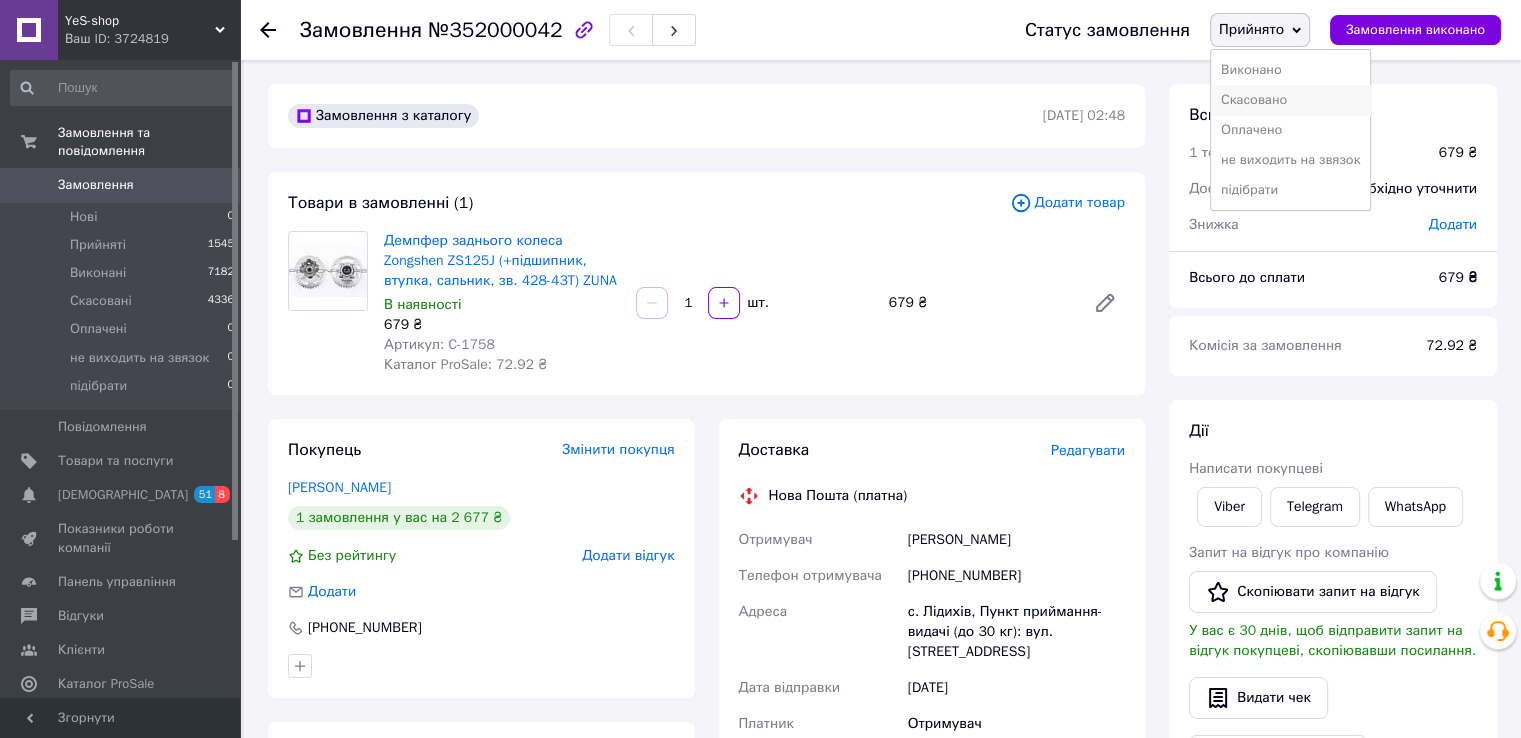 click on "Скасовано" at bounding box center (1290, 100) 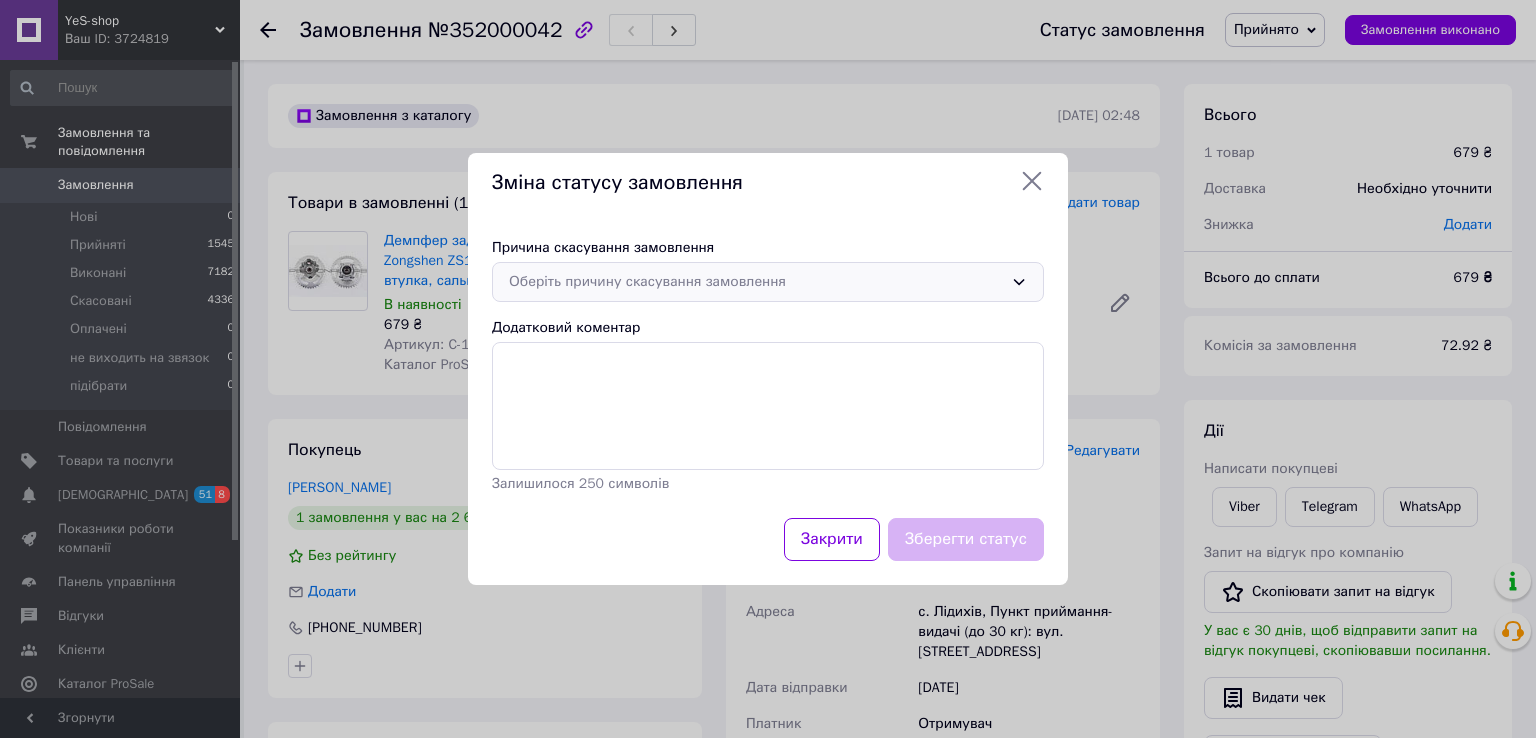 click 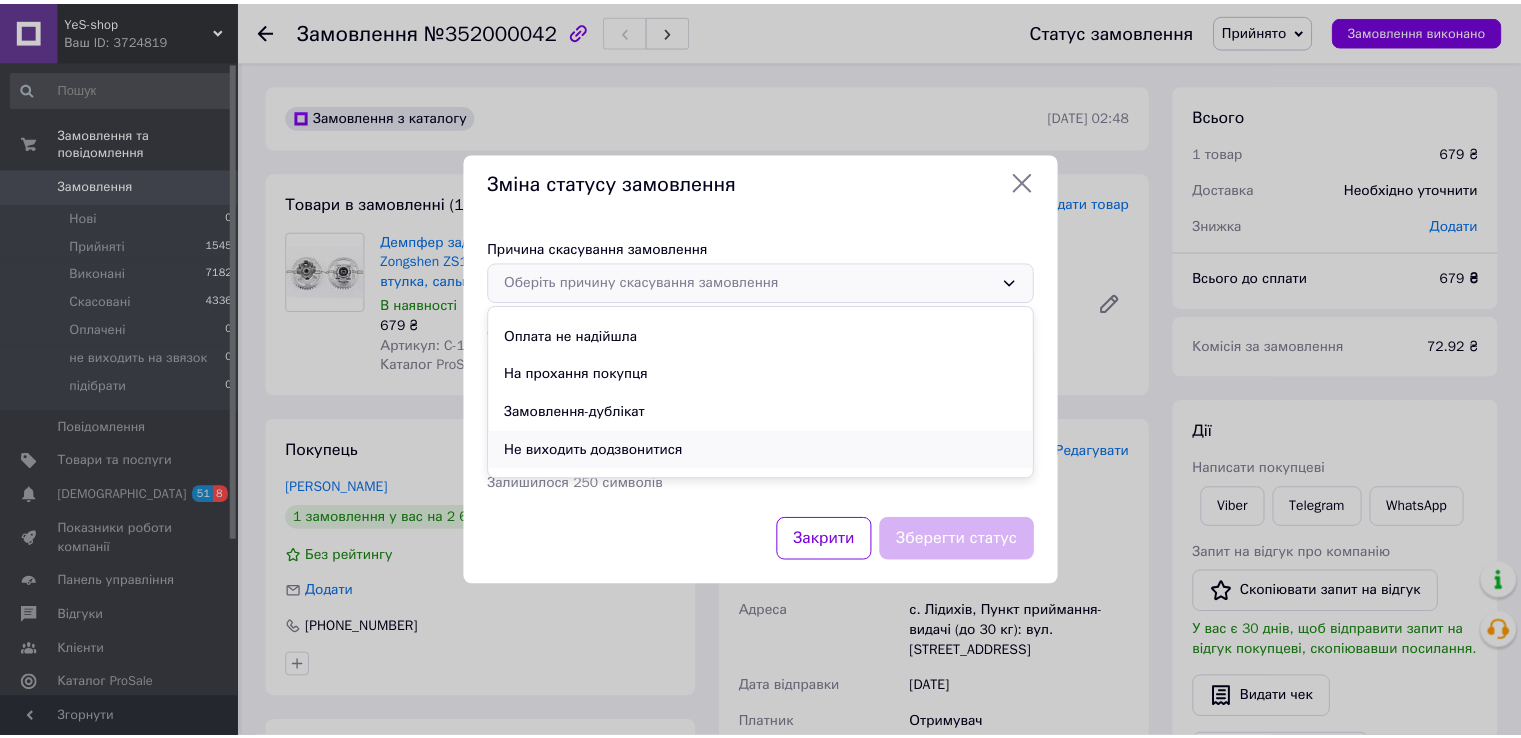 scroll, scrollTop: 93, scrollLeft: 0, axis: vertical 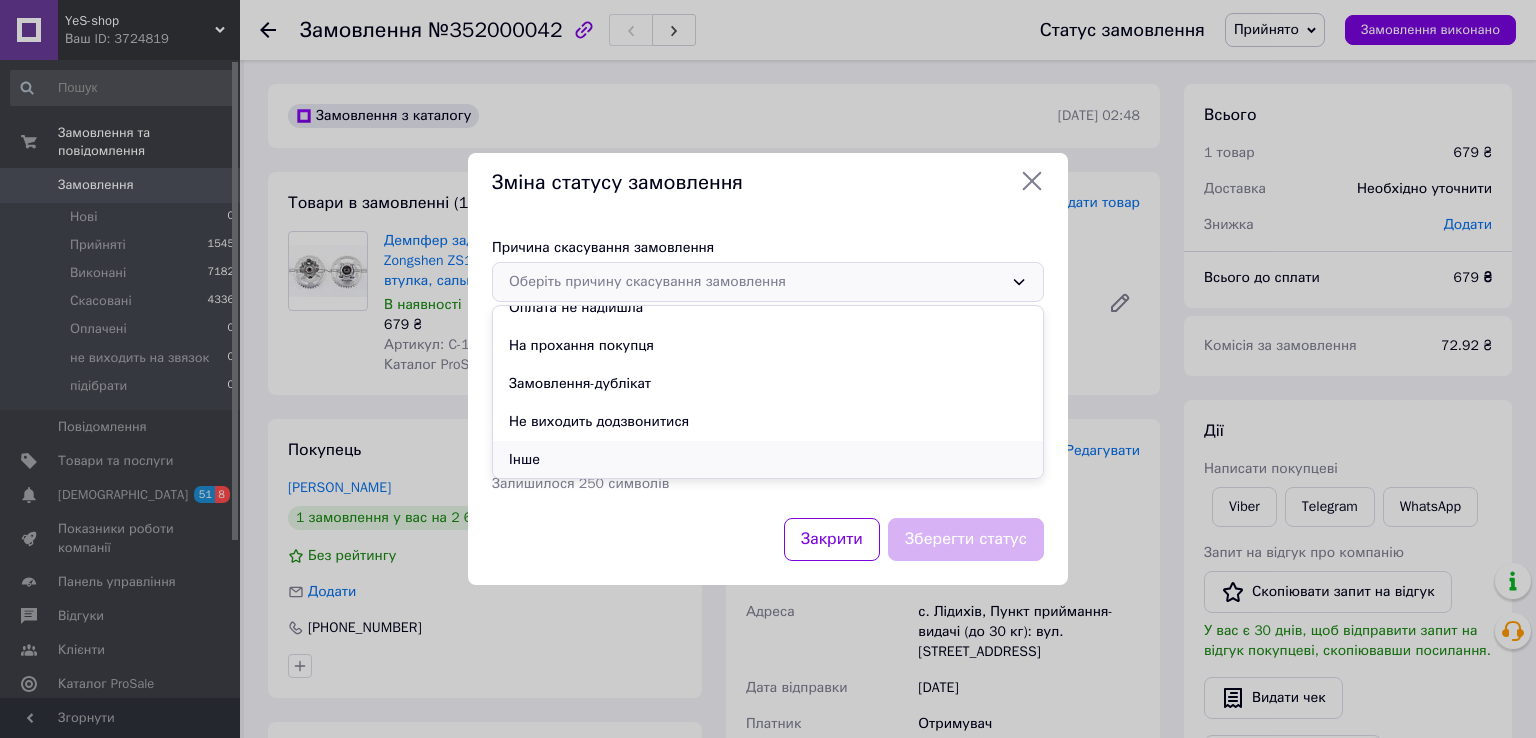 click on "Інше" at bounding box center (768, 460) 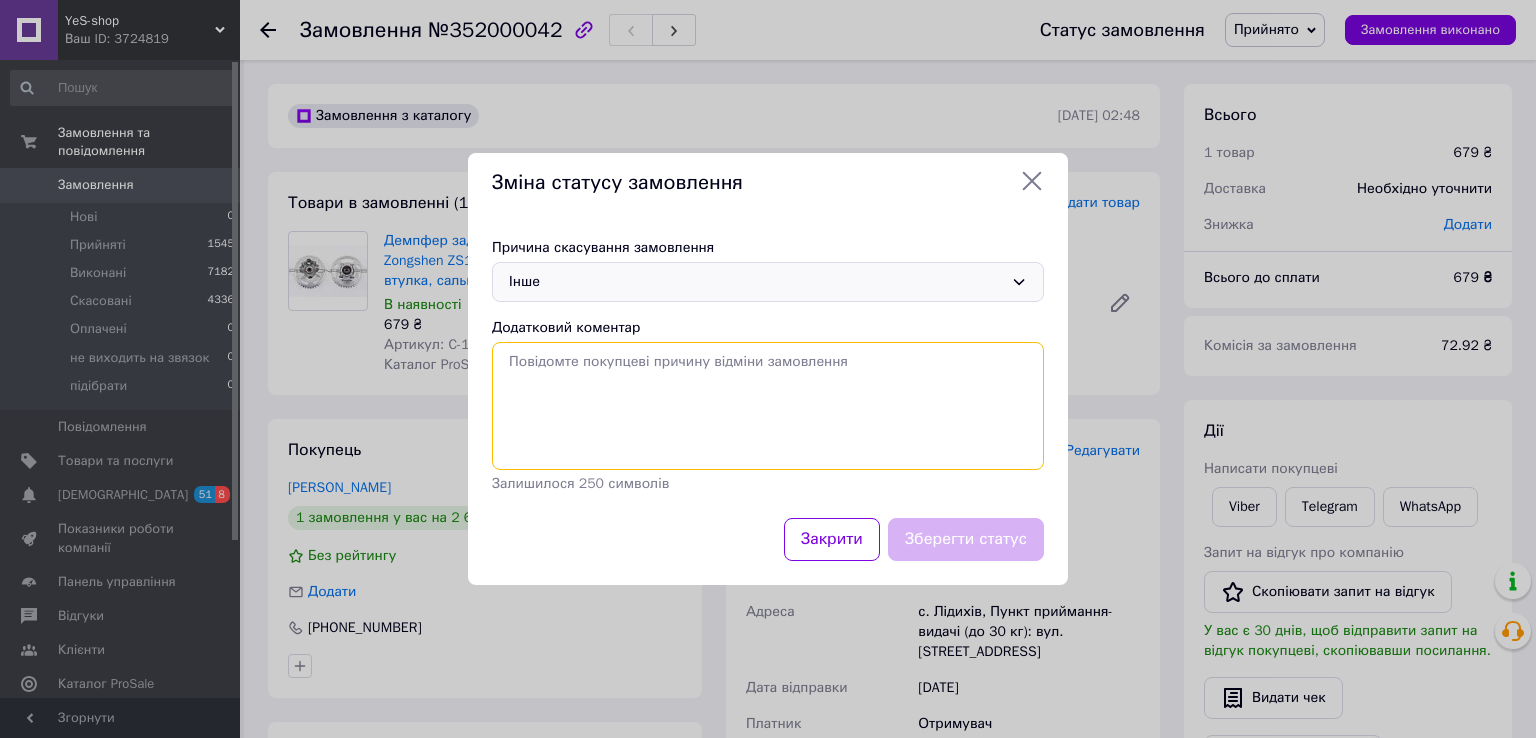 click on "Додатковий коментар" at bounding box center (768, 406) 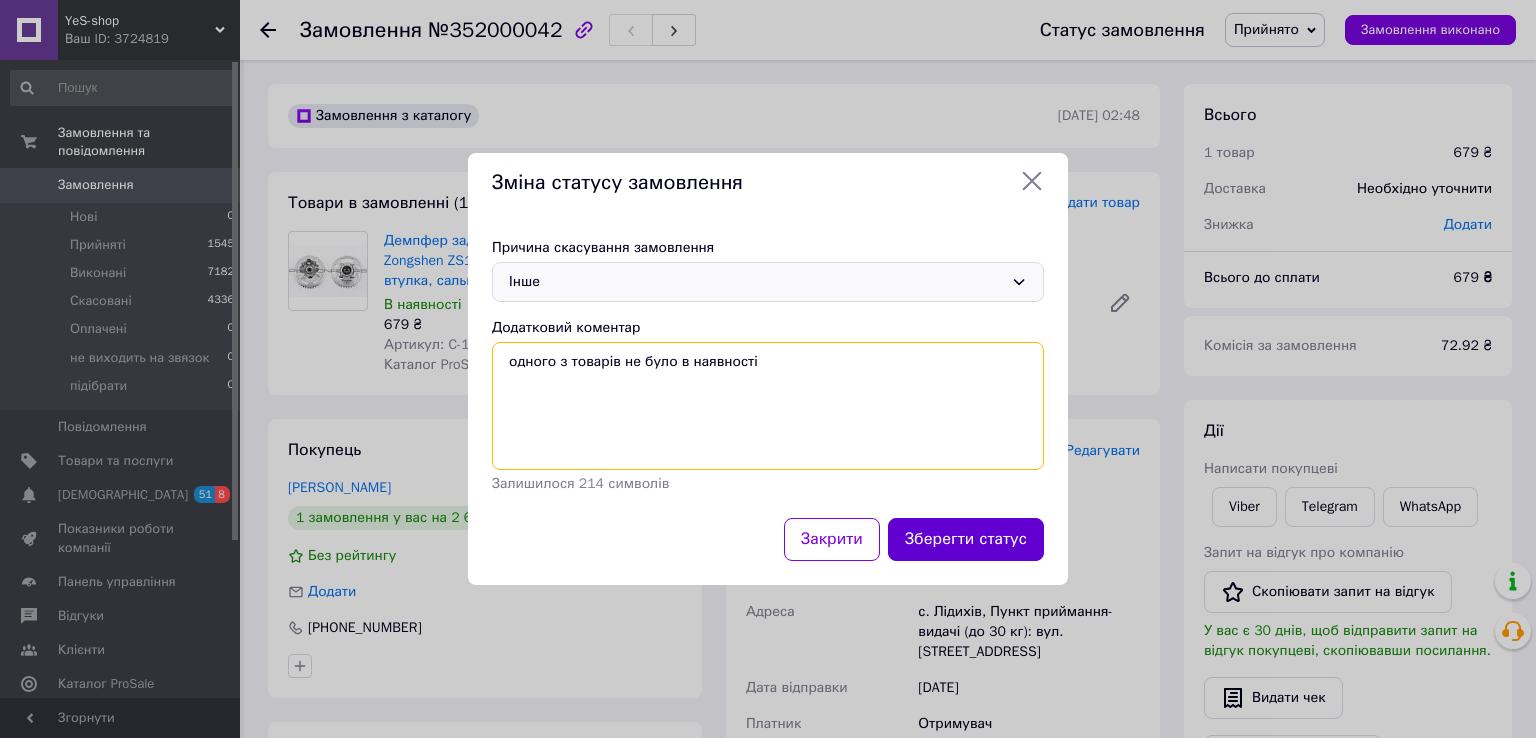 type on "одного з товарів не було в наявності" 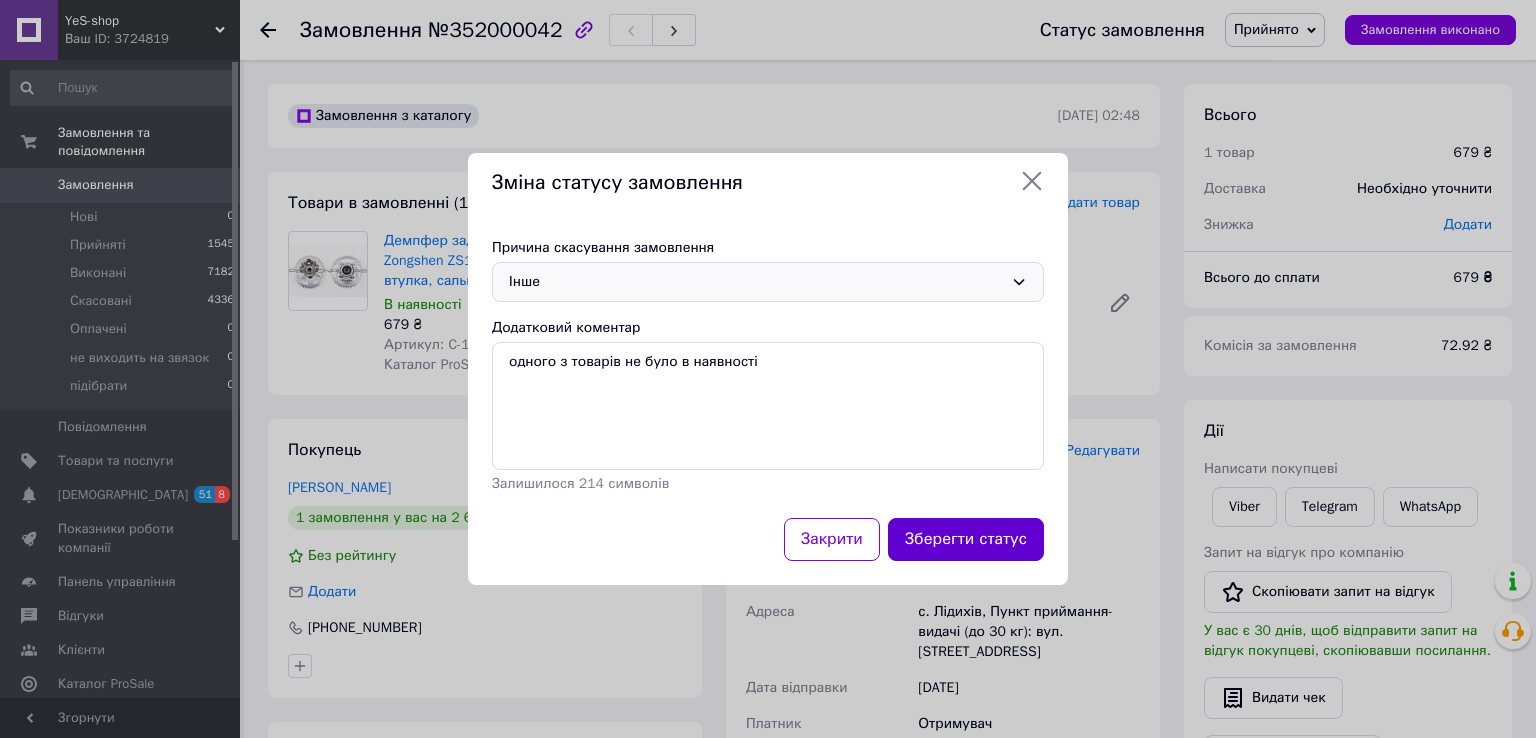 click on "Зберегти статус" at bounding box center (966, 539) 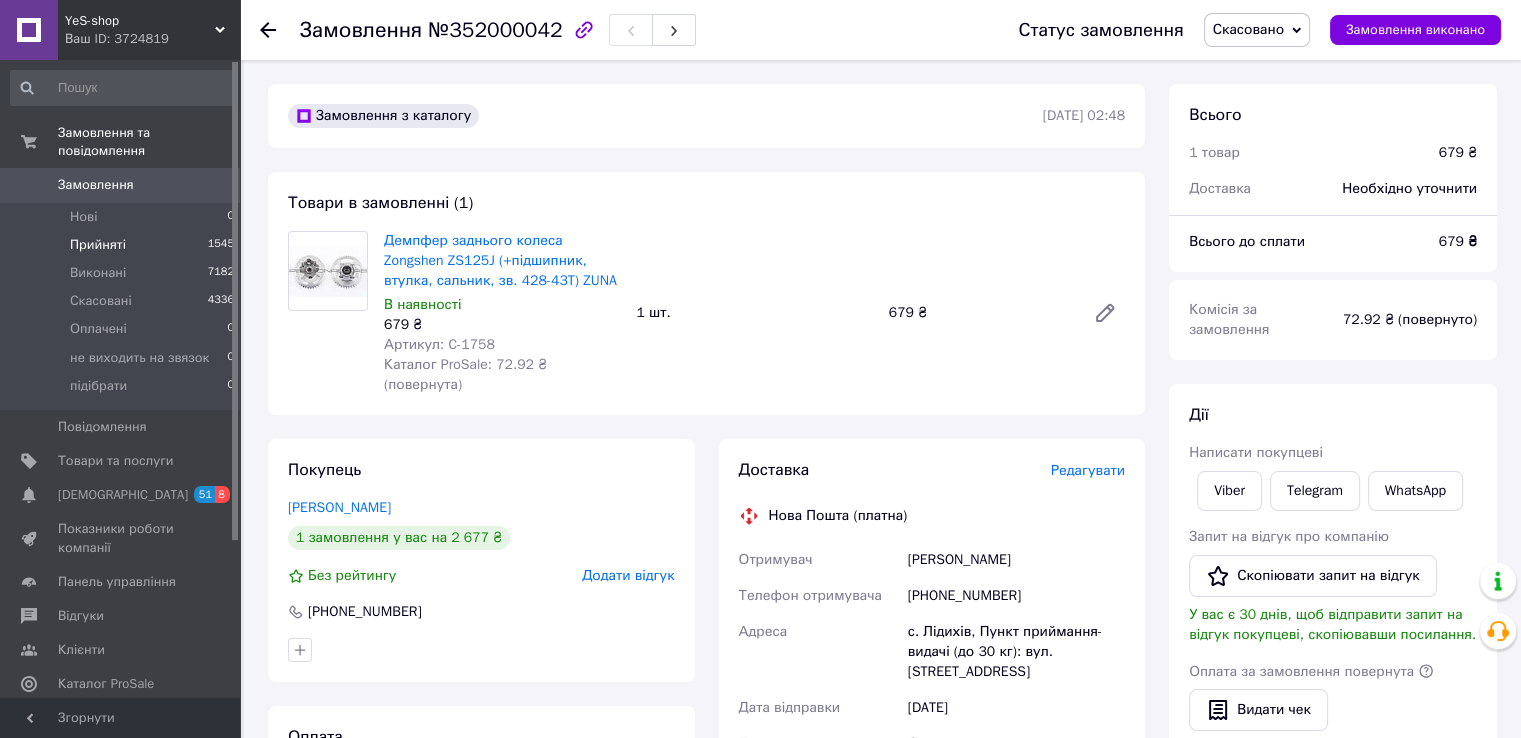 click on "Прийняті" at bounding box center [98, 245] 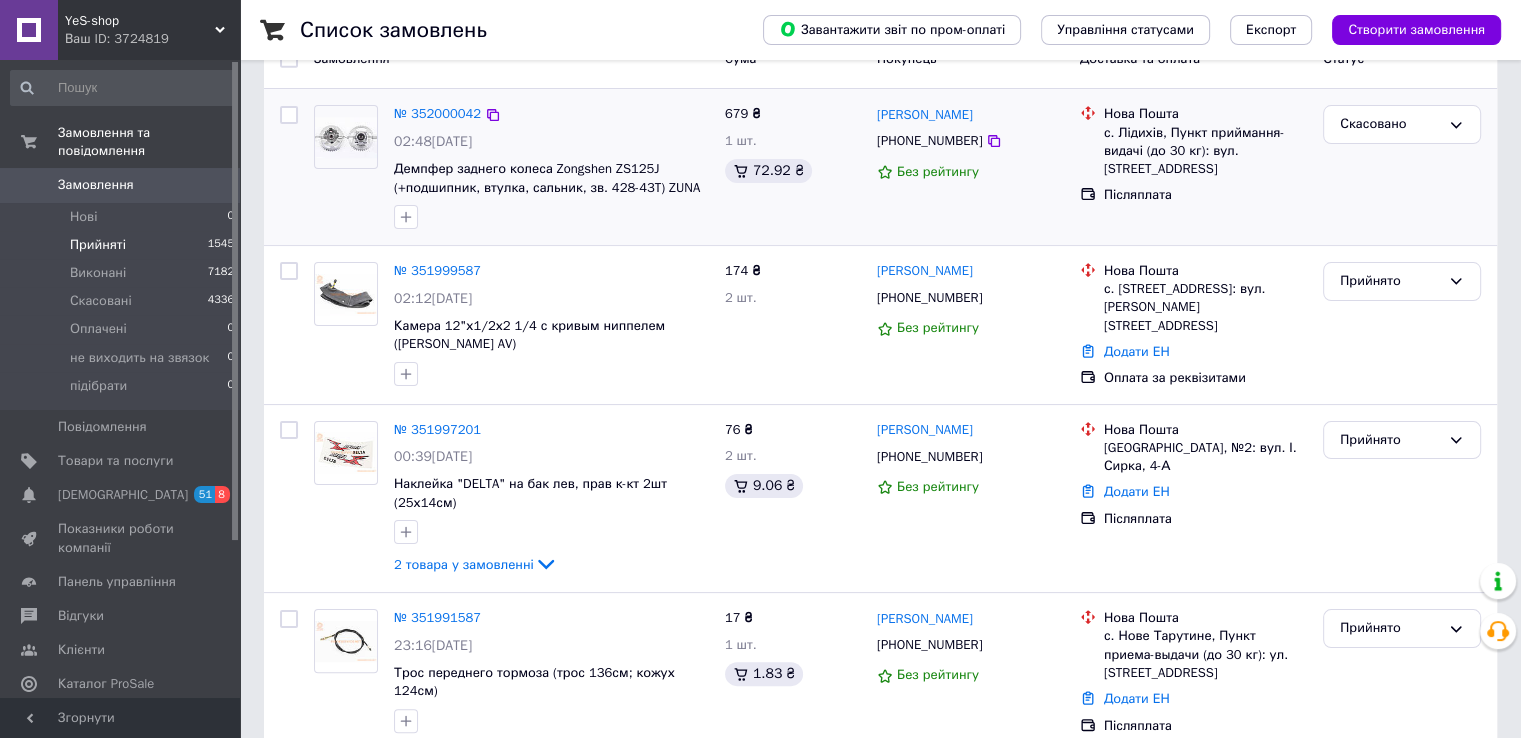 scroll, scrollTop: 0, scrollLeft: 0, axis: both 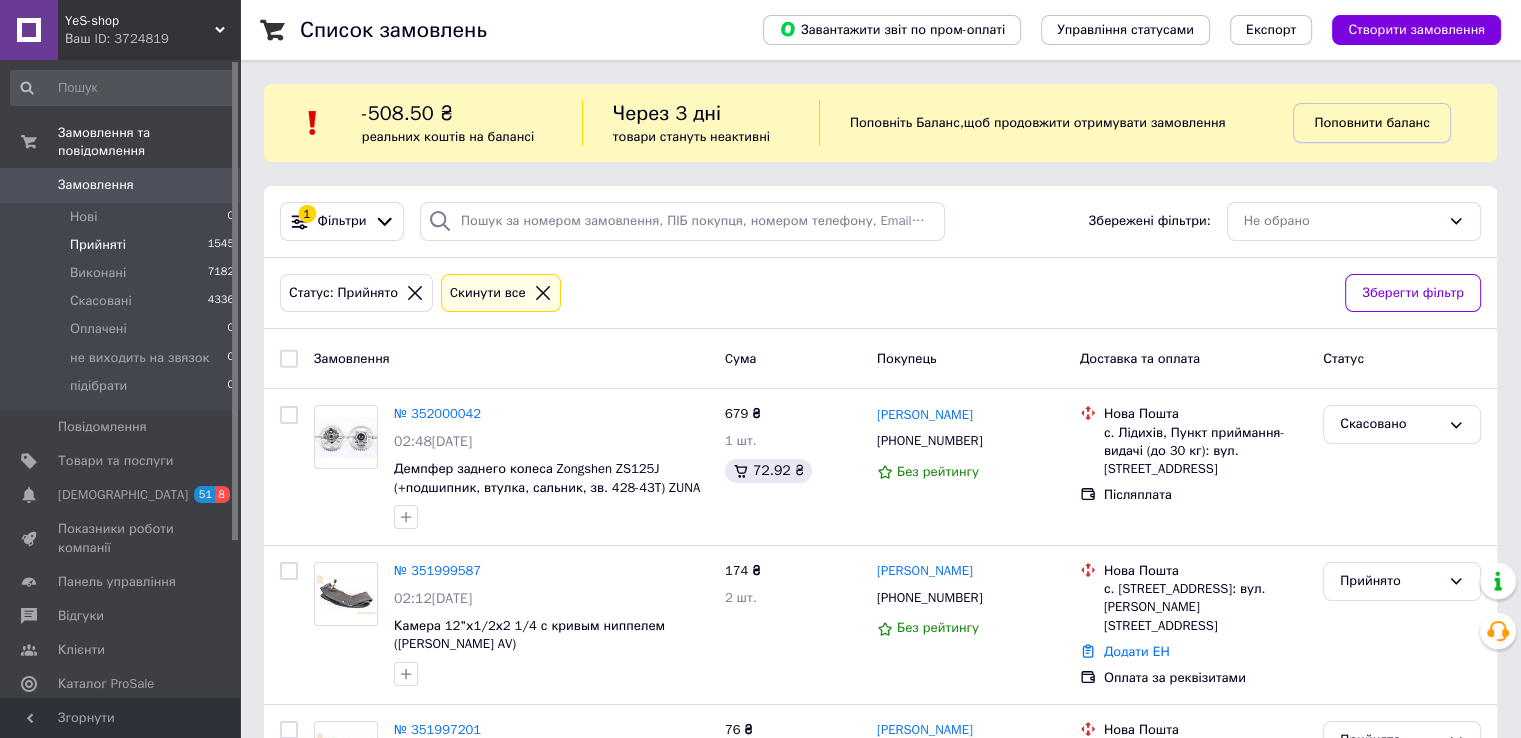 click on "Поповнити баланс" at bounding box center (1371, 123) 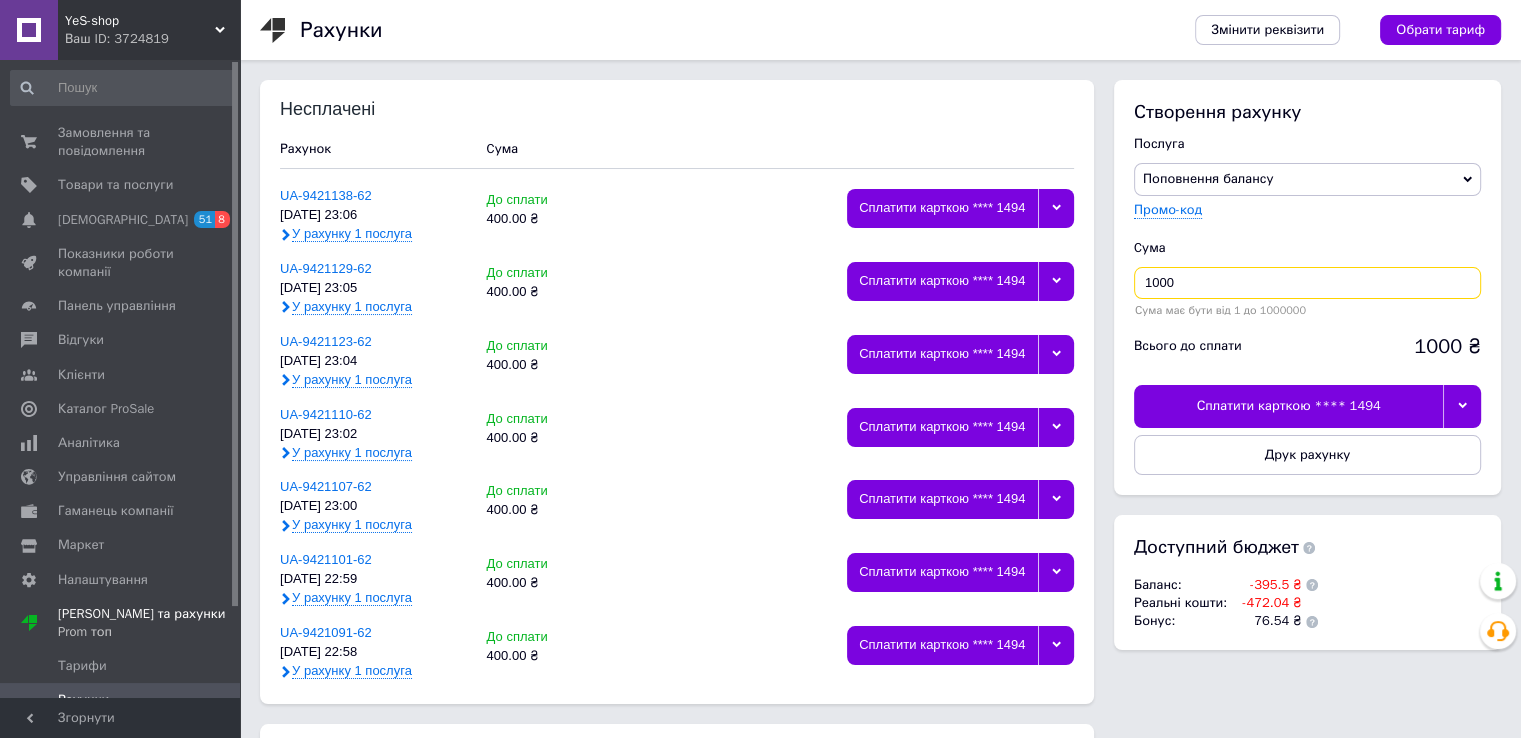 drag, startPoint x: 1188, startPoint y: 281, endPoint x: 1136, endPoint y: 277, distance: 52.153618 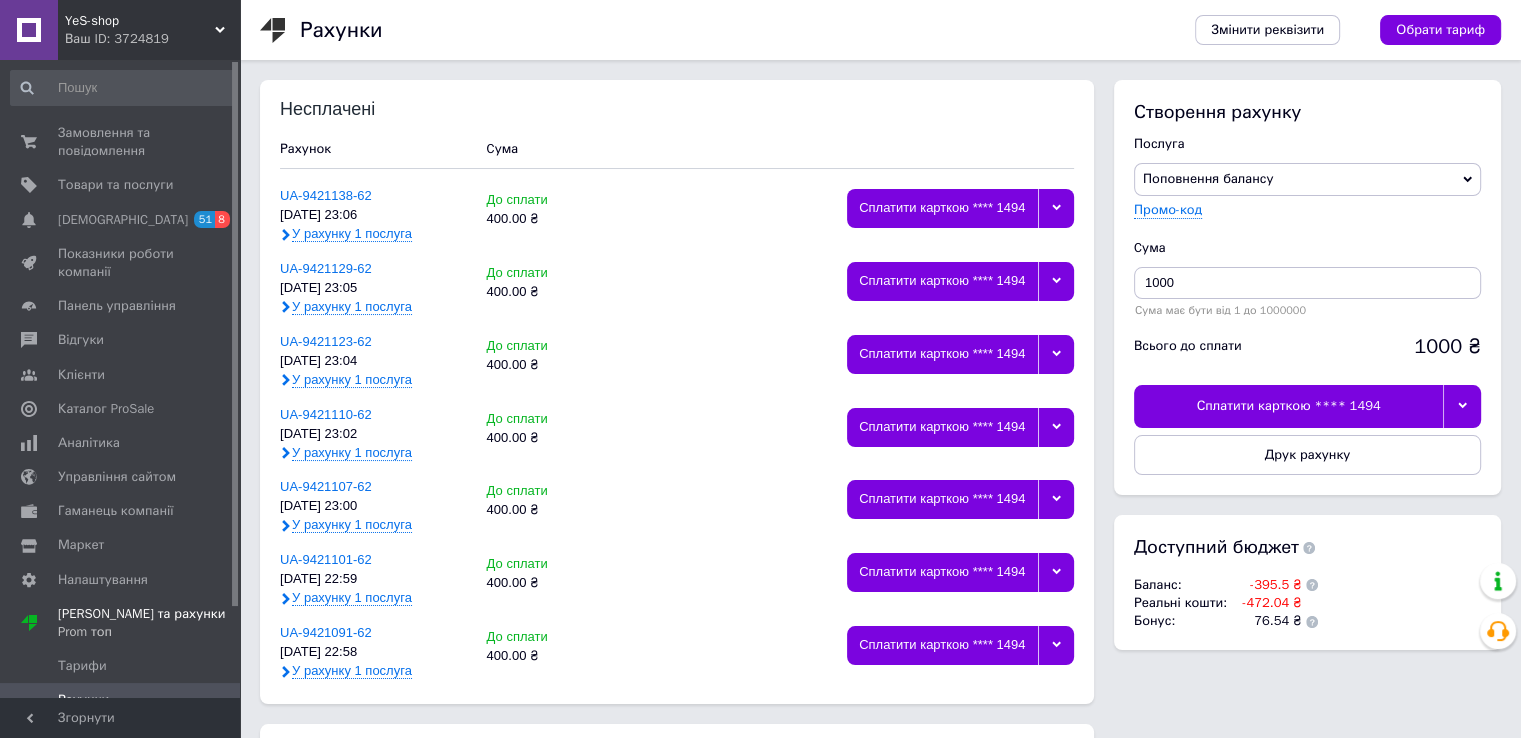 click on "Послуга" at bounding box center [1307, 144] 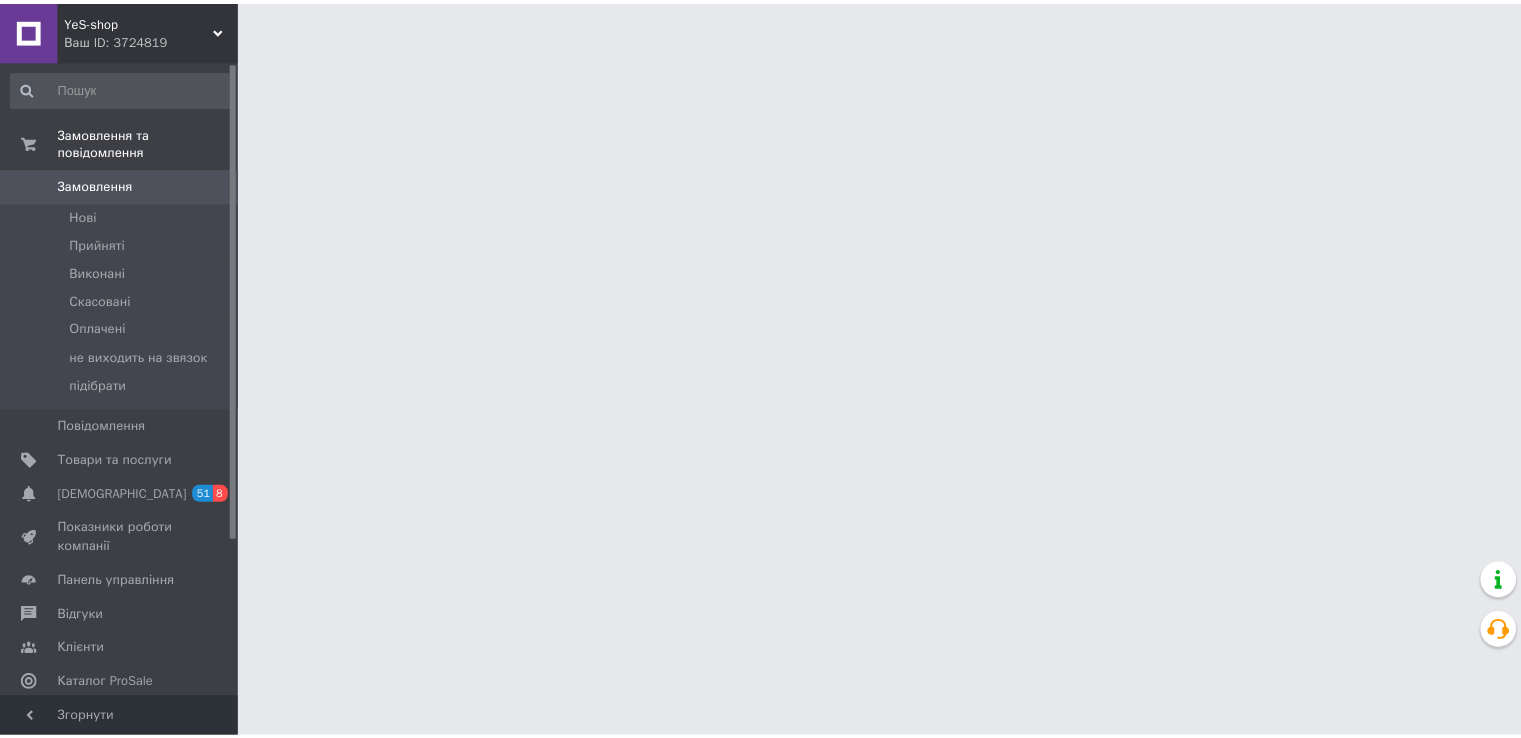 scroll, scrollTop: 0, scrollLeft: 0, axis: both 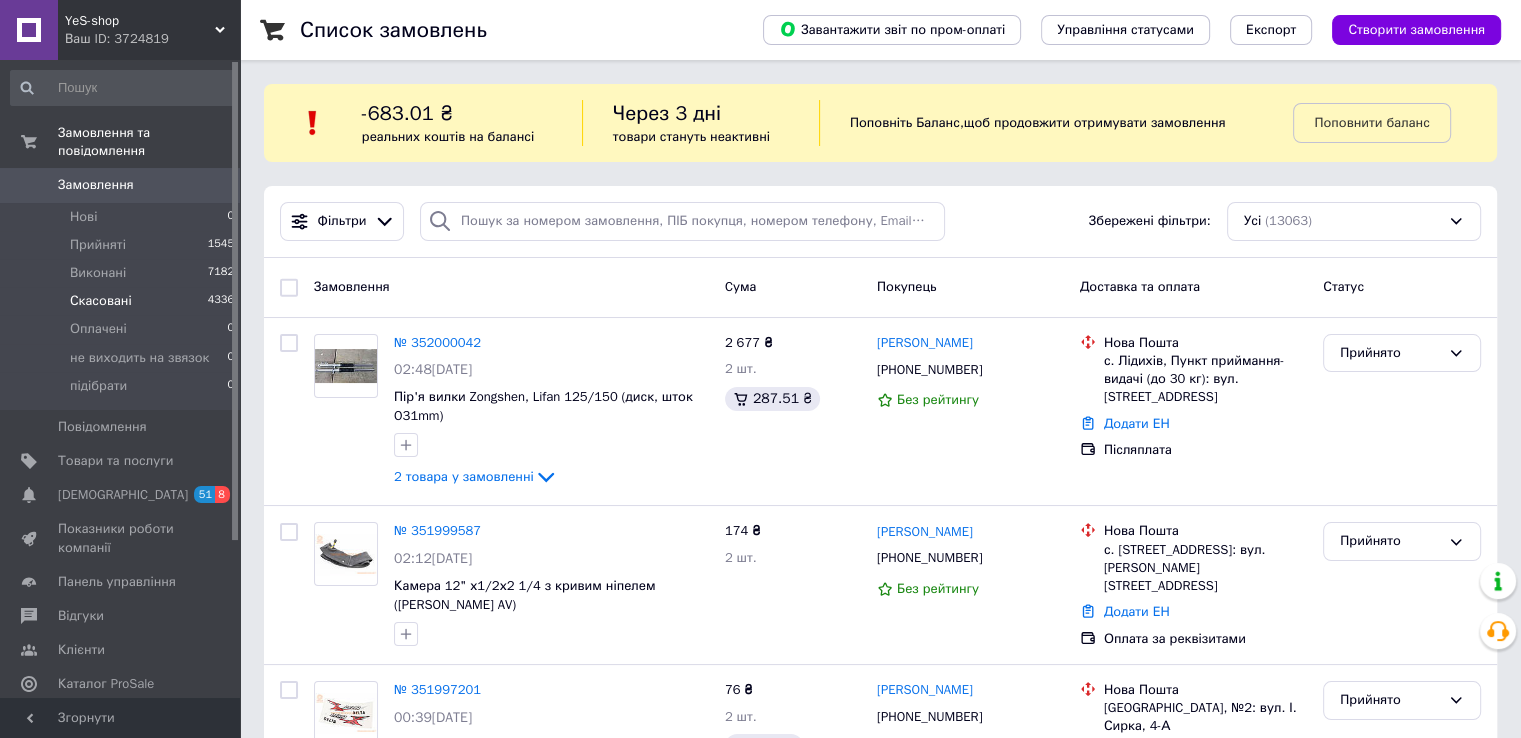 click on "Скасовані" at bounding box center (101, 301) 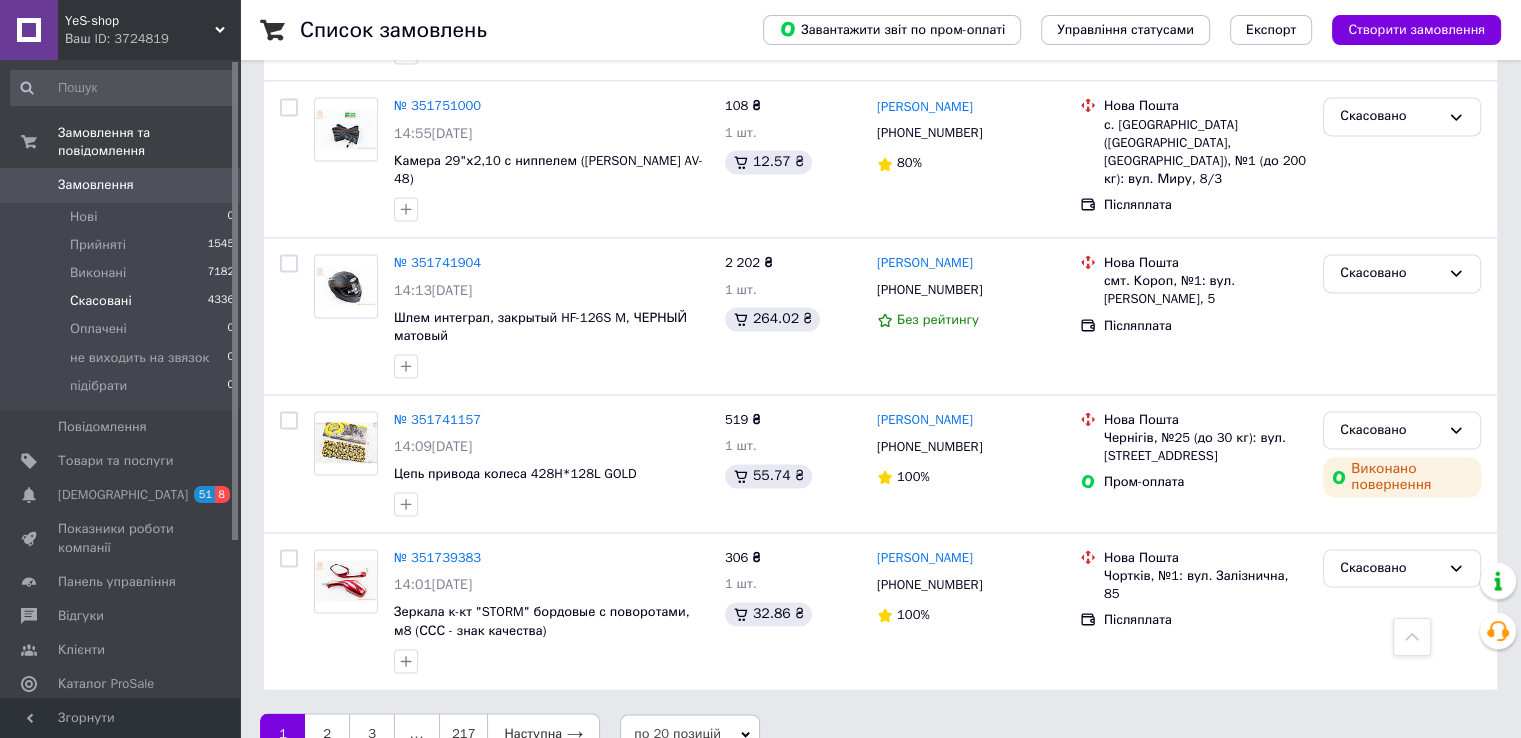 scroll, scrollTop: 2854, scrollLeft: 0, axis: vertical 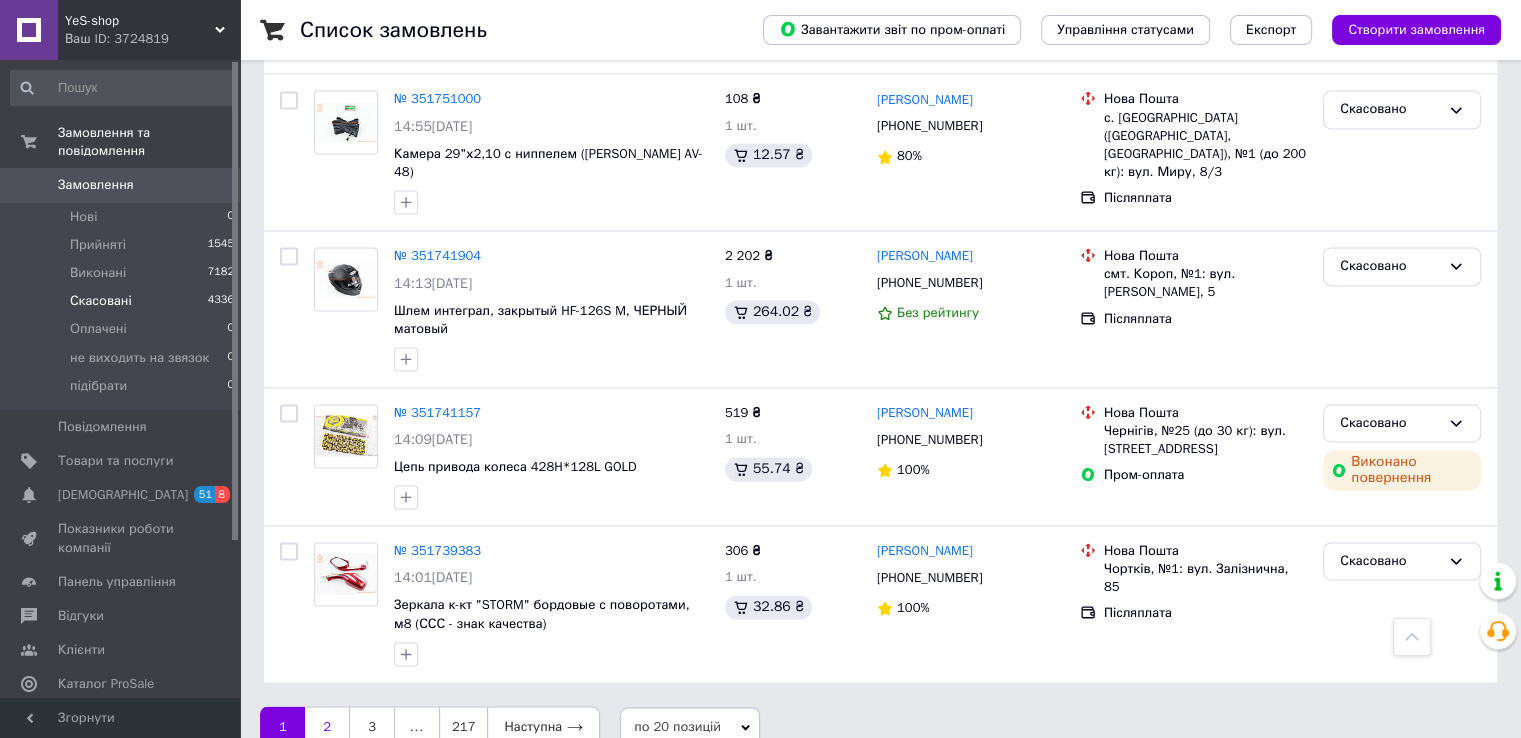 click on "2" at bounding box center [327, 727] 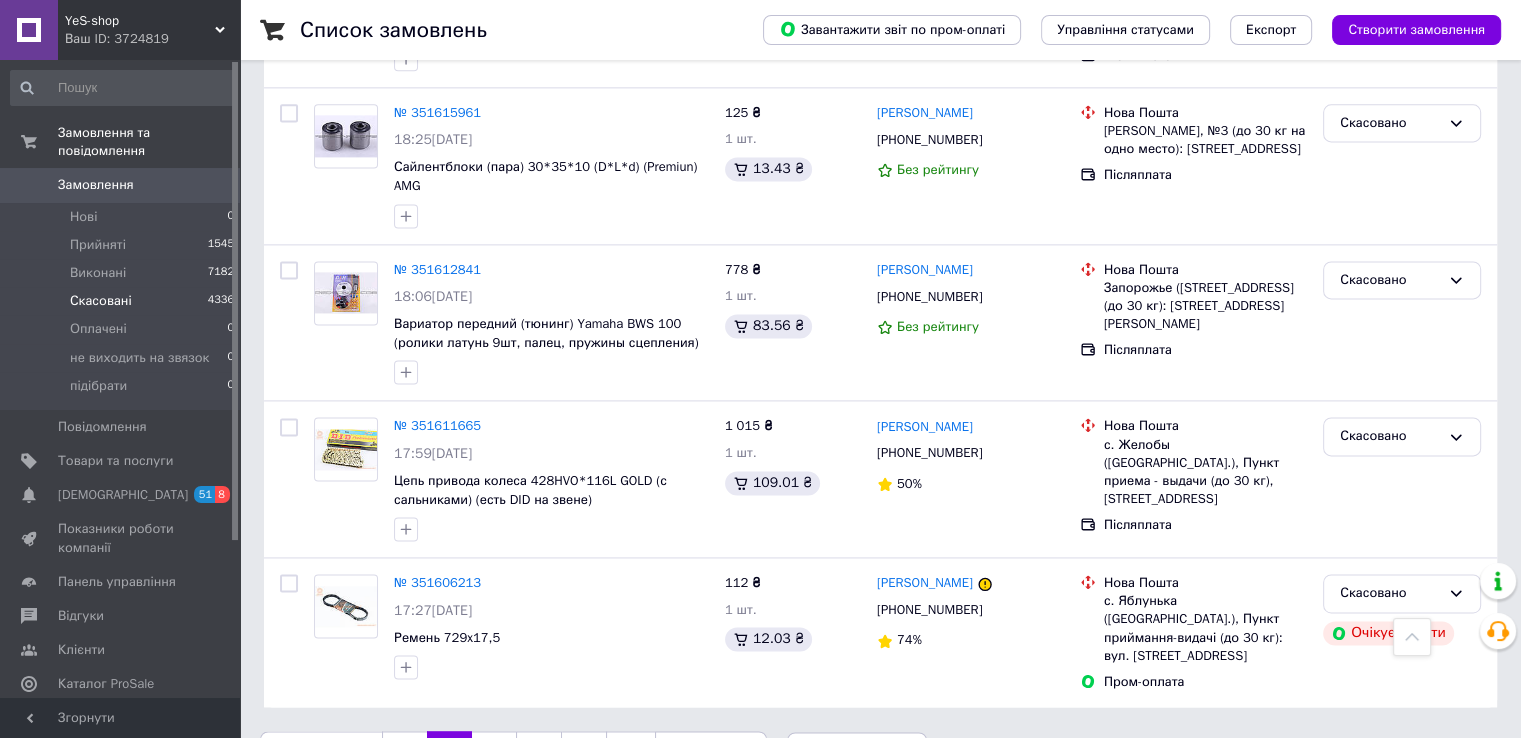 scroll, scrollTop: 2775, scrollLeft: 0, axis: vertical 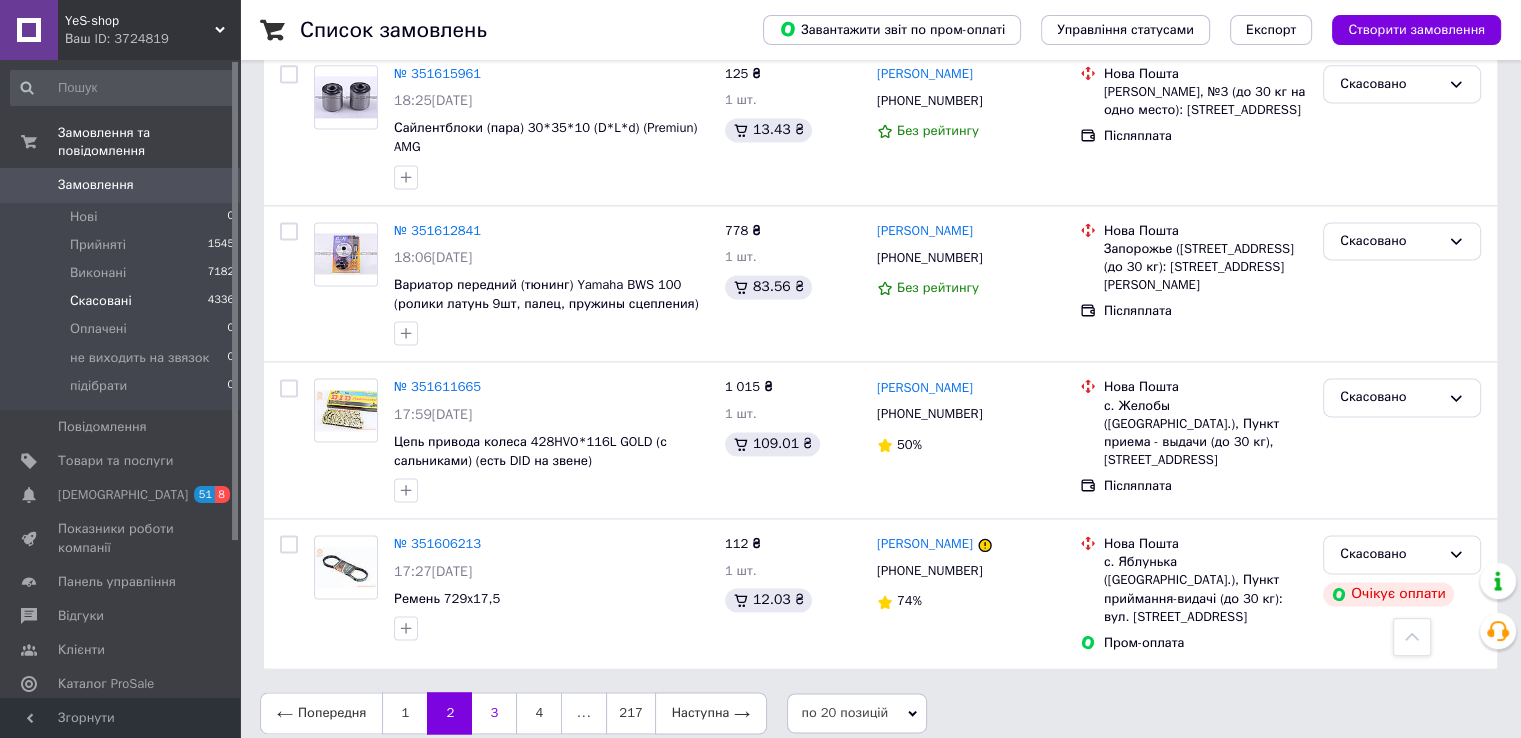 click on "3" at bounding box center [494, 713] 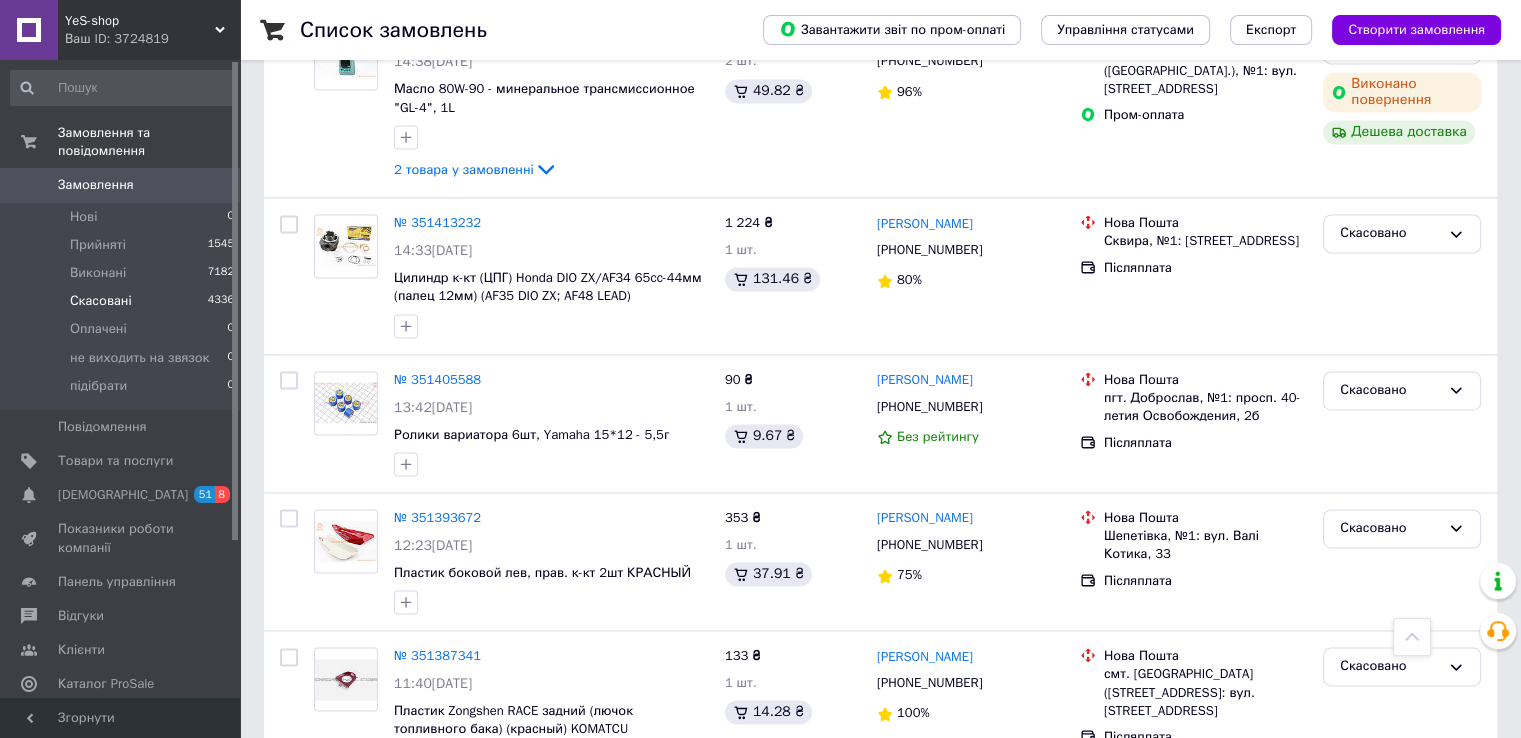 scroll, scrollTop: 2860, scrollLeft: 0, axis: vertical 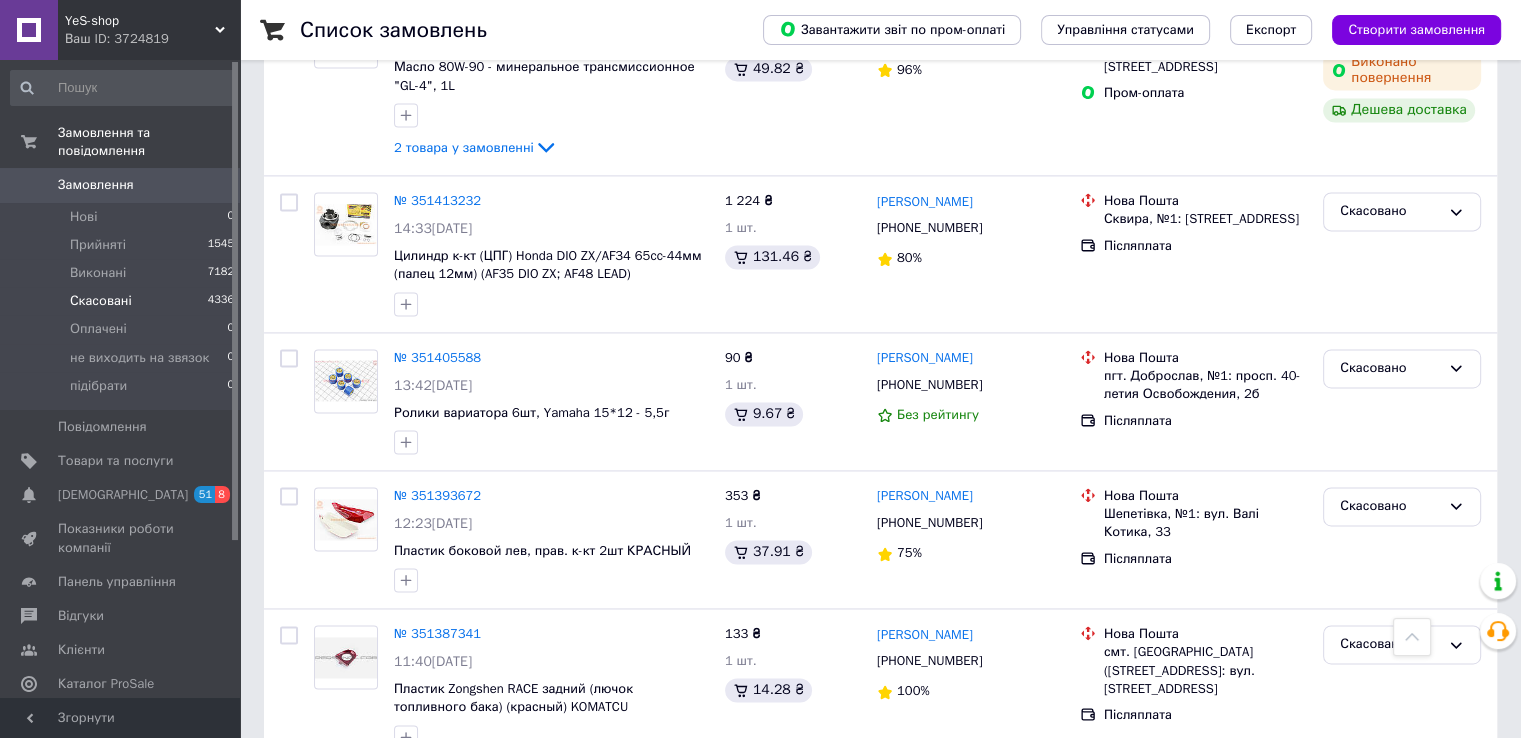 click on "1" at bounding box center (404, 810) 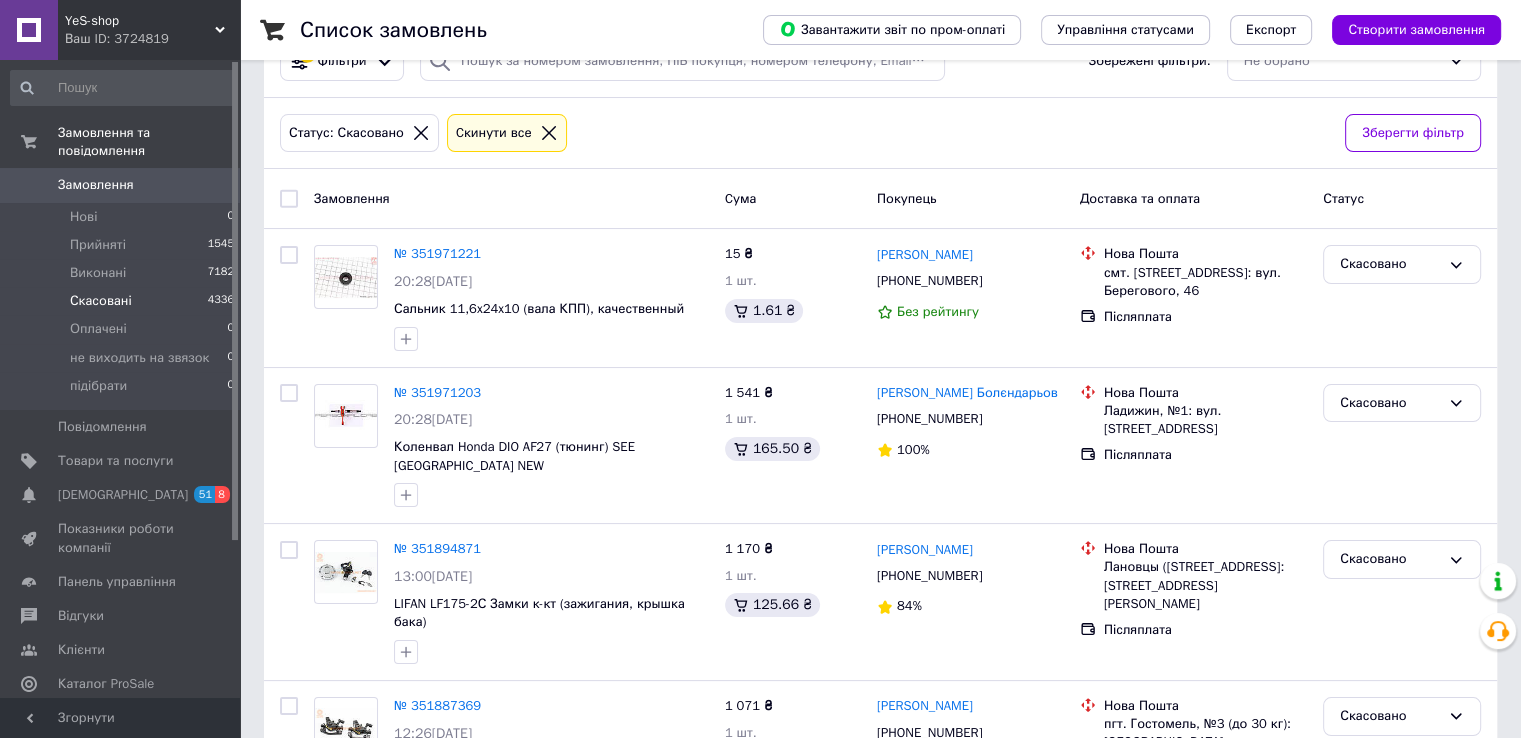 scroll, scrollTop: 0, scrollLeft: 0, axis: both 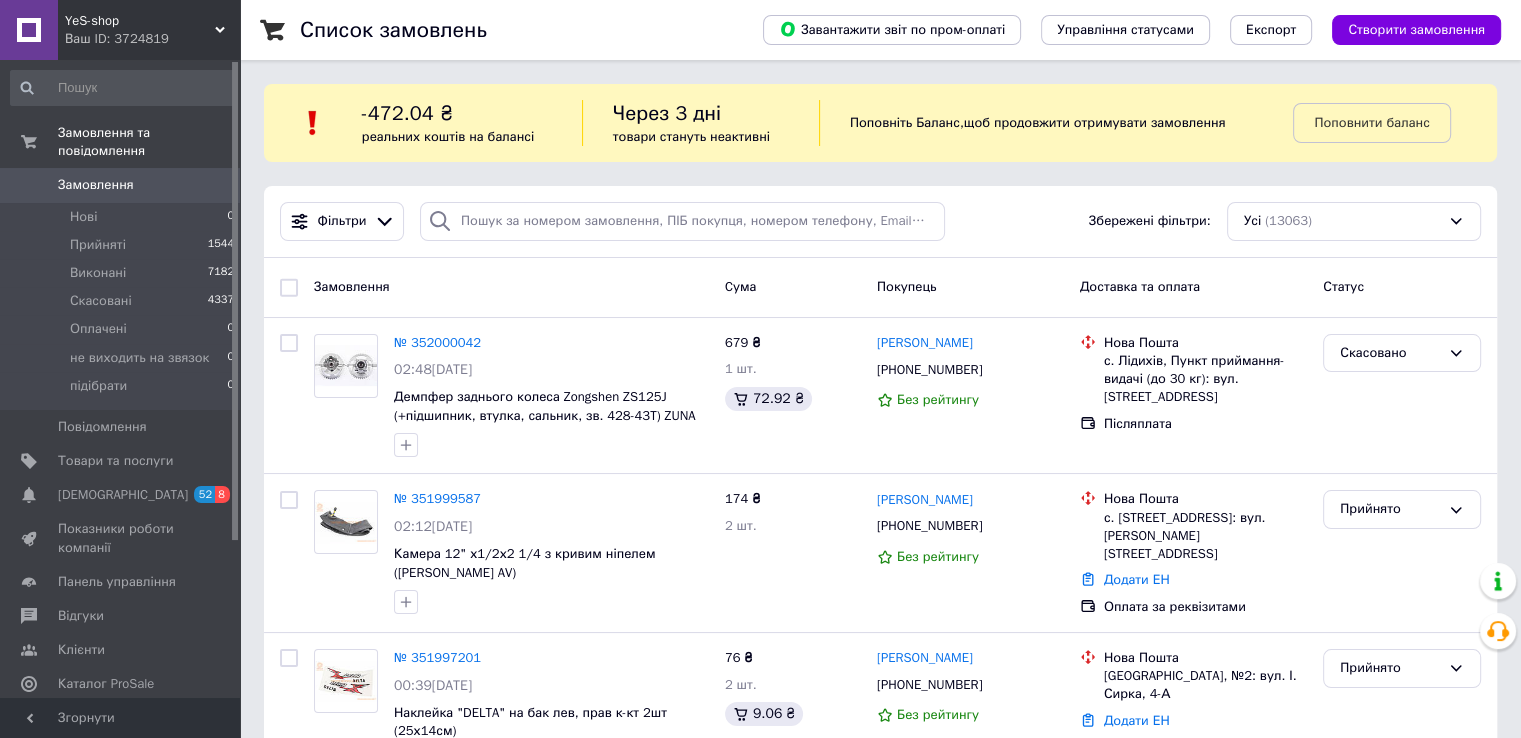 click on "Список замовлень" at bounding box center (511, 30) 